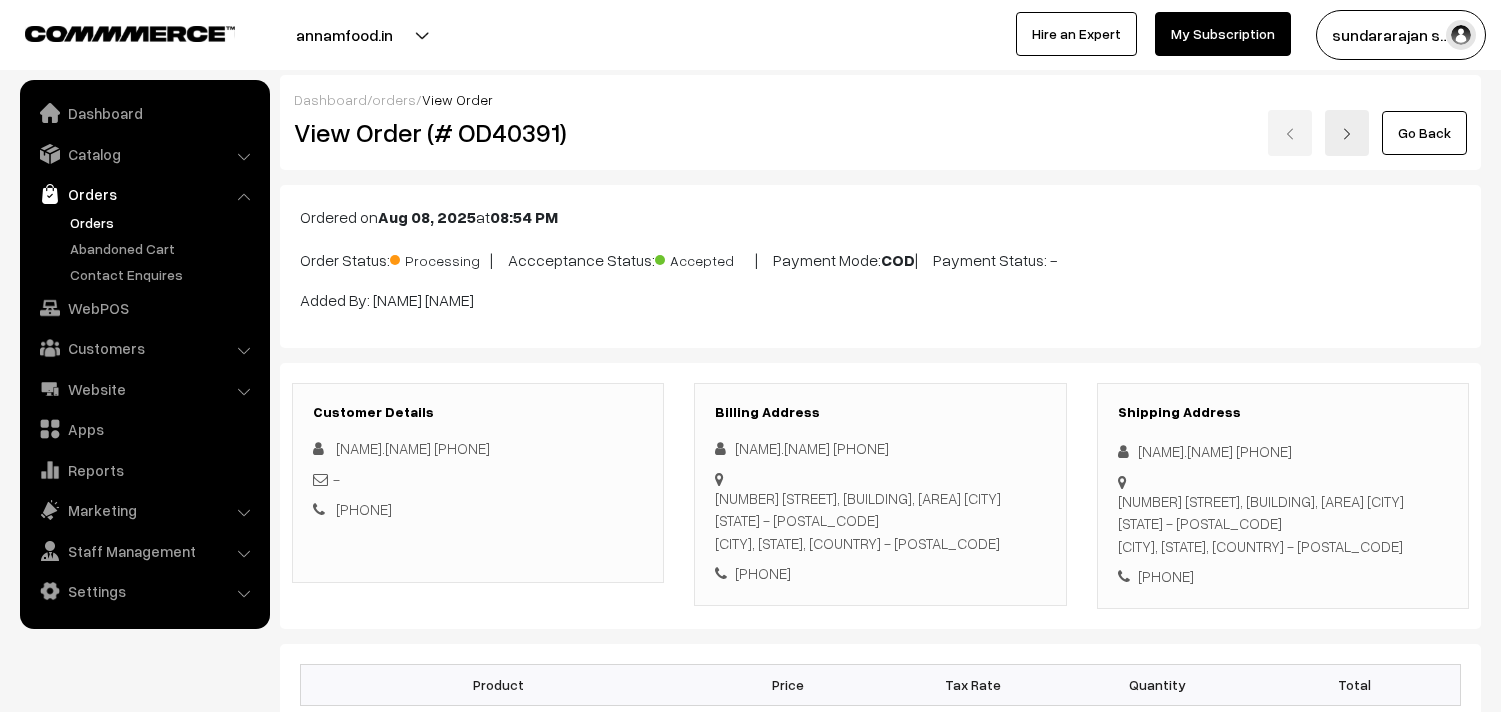 scroll, scrollTop: 1000, scrollLeft: 0, axis: vertical 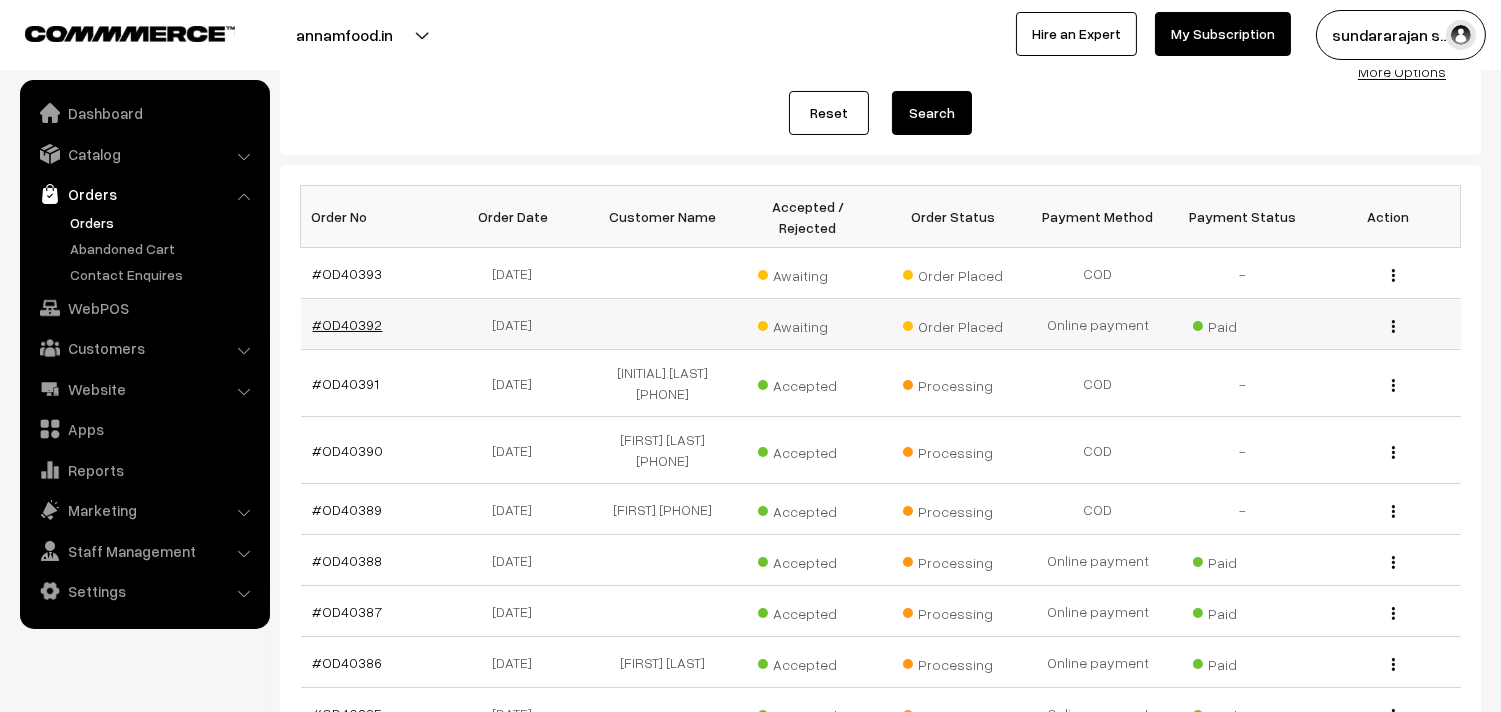 click on "#OD40392" at bounding box center [348, 324] 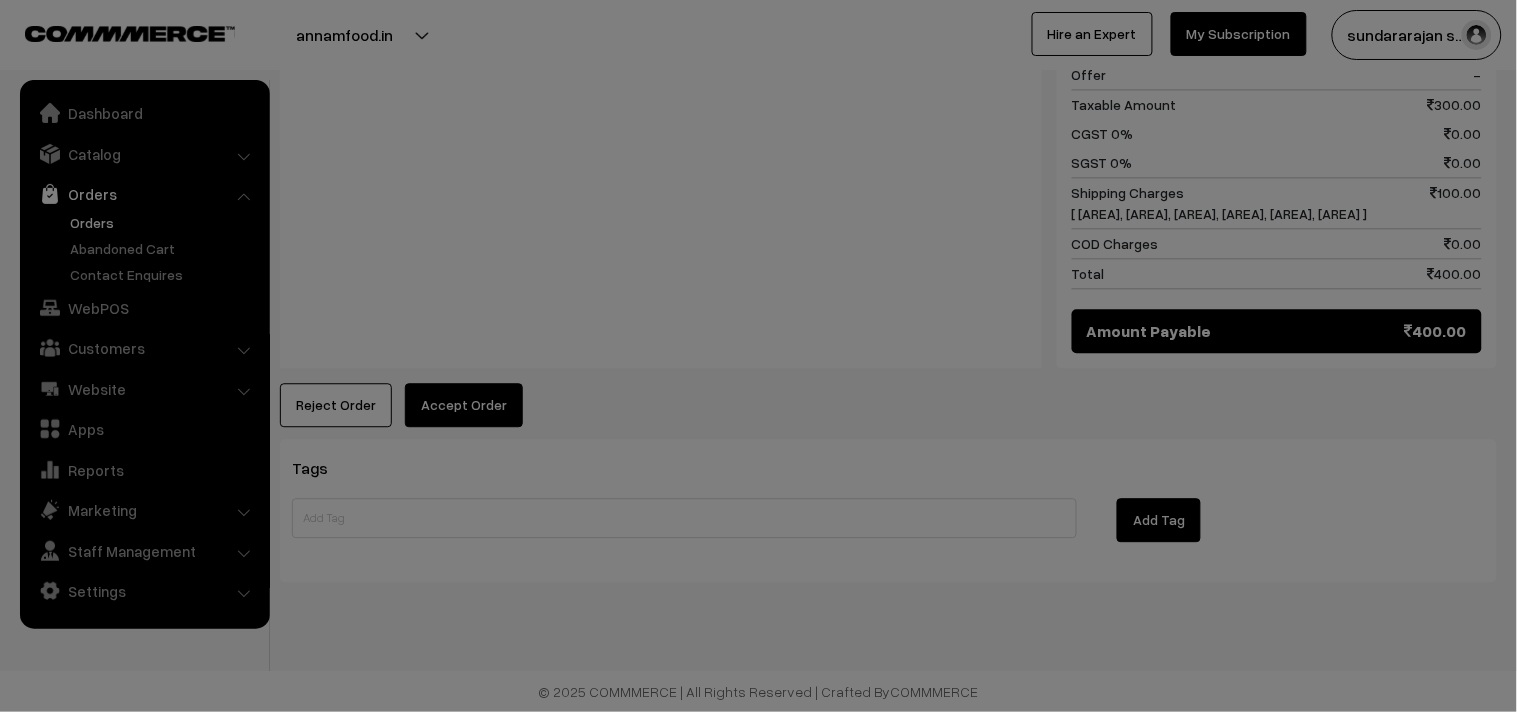 scroll, scrollTop: 1096, scrollLeft: 0, axis: vertical 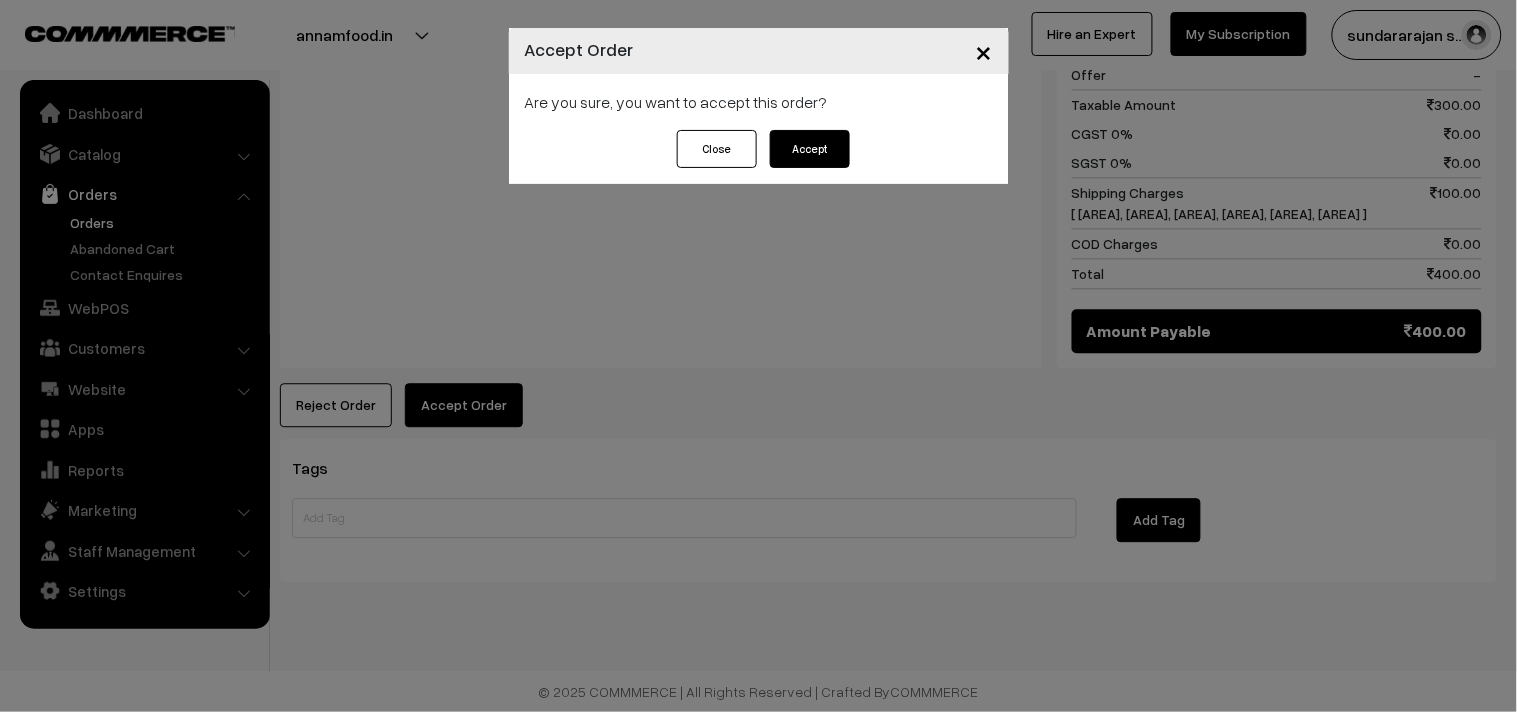 click on "Accept" at bounding box center [810, 149] 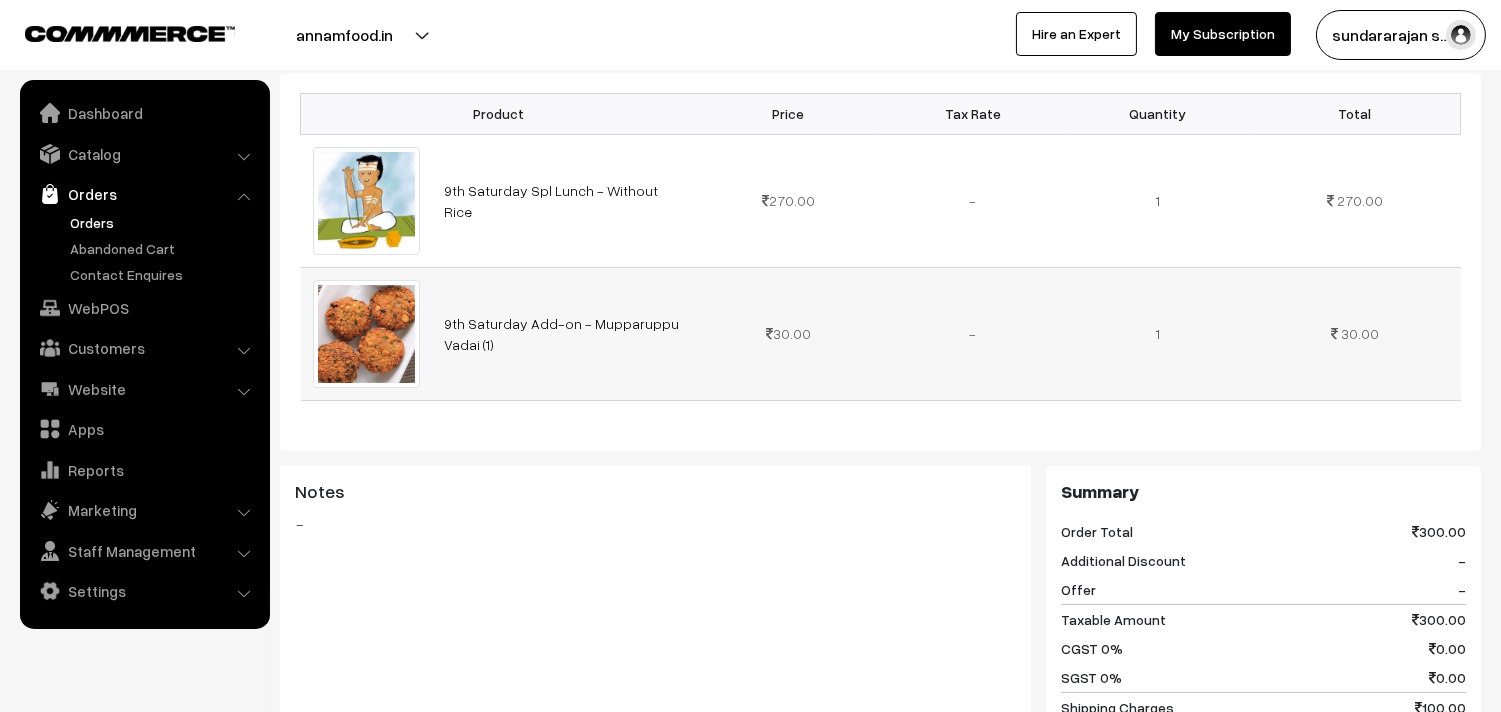 scroll, scrollTop: 333, scrollLeft: 0, axis: vertical 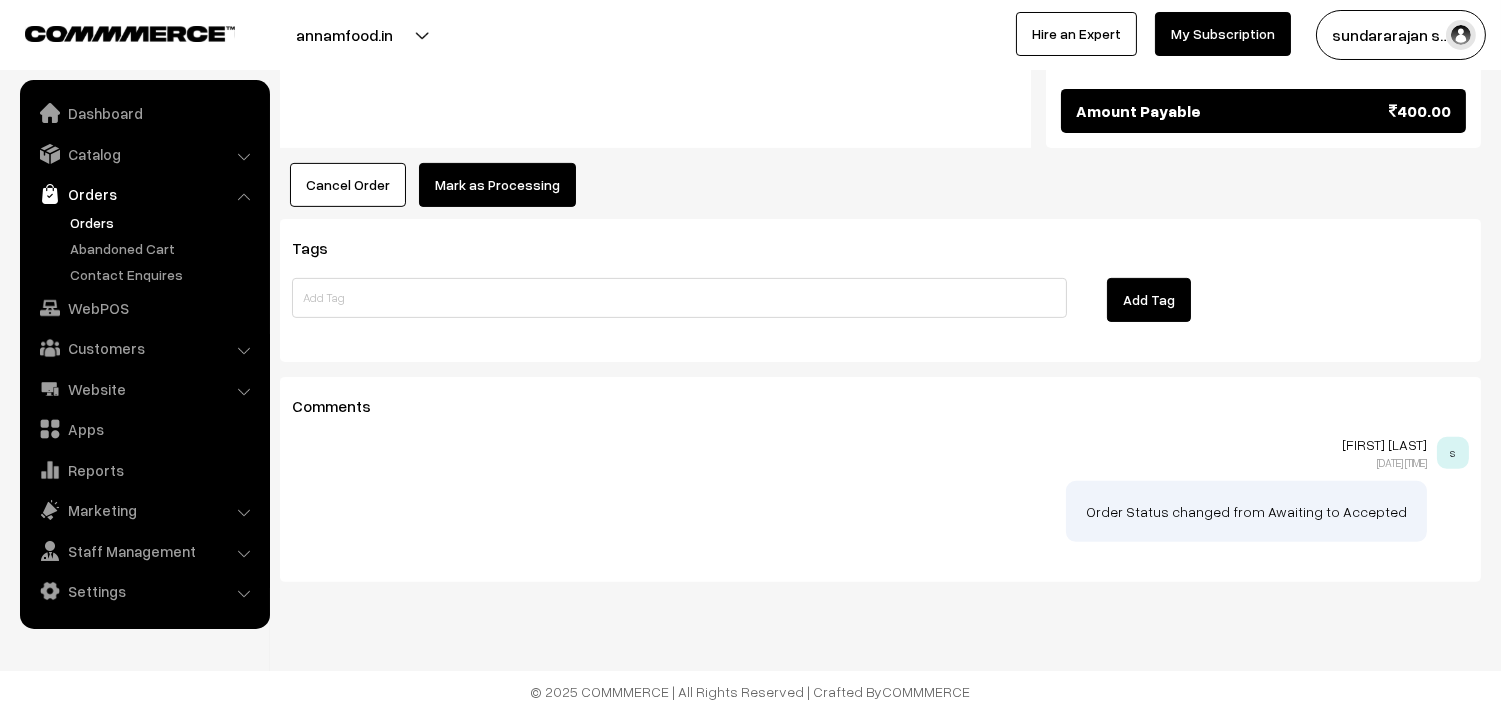 click on "Mark as Processing" at bounding box center (497, 185) 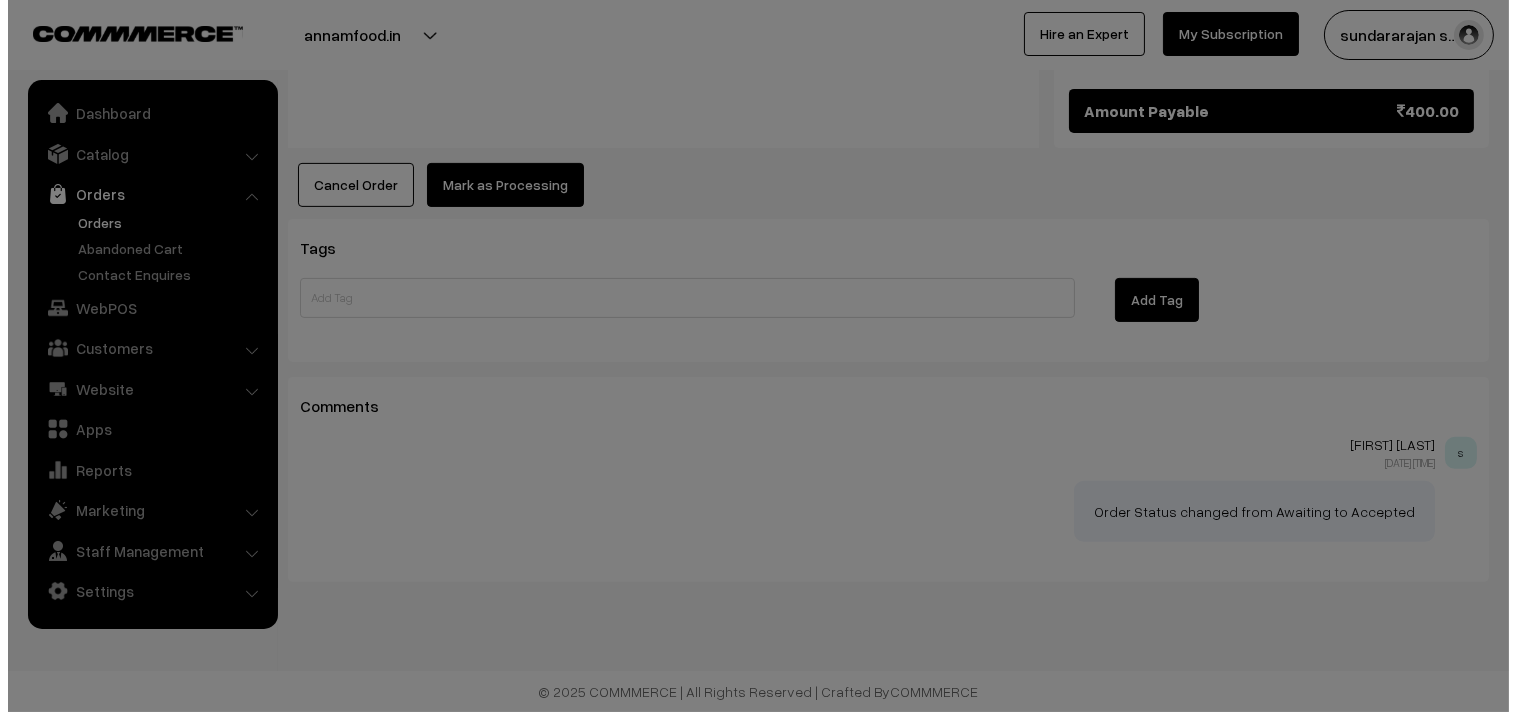 scroll, scrollTop: 1314, scrollLeft: 0, axis: vertical 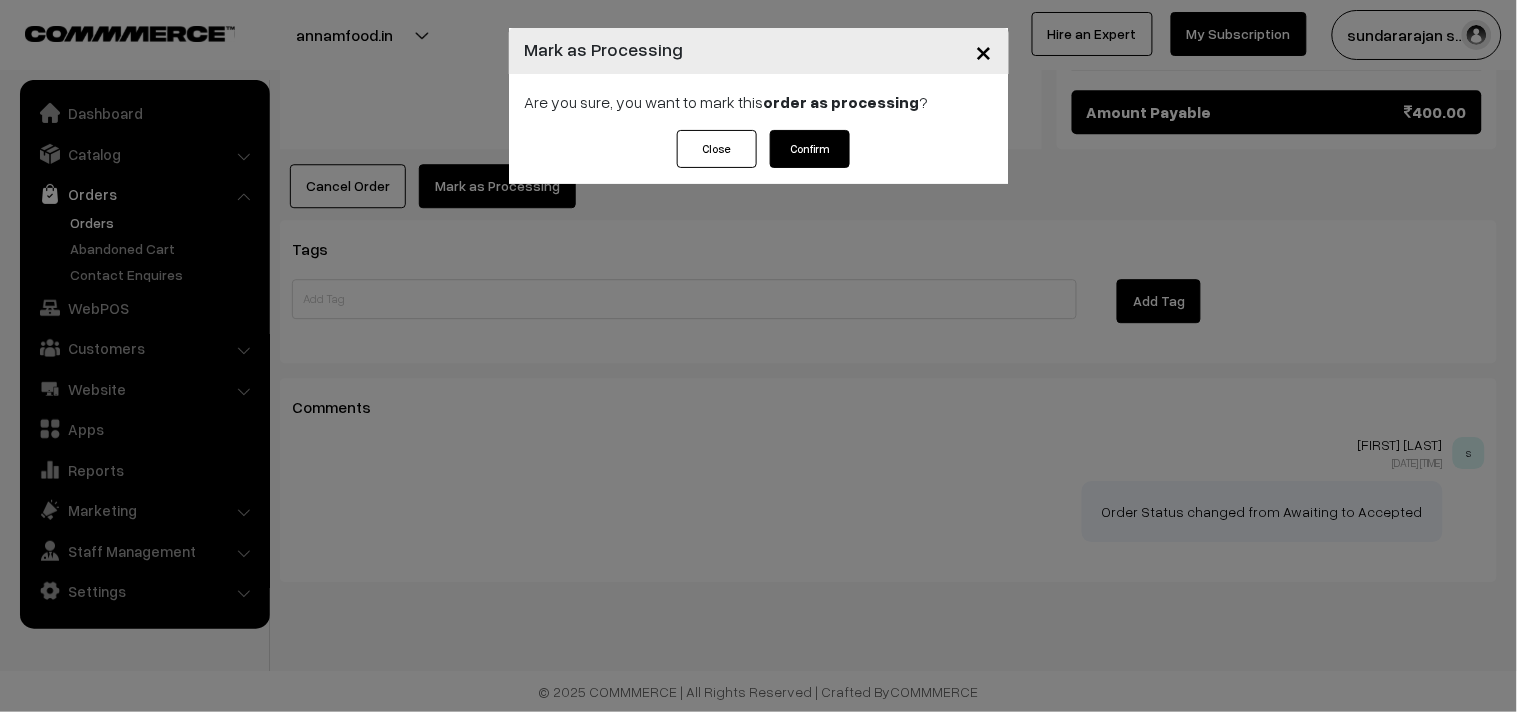 click on "Confirm" at bounding box center (810, 149) 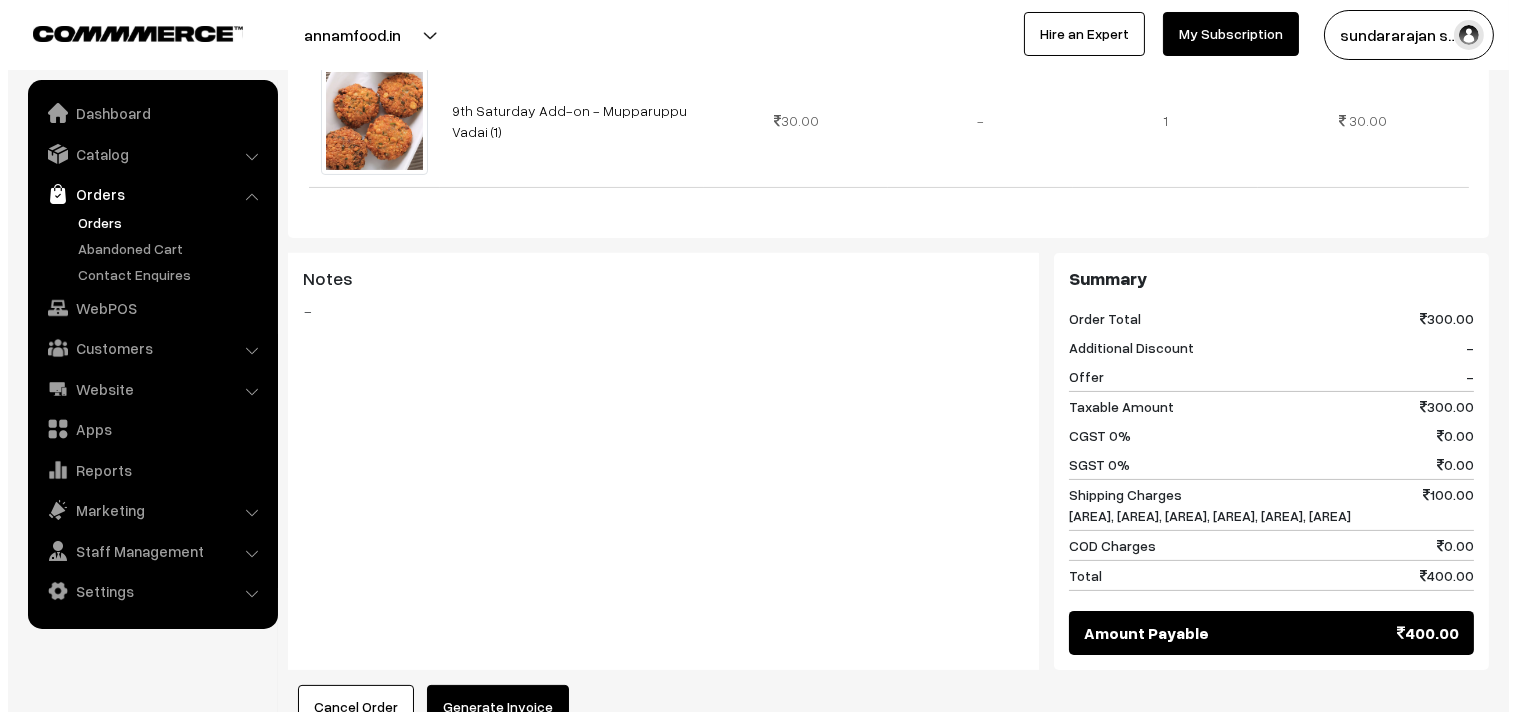 scroll, scrollTop: 1000, scrollLeft: 0, axis: vertical 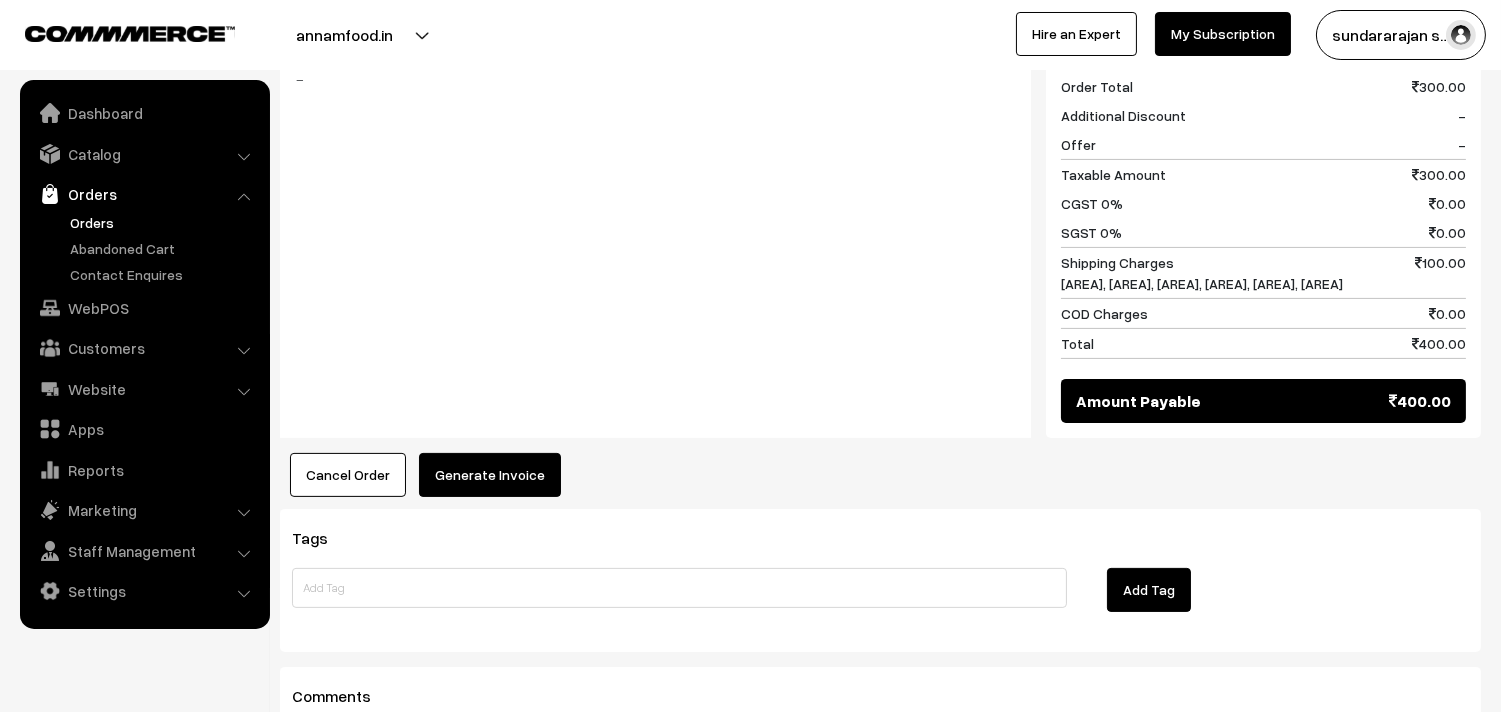 click on "Generate Invoice" at bounding box center [490, 475] 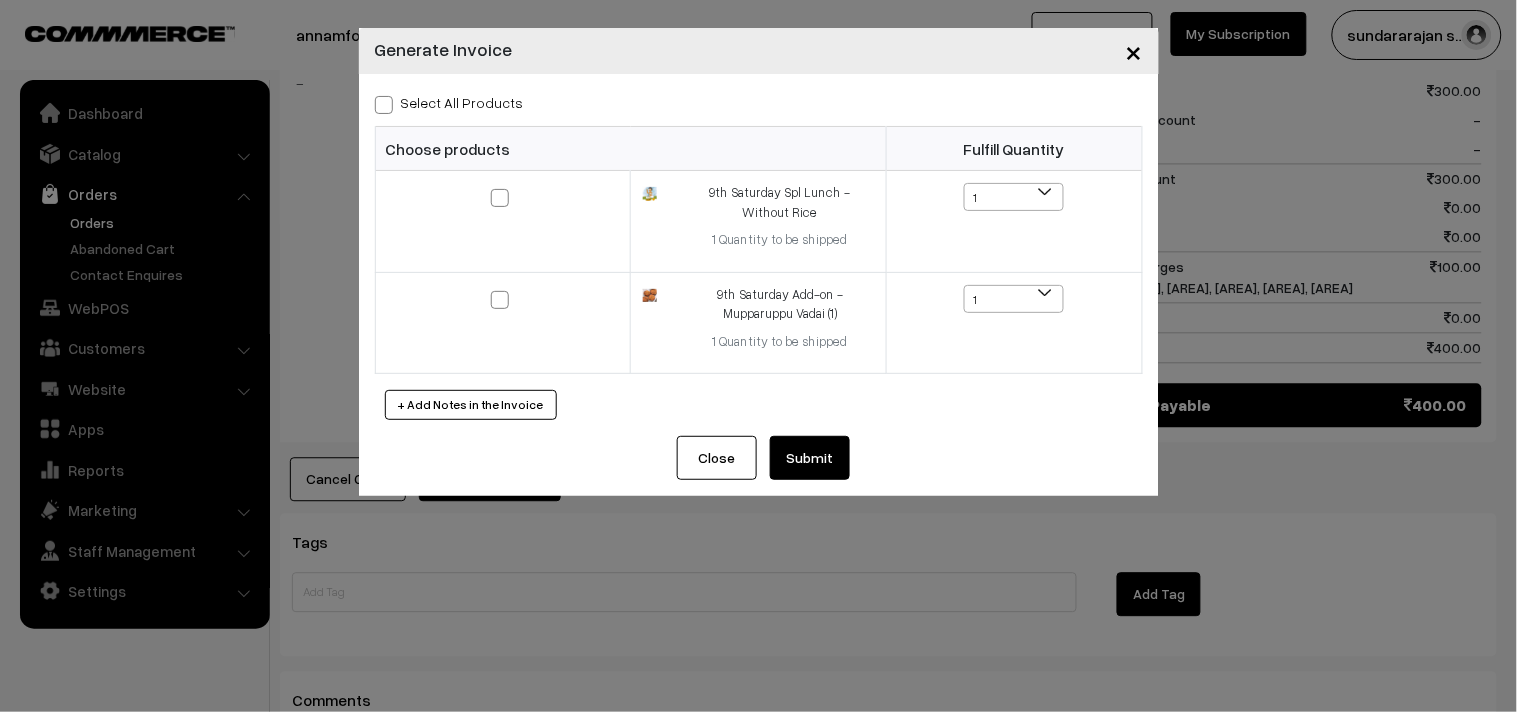 click on "Select All Products" at bounding box center [449, 102] 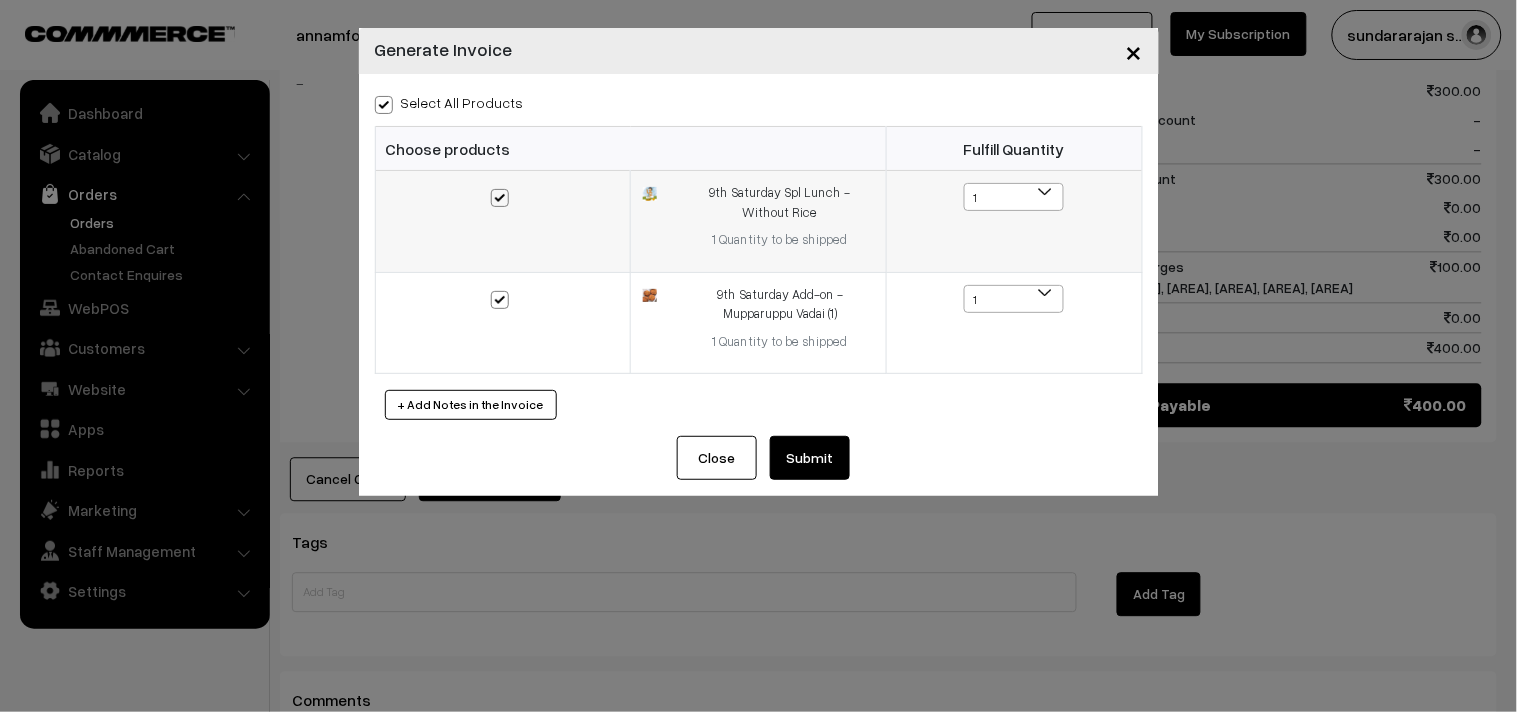 checkbox on "true" 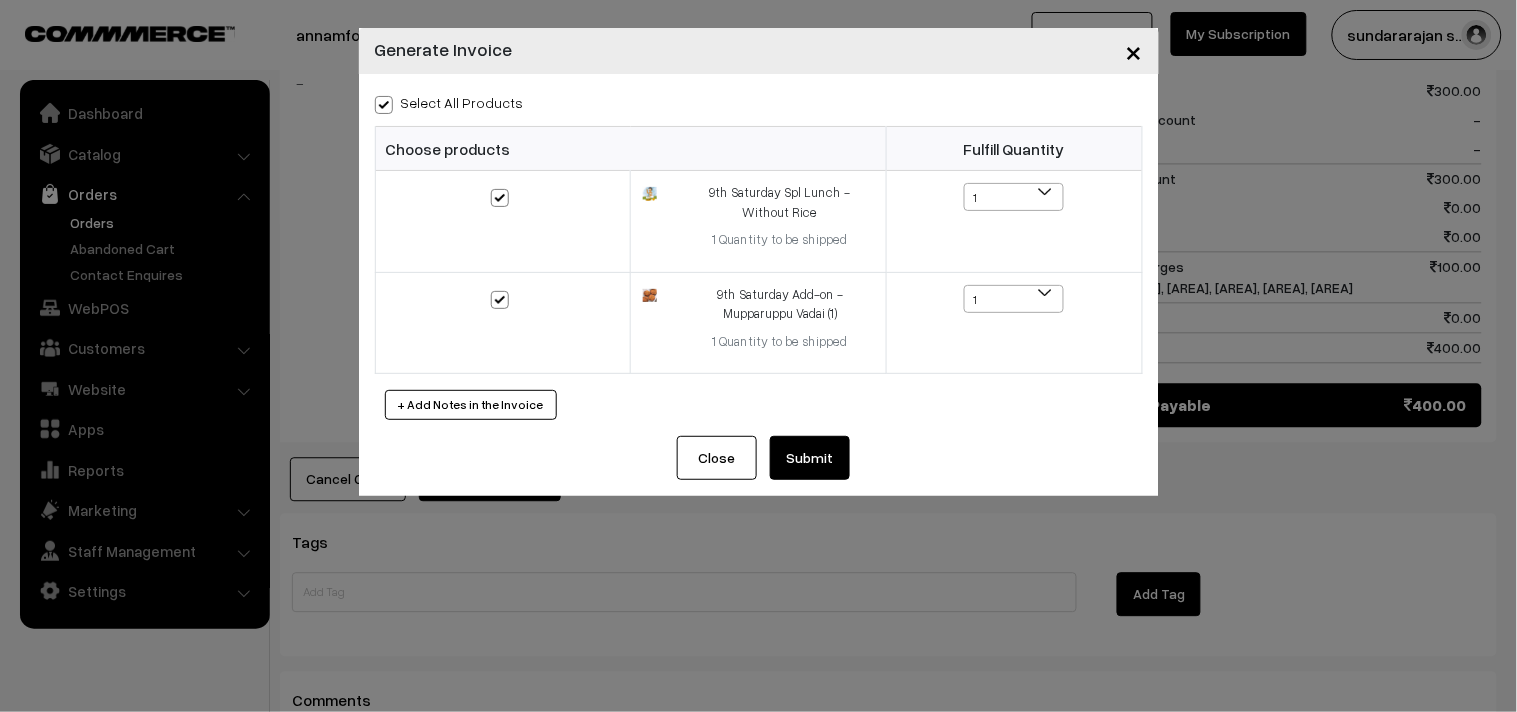 click on "Submit" at bounding box center [810, 458] 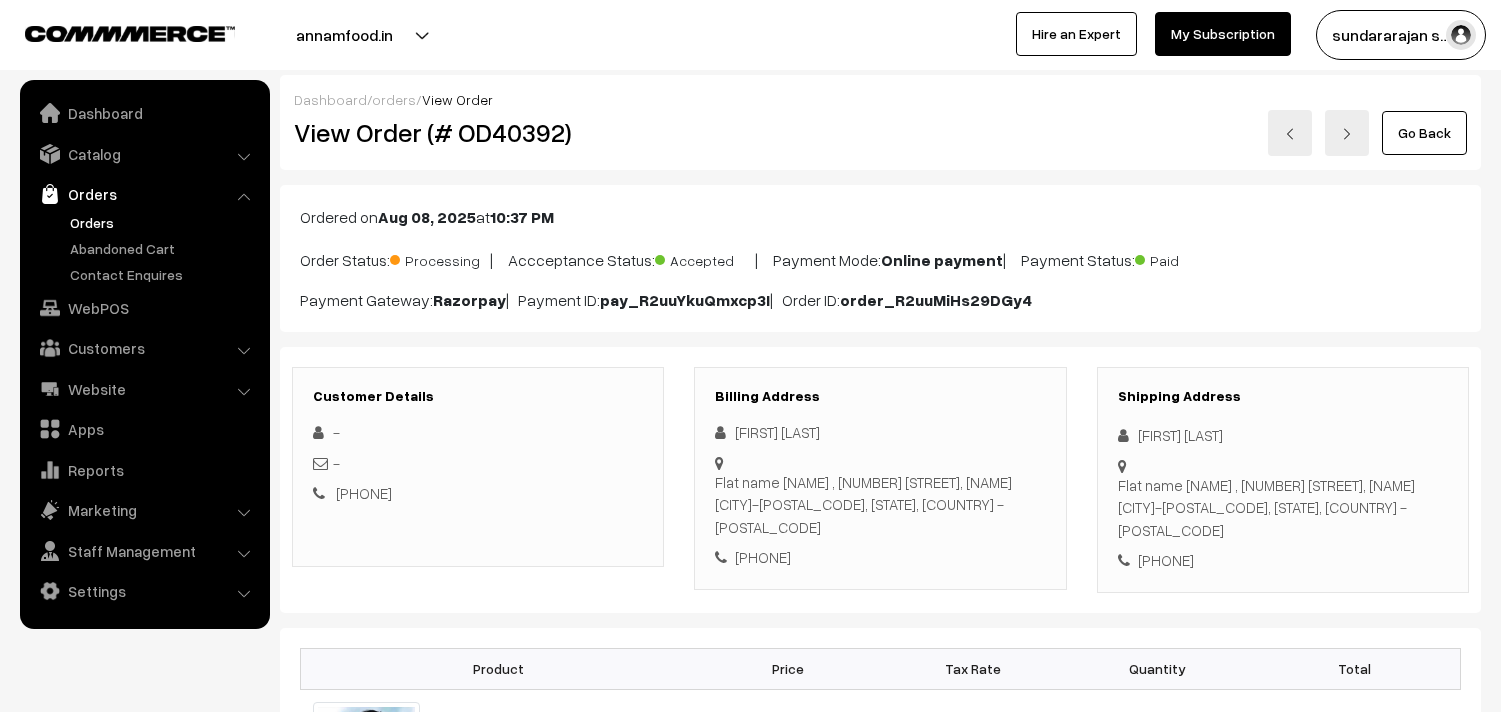 scroll, scrollTop: 1000, scrollLeft: 0, axis: vertical 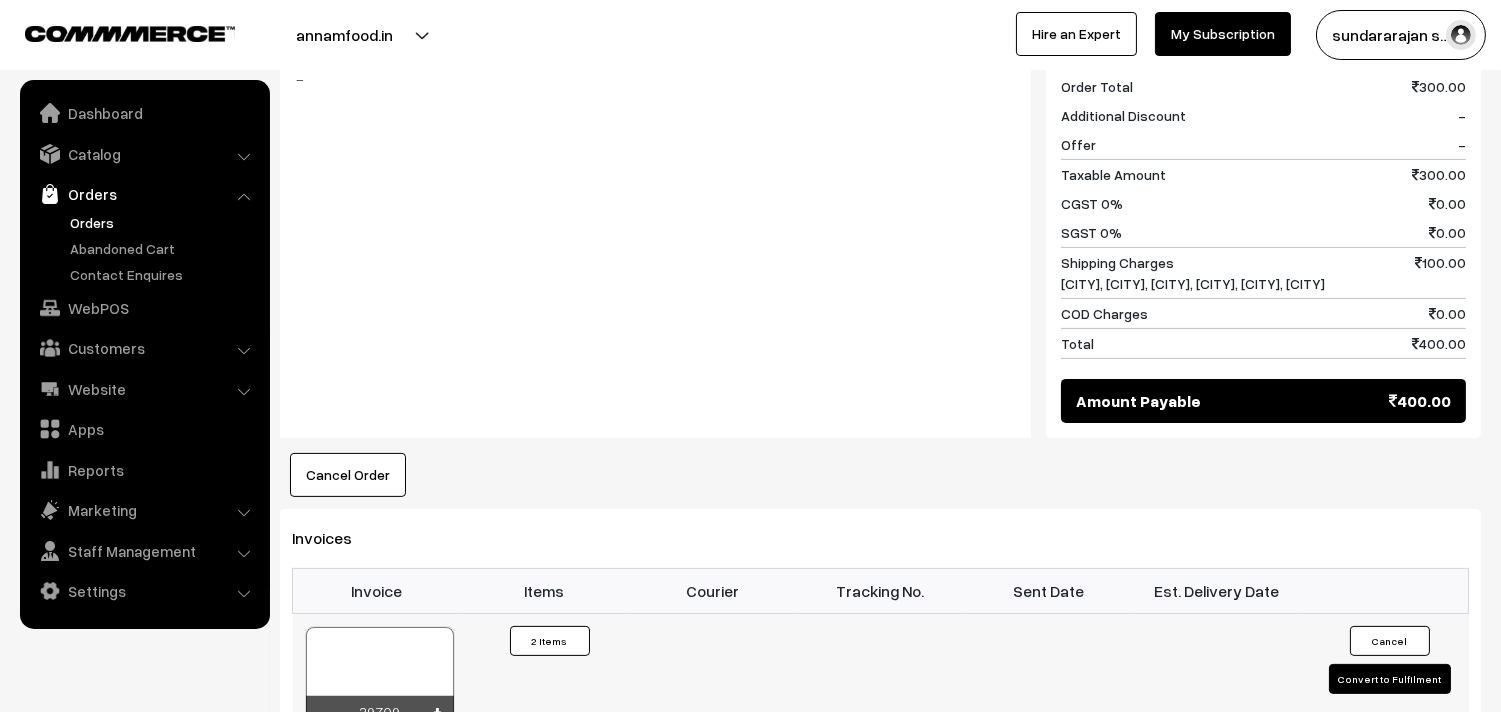 click at bounding box center (380, 677) 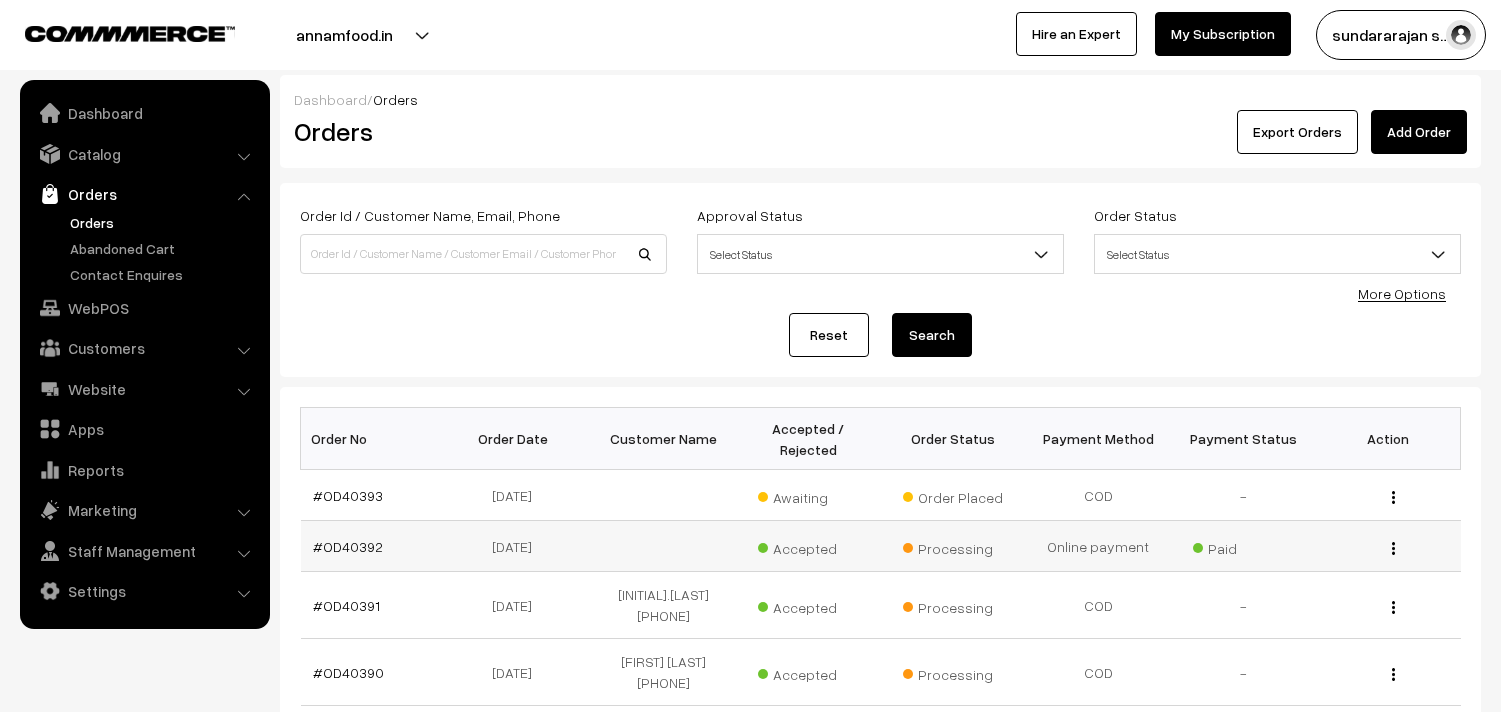 scroll, scrollTop: 221, scrollLeft: 0, axis: vertical 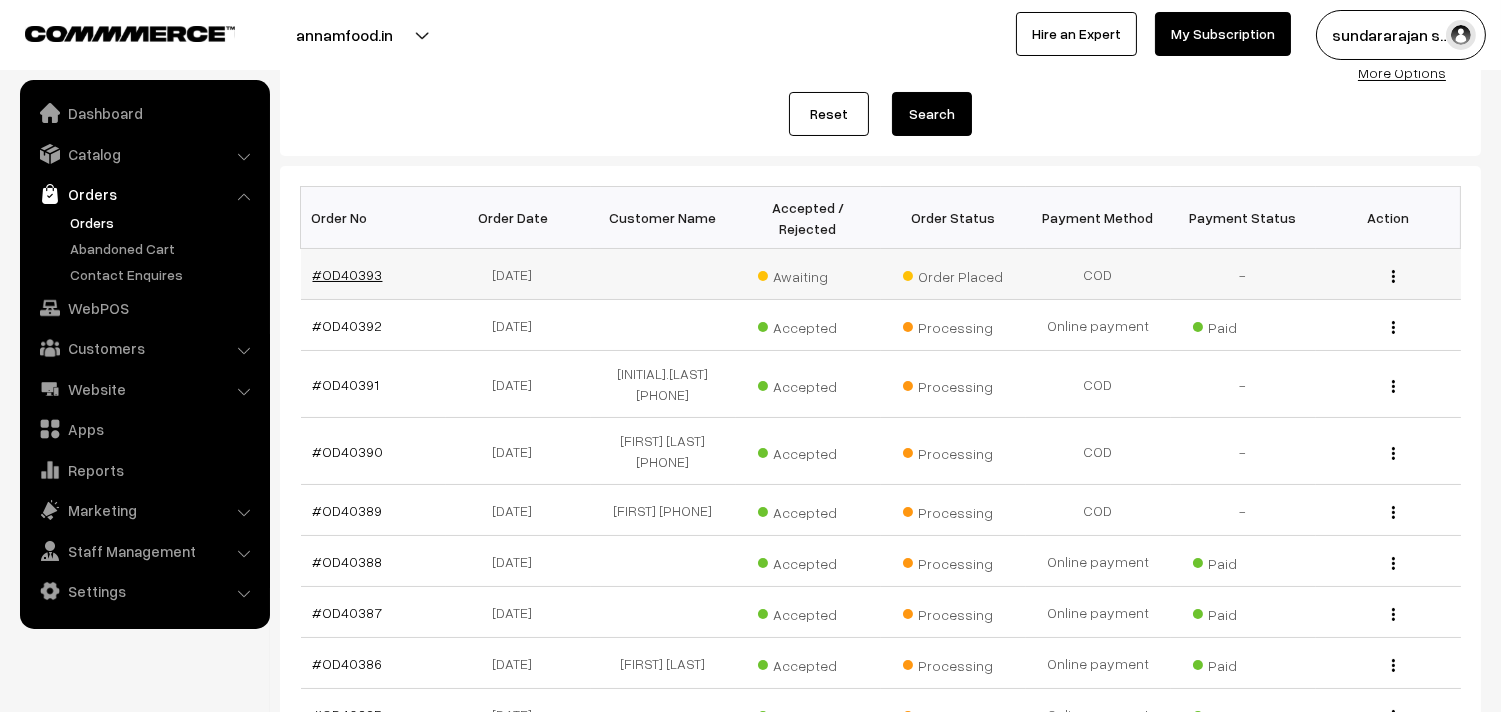 click on "#OD40393" at bounding box center [348, 274] 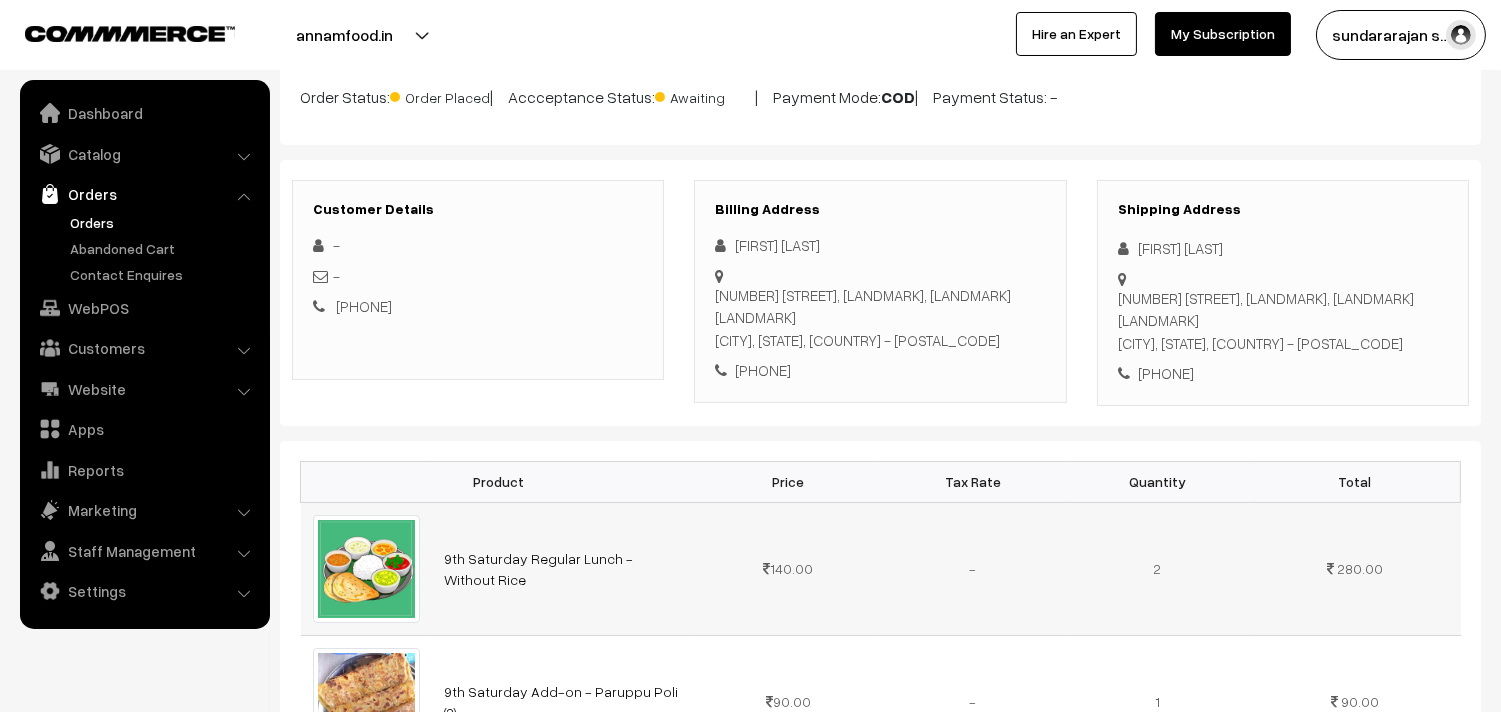 scroll, scrollTop: 555, scrollLeft: 0, axis: vertical 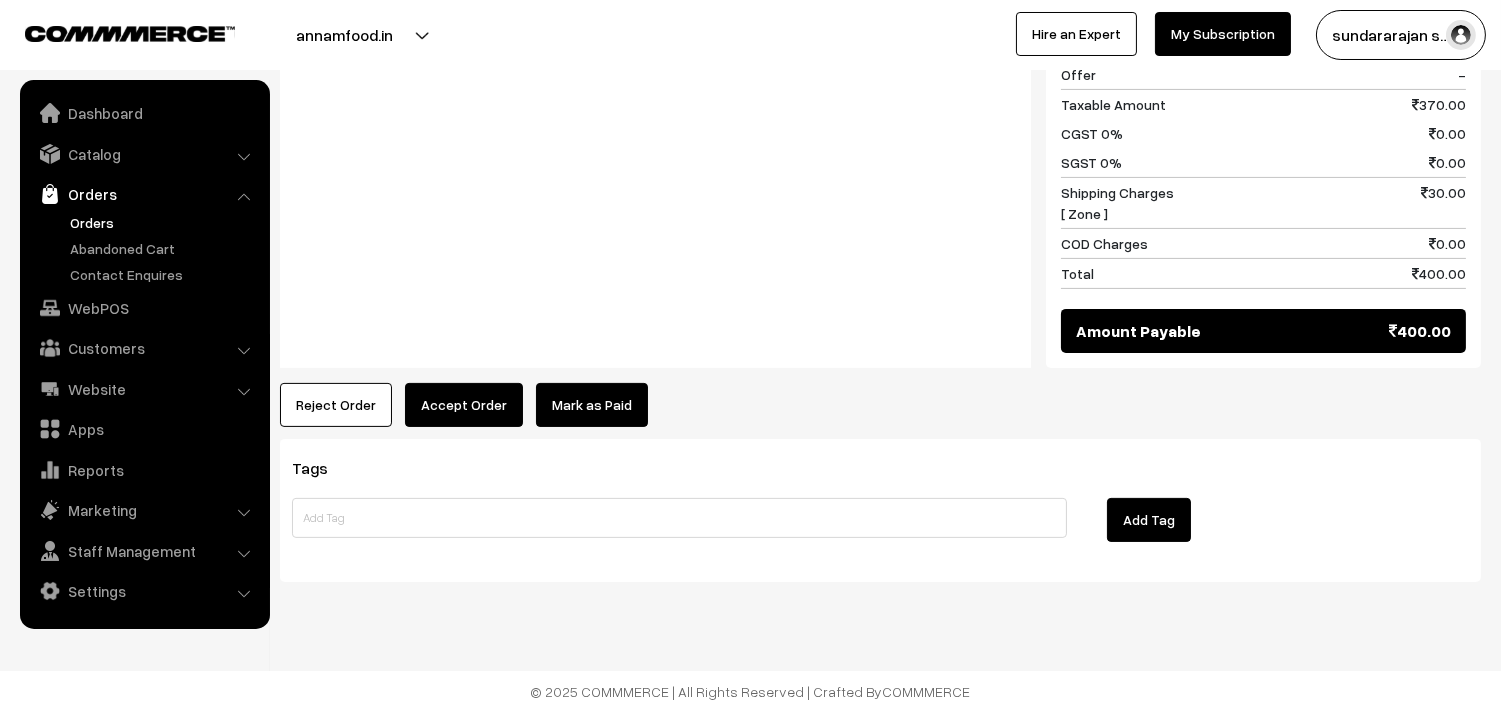 click on "Accept Order" at bounding box center [464, 405] 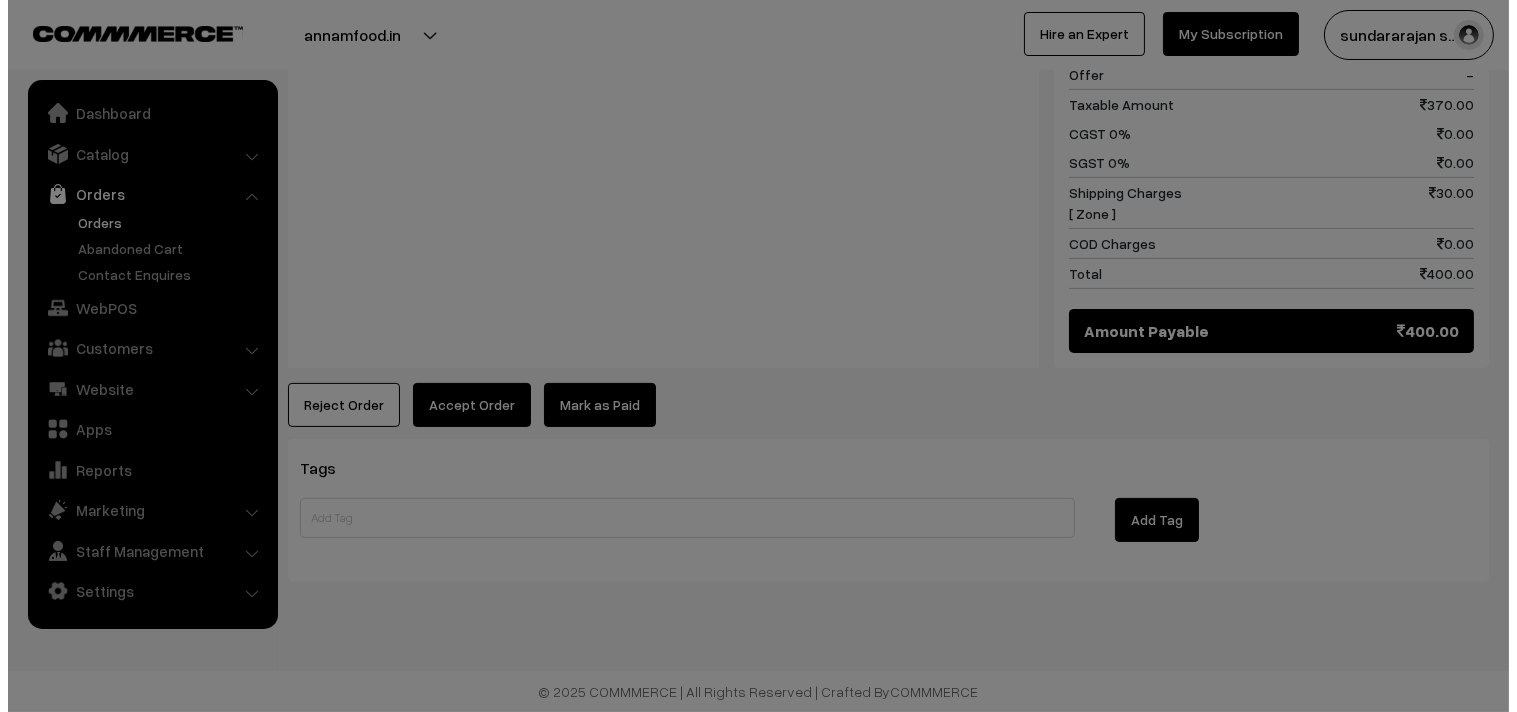 scroll, scrollTop: 1051, scrollLeft: 0, axis: vertical 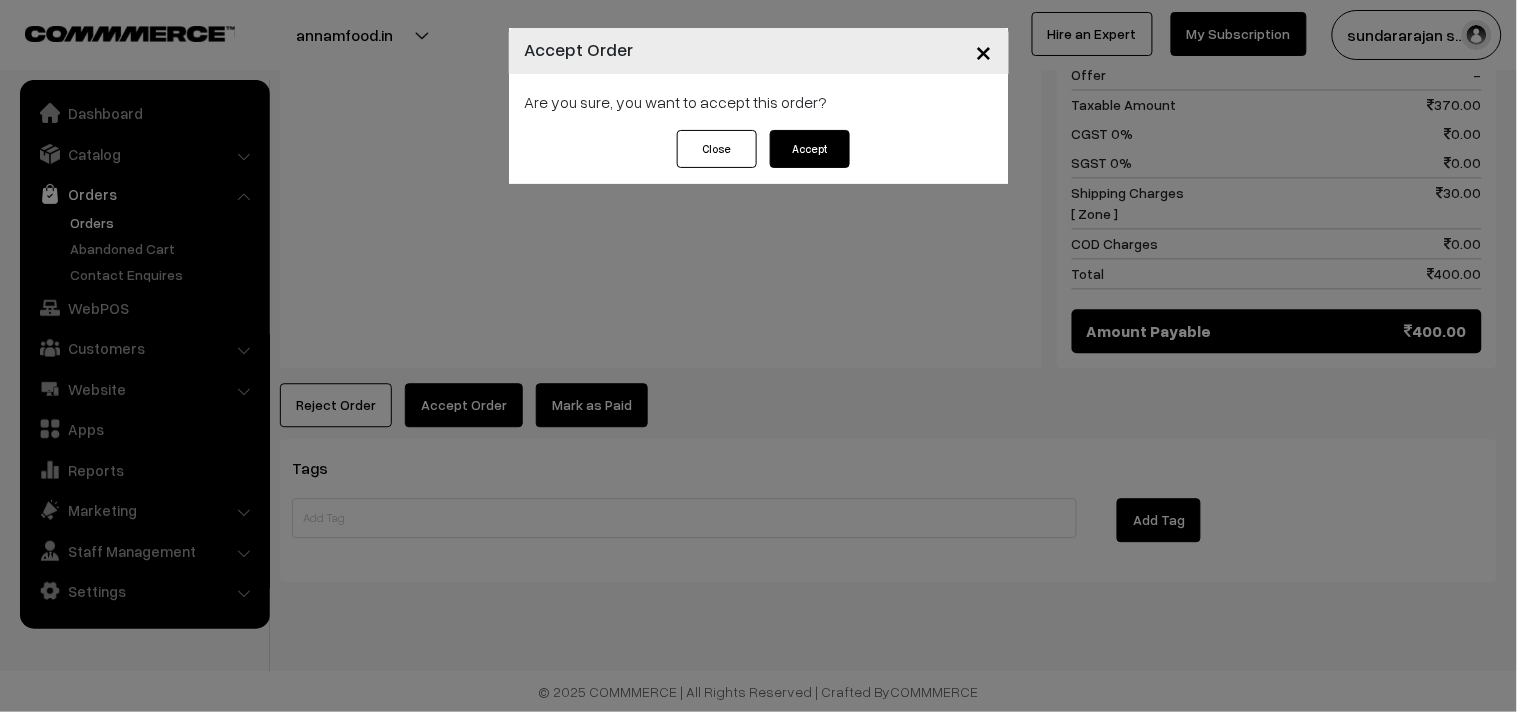 click on "Accept" at bounding box center (810, 149) 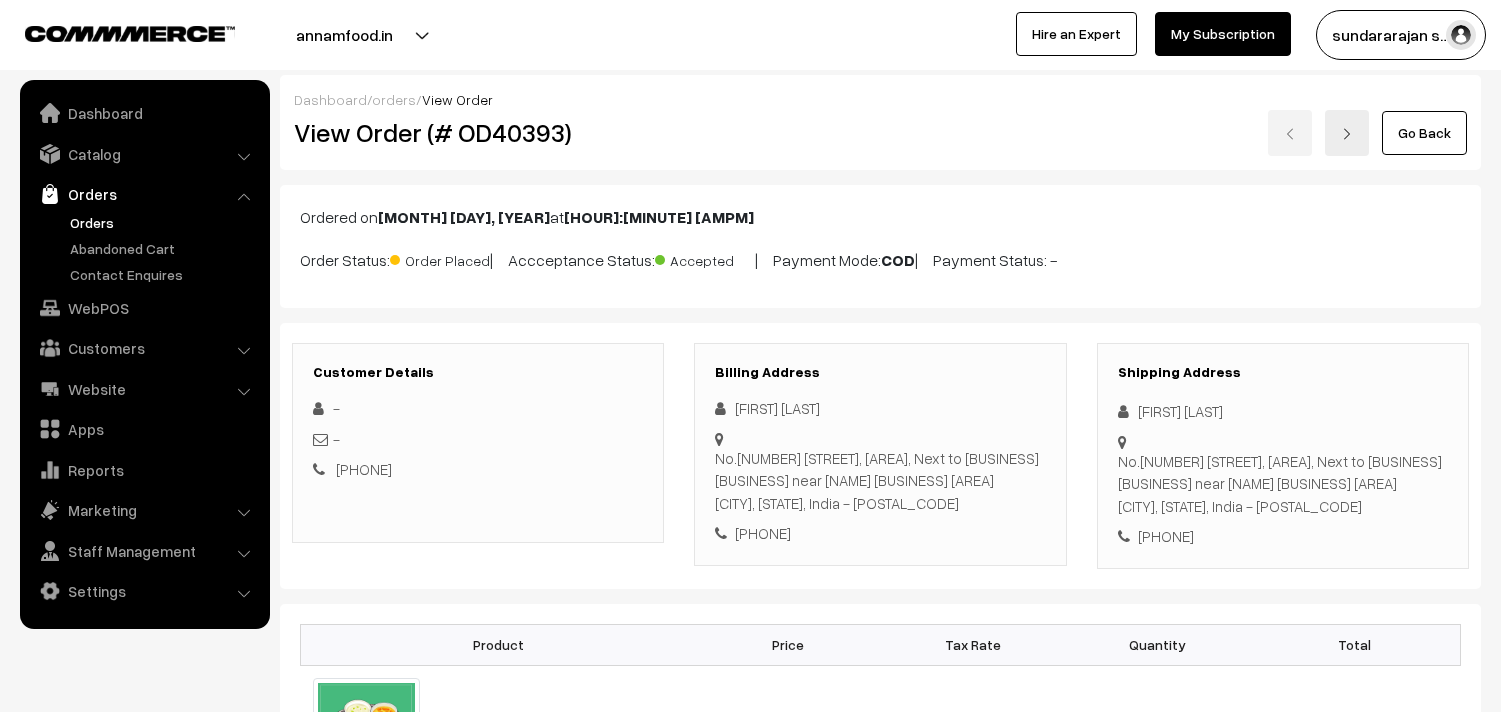 scroll, scrollTop: 0, scrollLeft: 0, axis: both 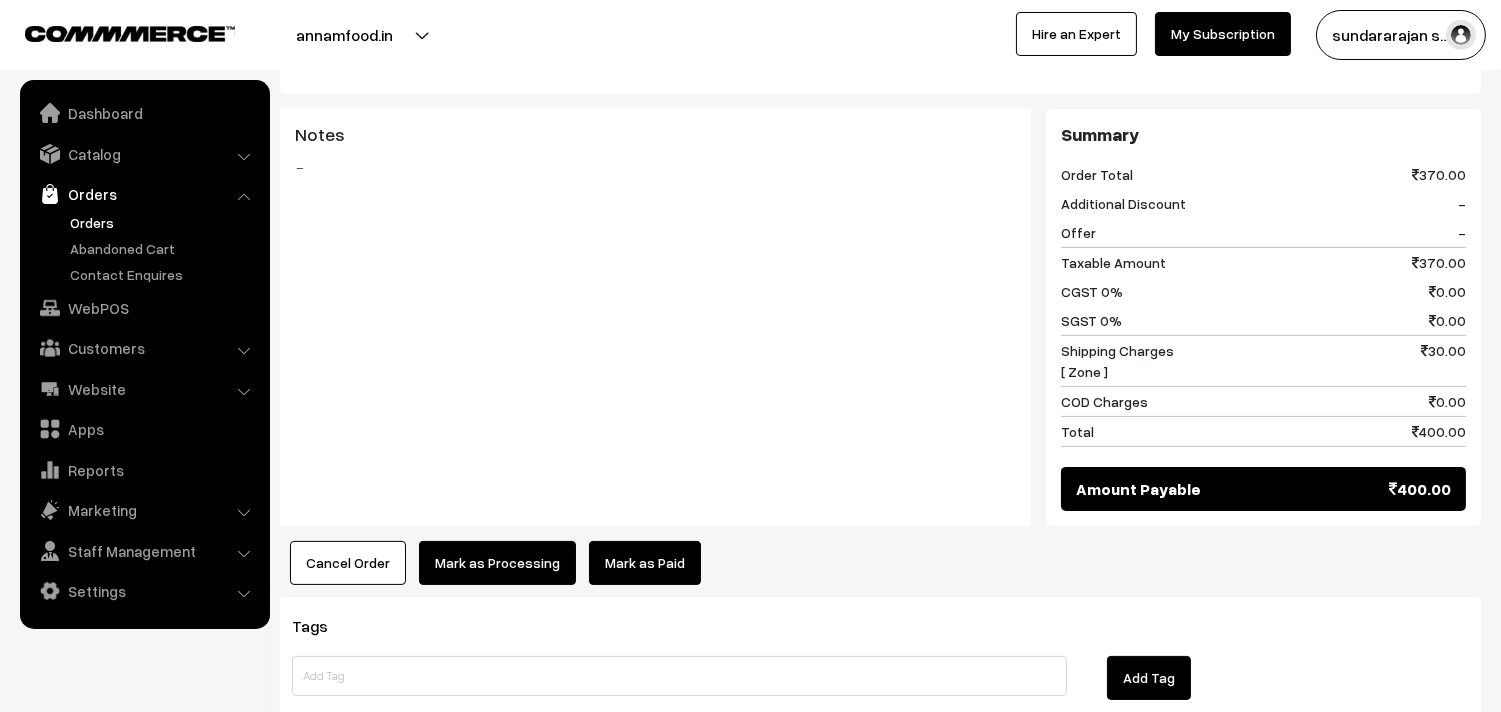 click on "Mark as Processing" at bounding box center [497, 563] 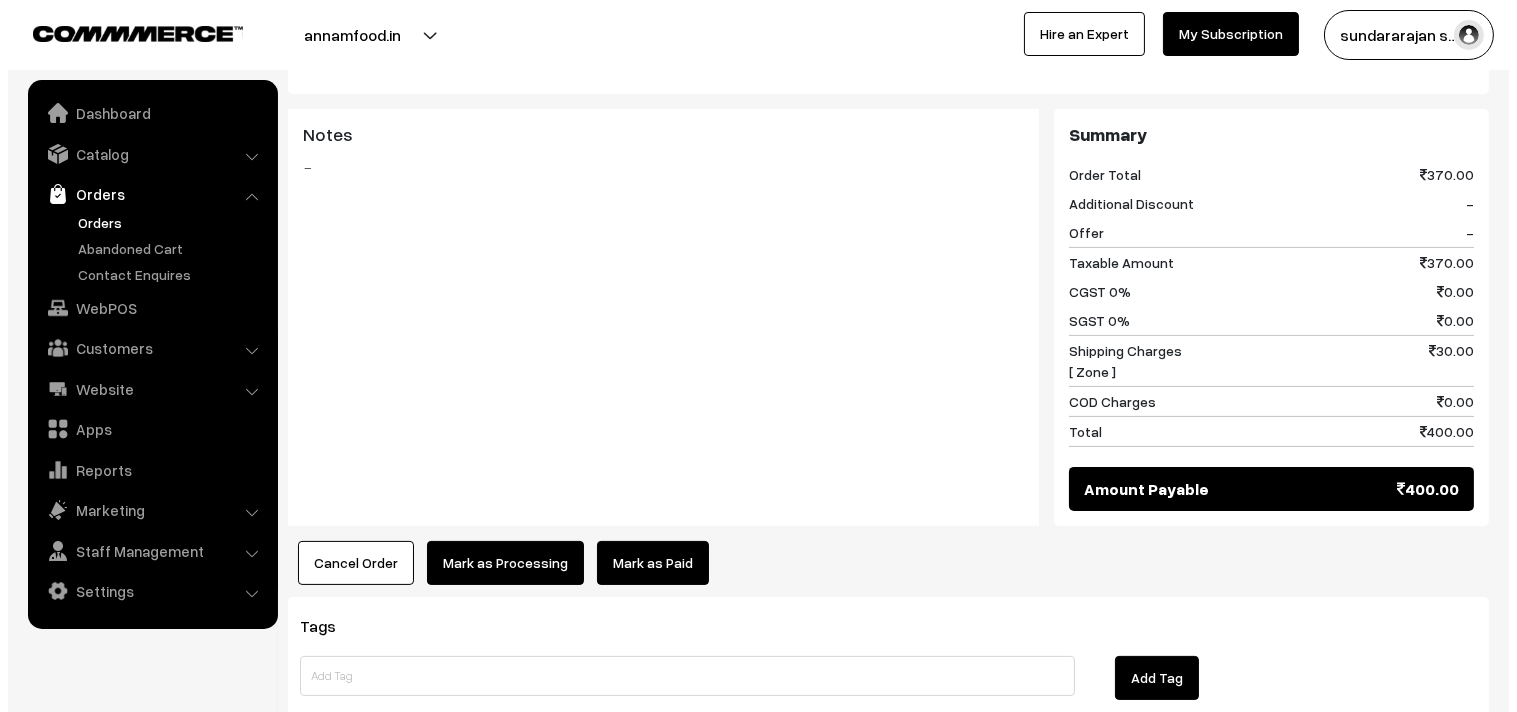 scroll, scrollTop: 891, scrollLeft: 0, axis: vertical 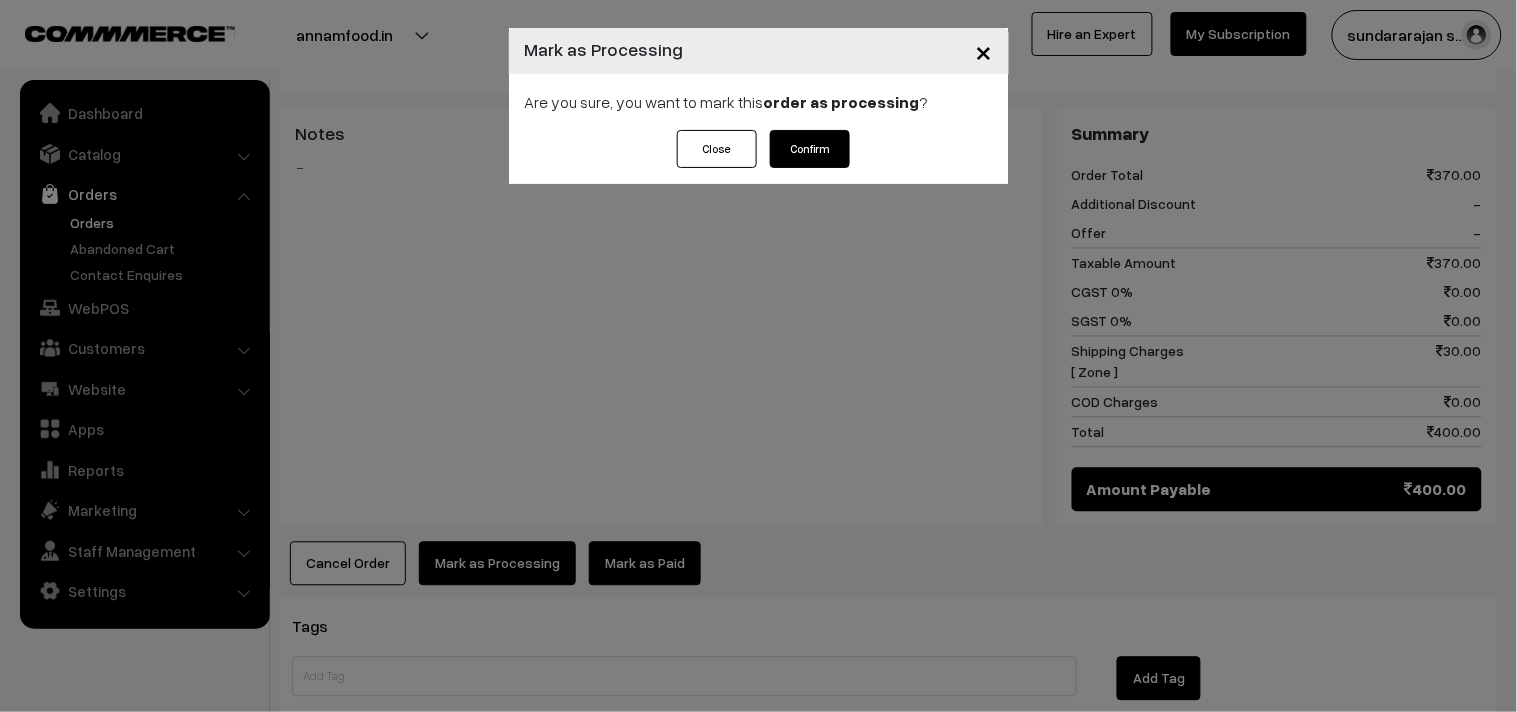click on "Are you sure, you want to mark this  order as processing  ?" at bounding box center [759, 102] 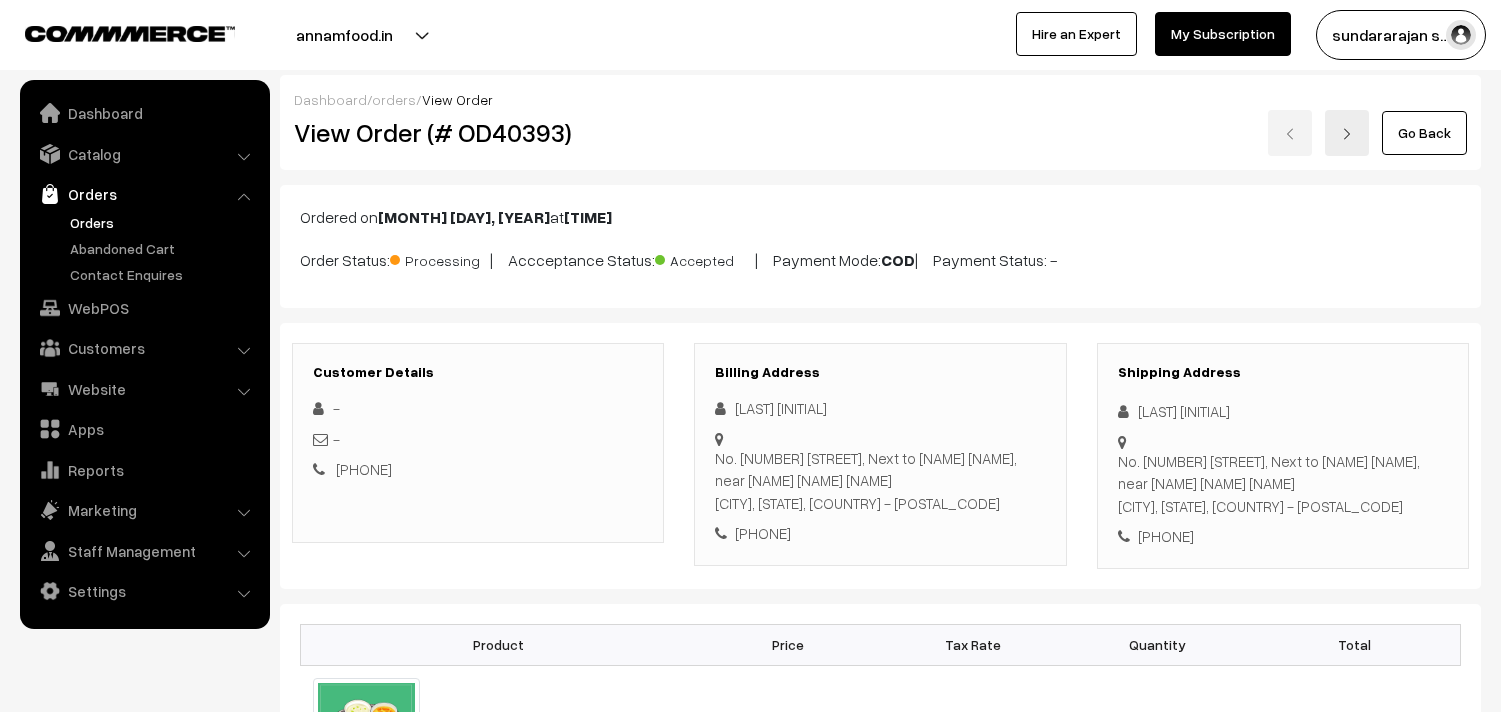 scroll, scrollTop: 0, scrollLeft: 0, axis: both 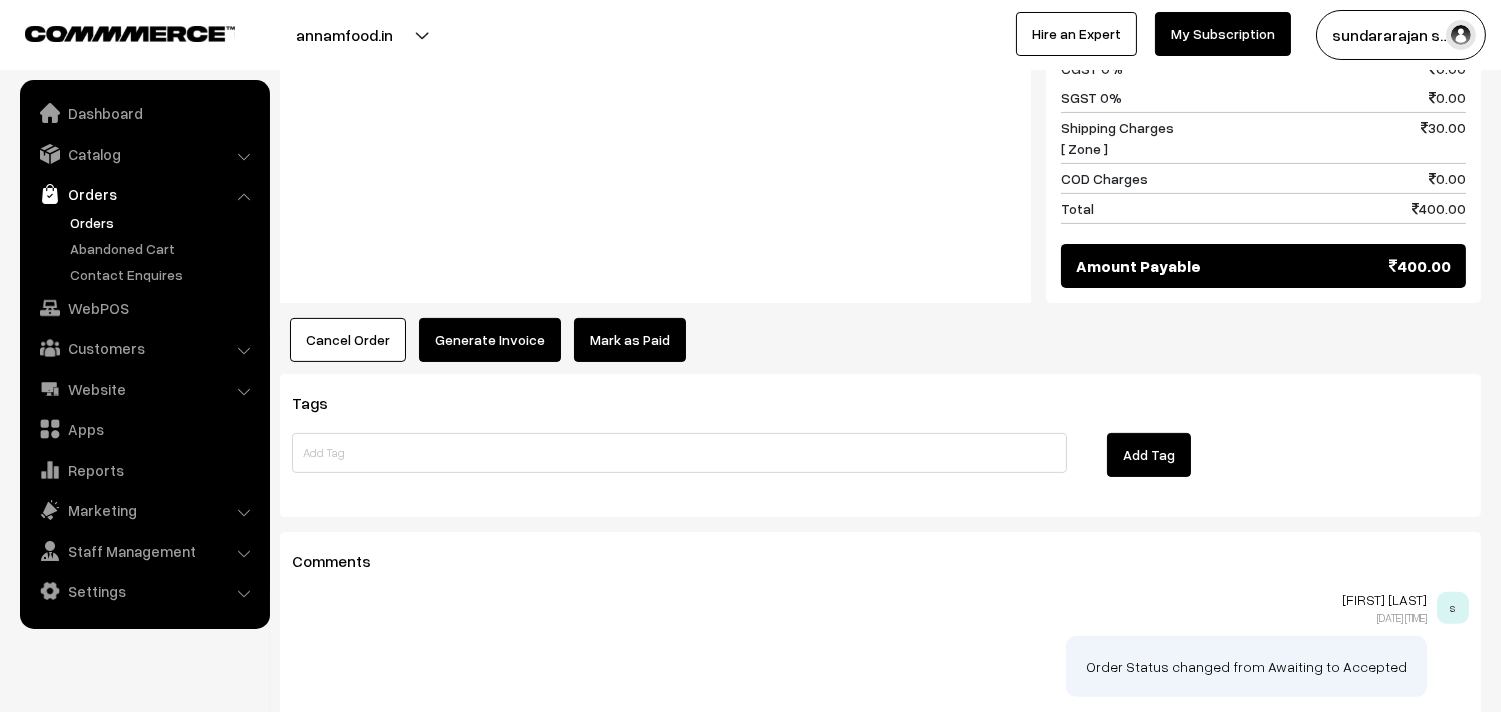 click on "Generate Invoice" at bounding box center [490, 340] 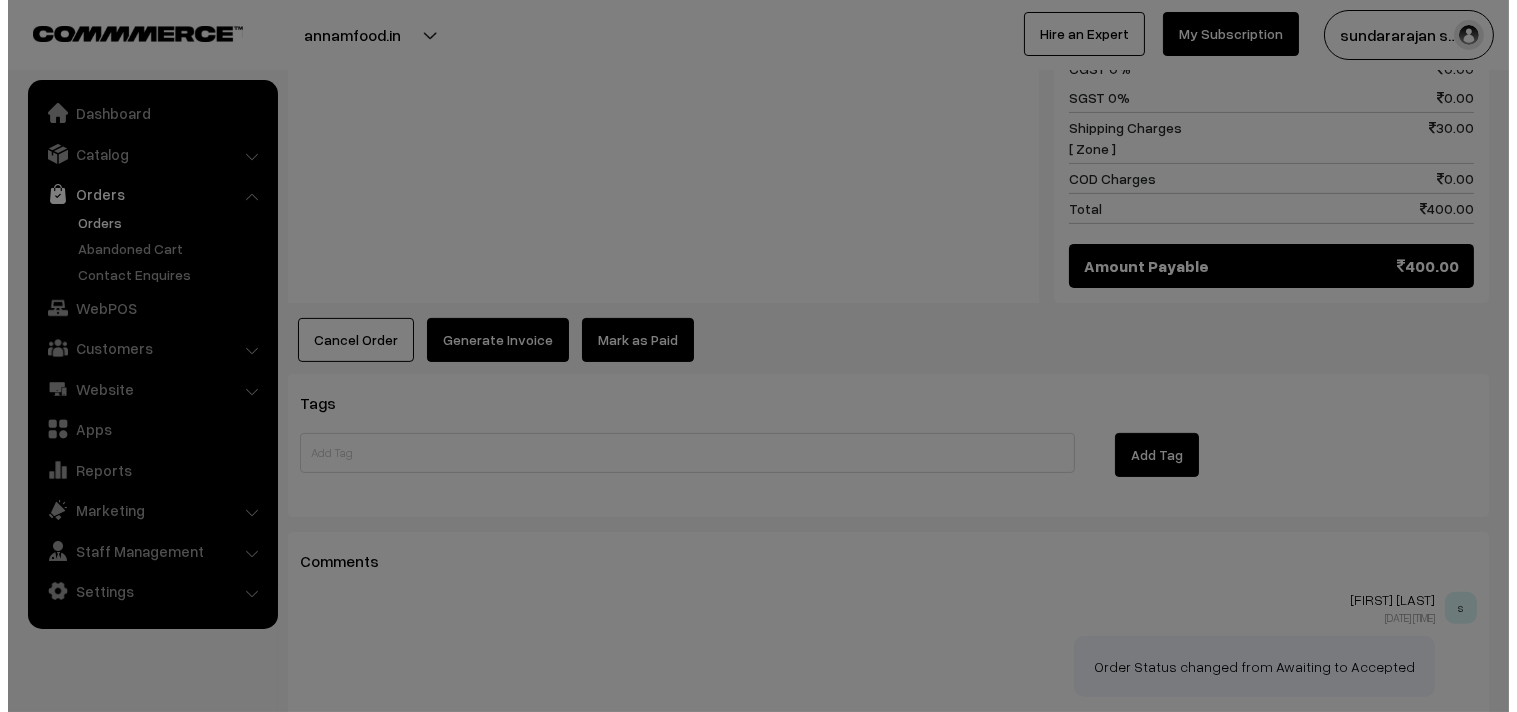 scroll, scrollTop: 1114, scrollLeft: 0, axis: vertical 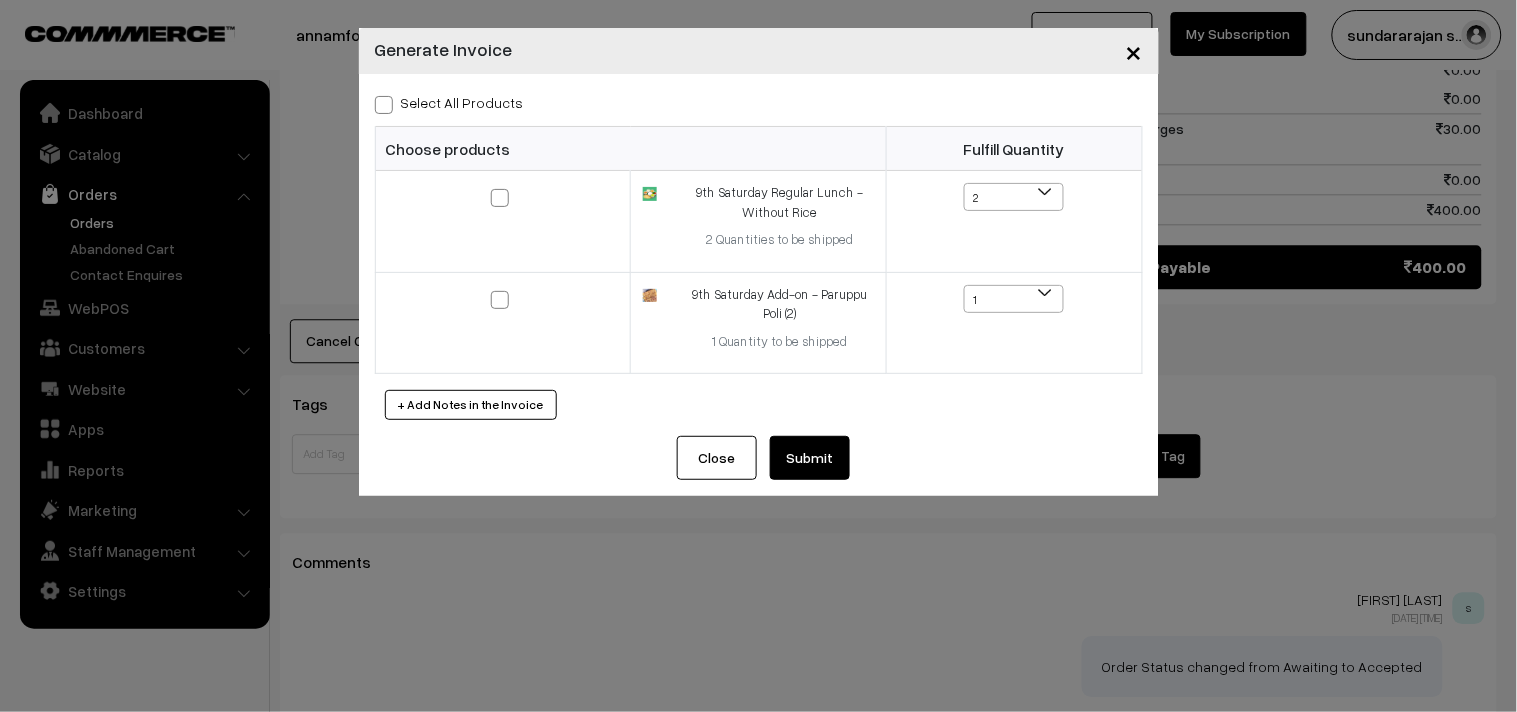 click on "Select All Products" at bounding box center (449, 102) 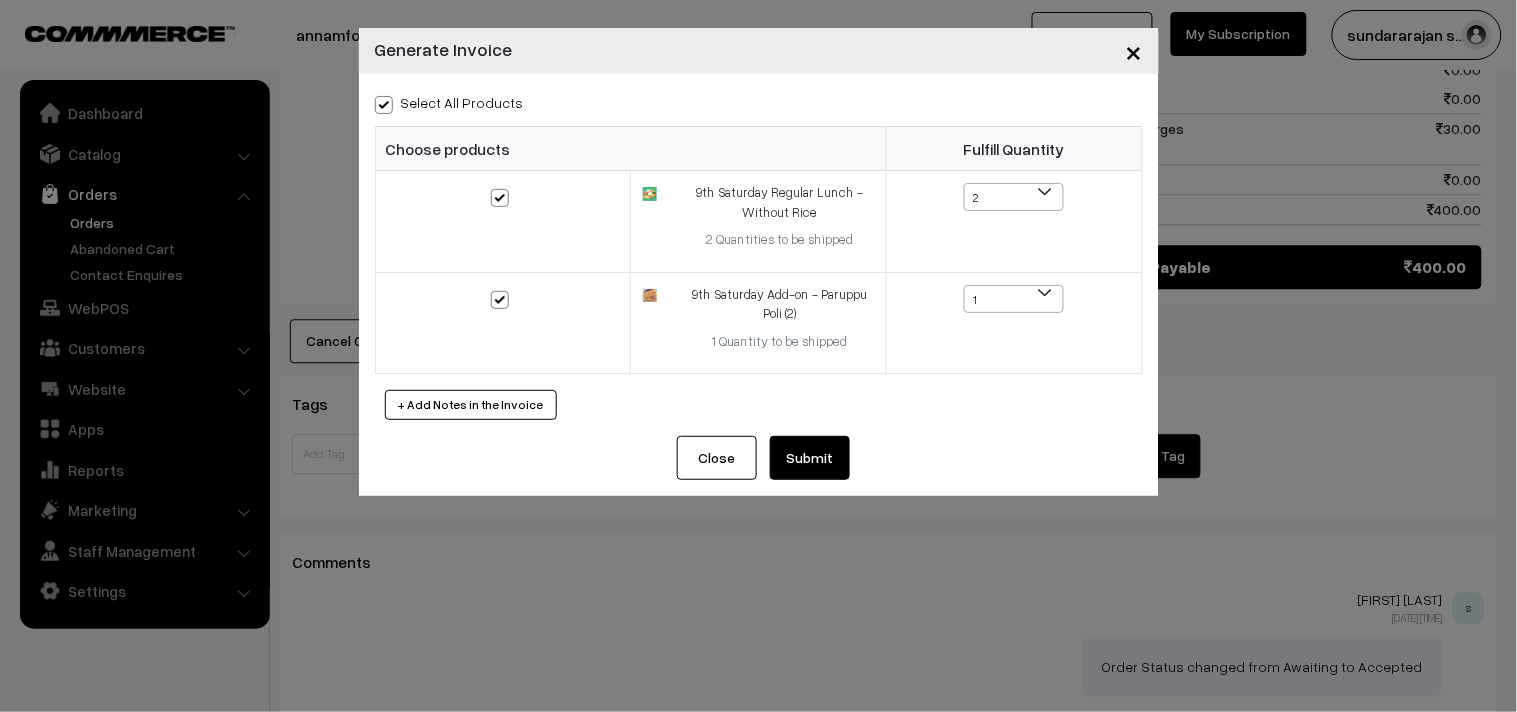 checkbox on "true" 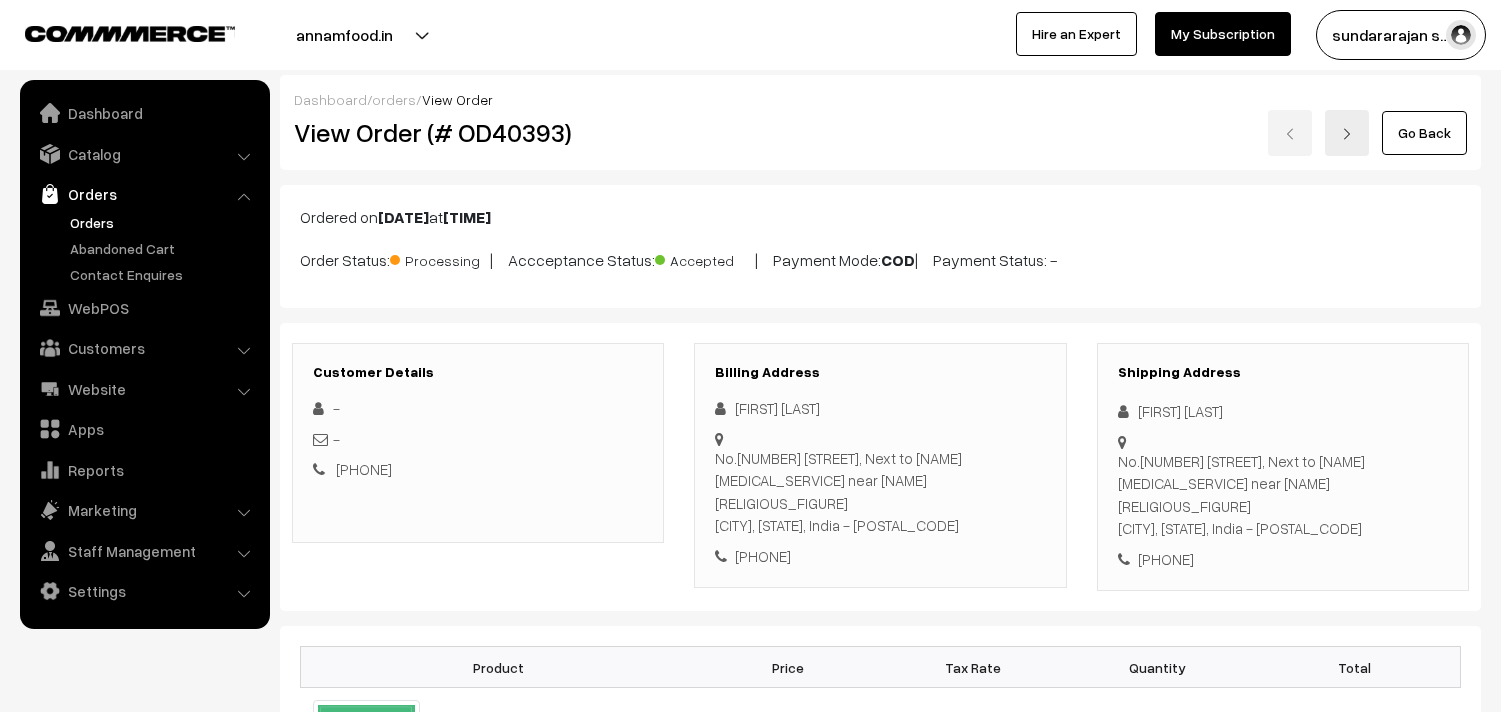 scroll, scrollTop: 1111, scrollLeft: 0, axis: vertical 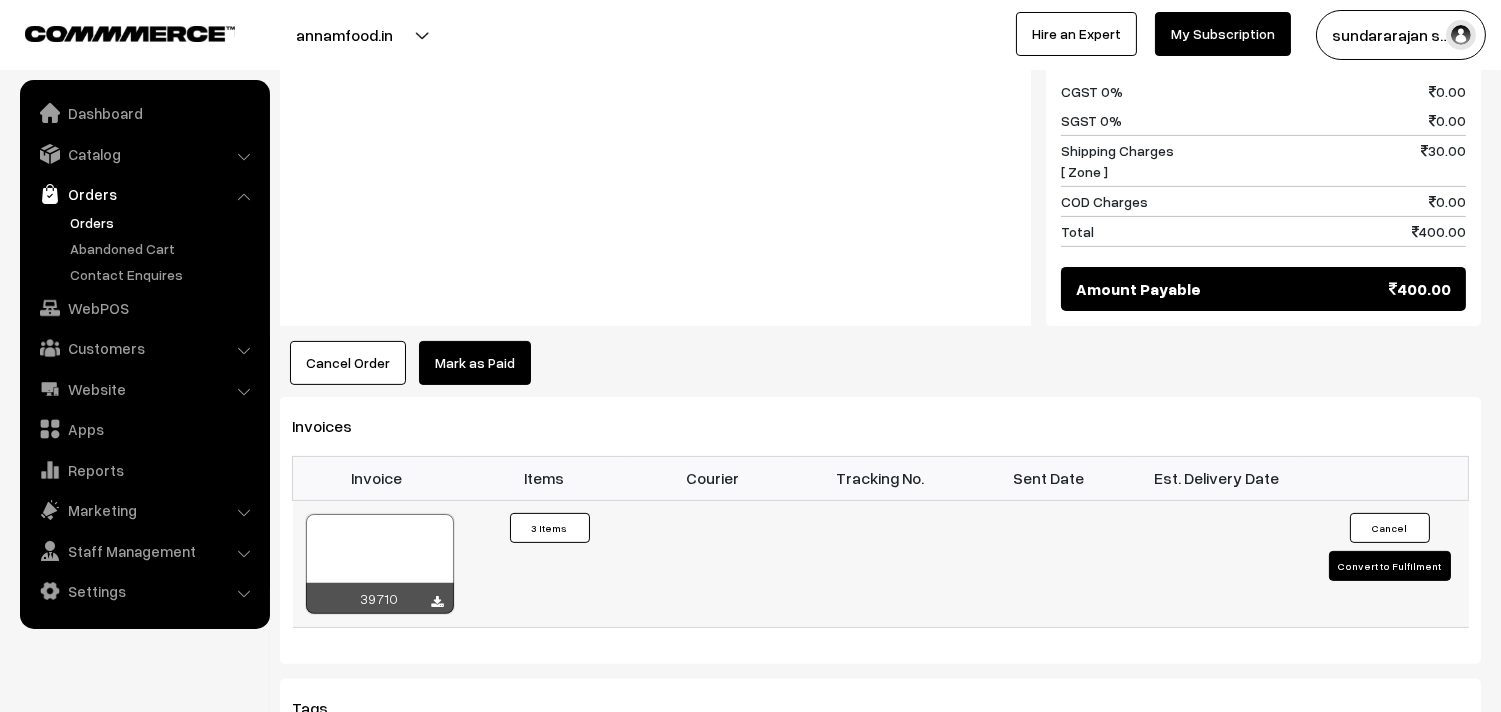 click at bounding box center (380, 564) 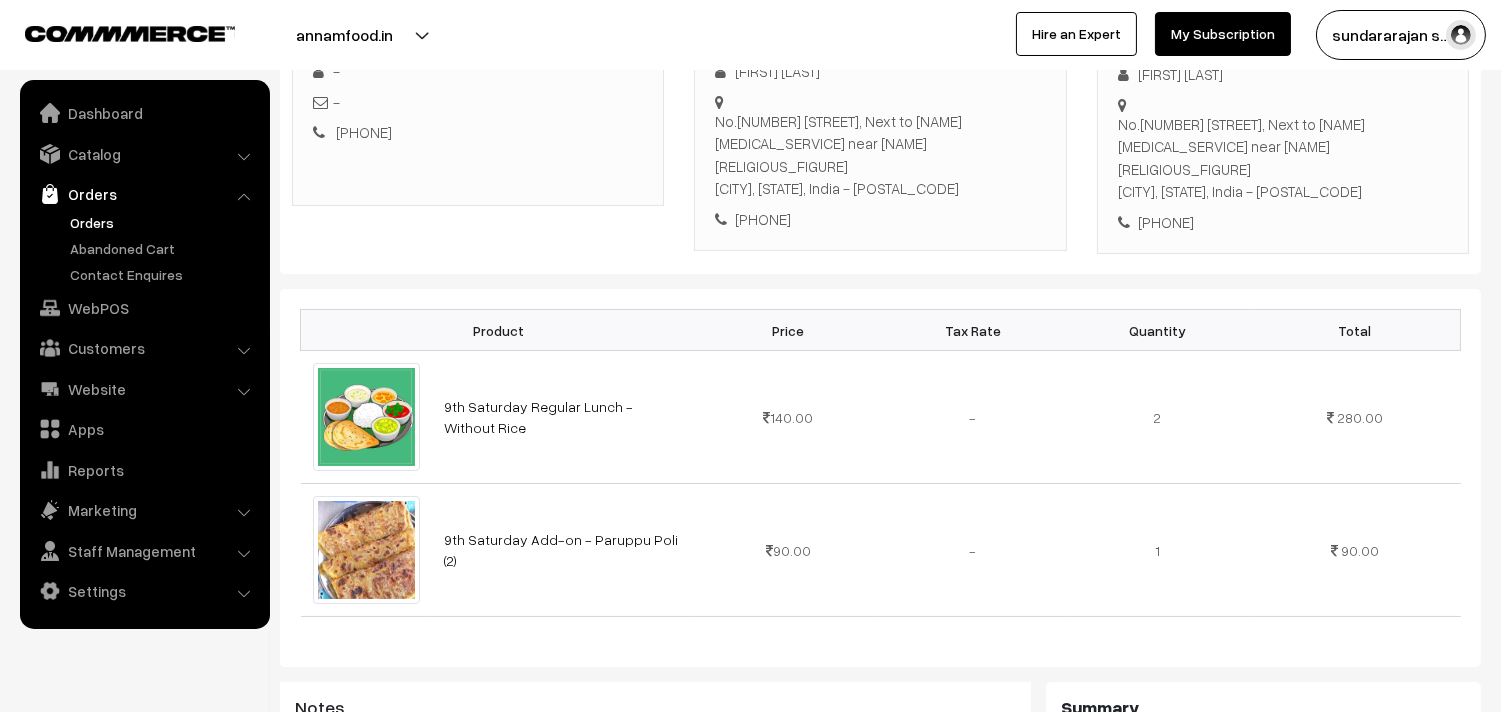 scroll, scrollTop: 336, scrollLeft: 0, axis: vertical 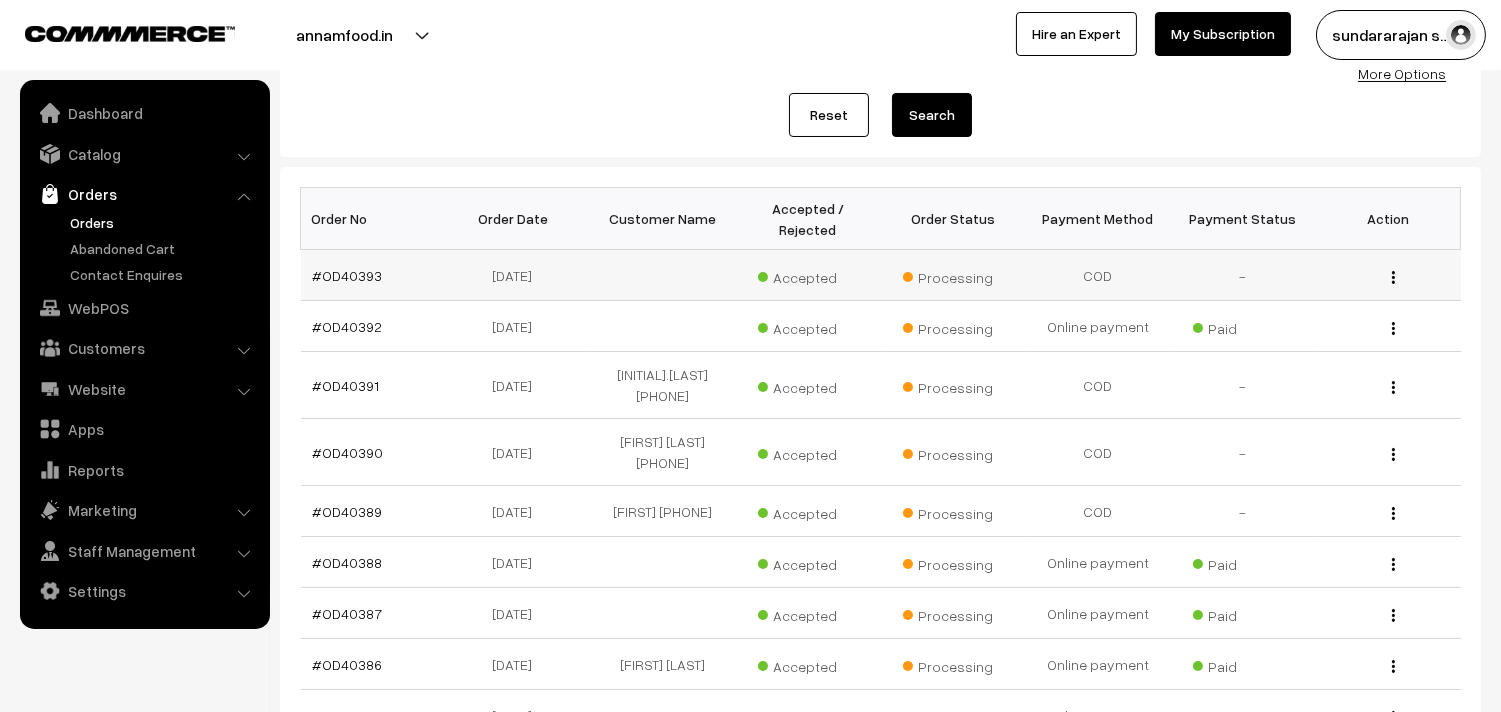 click on "#OD40393" at bounding box center (373, 275) 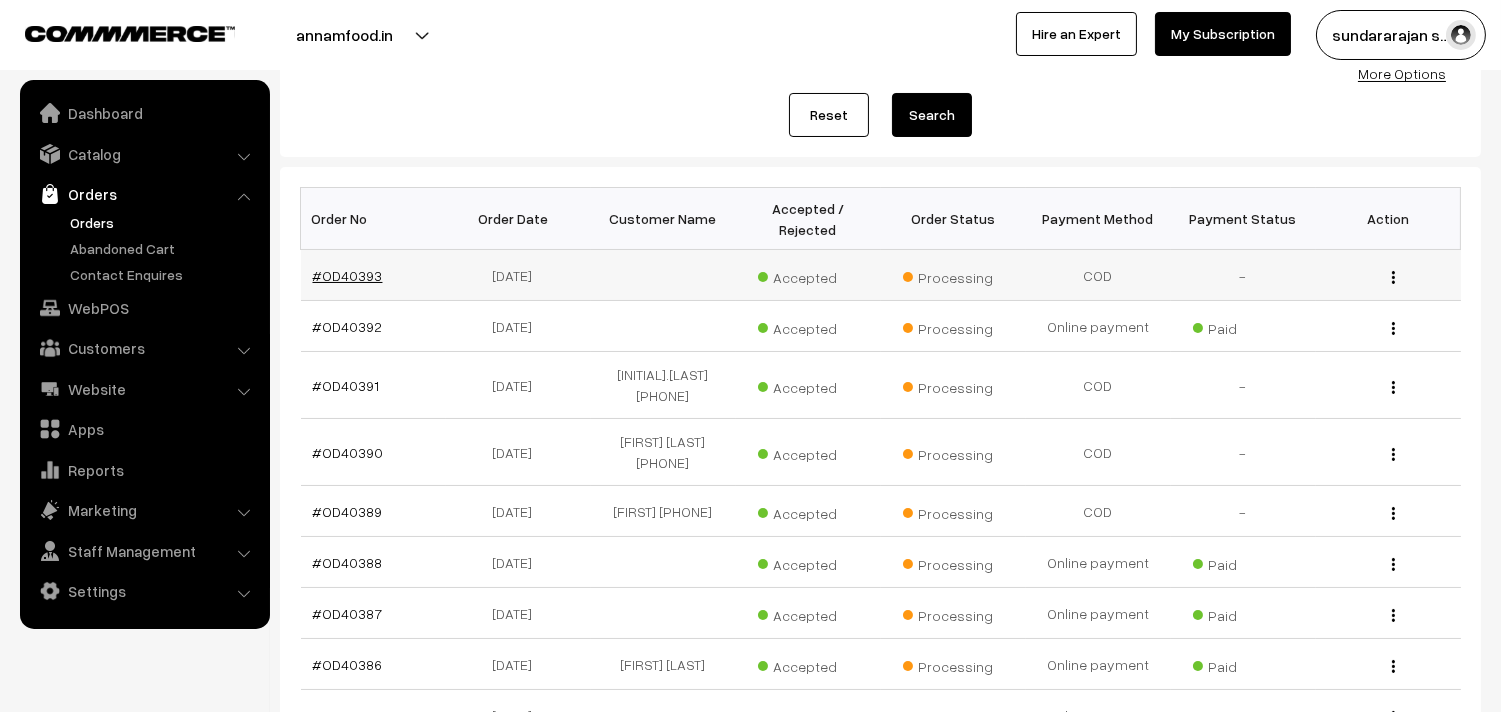 click on "#OD40393" at bounding box center [348, 275] 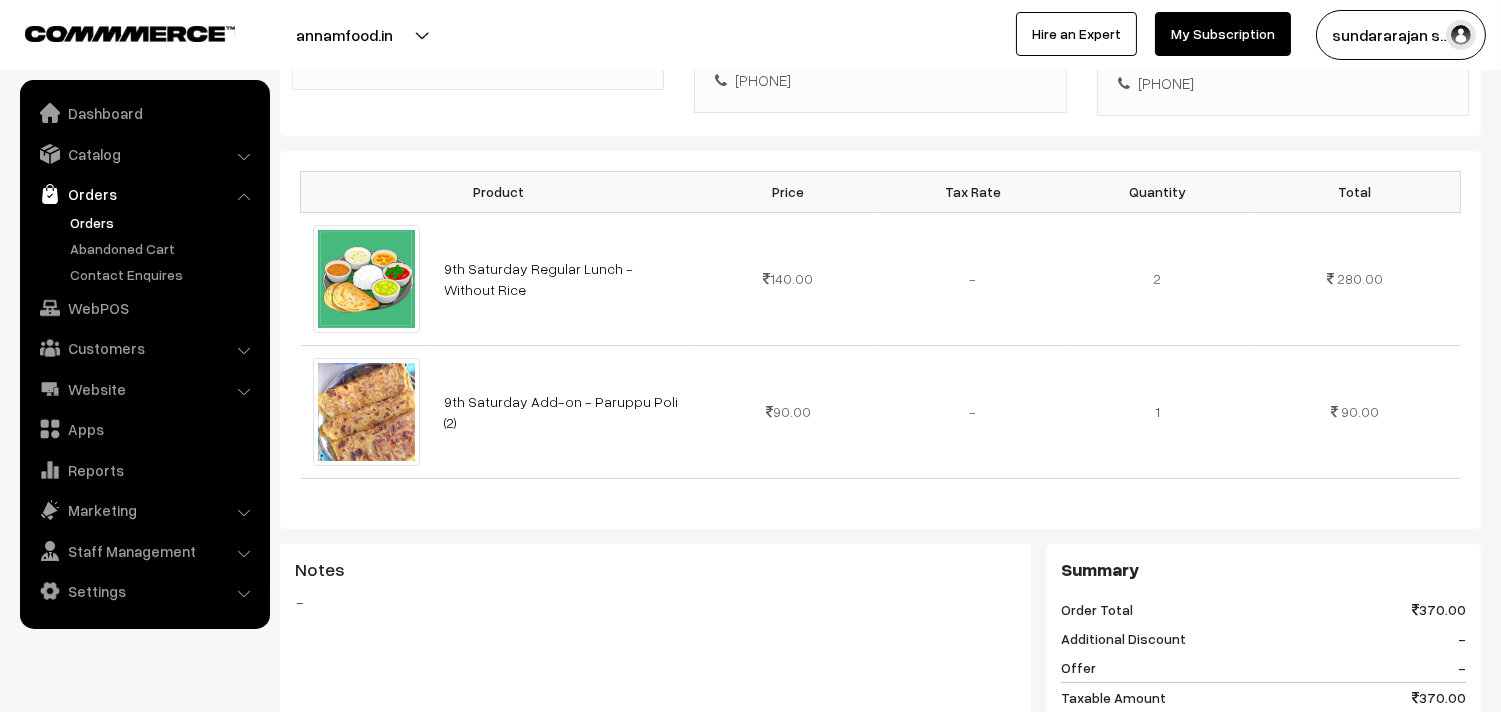 scroll, scrollTop: 444, scrollLeft: 0, axis: vertical 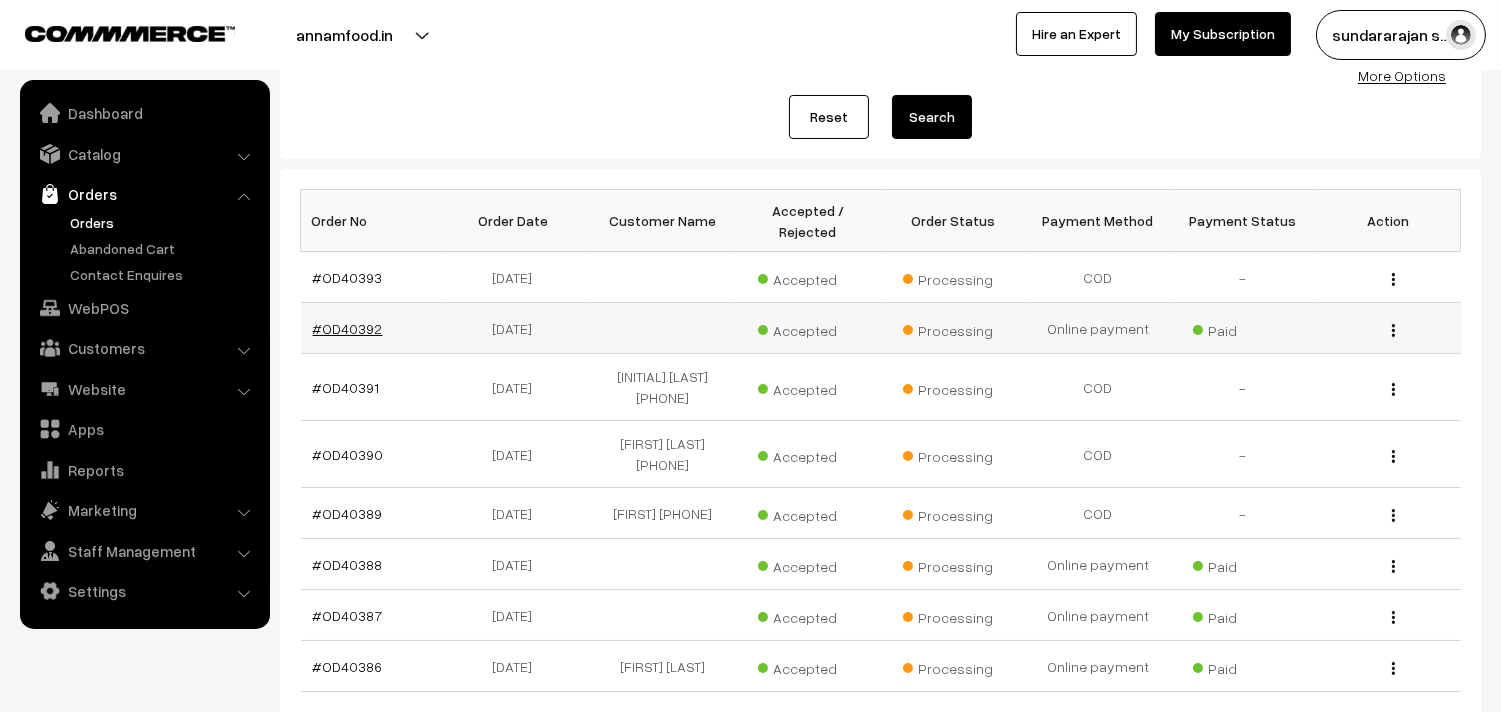 click on "#OD40392" at bounding box center (348, 328) 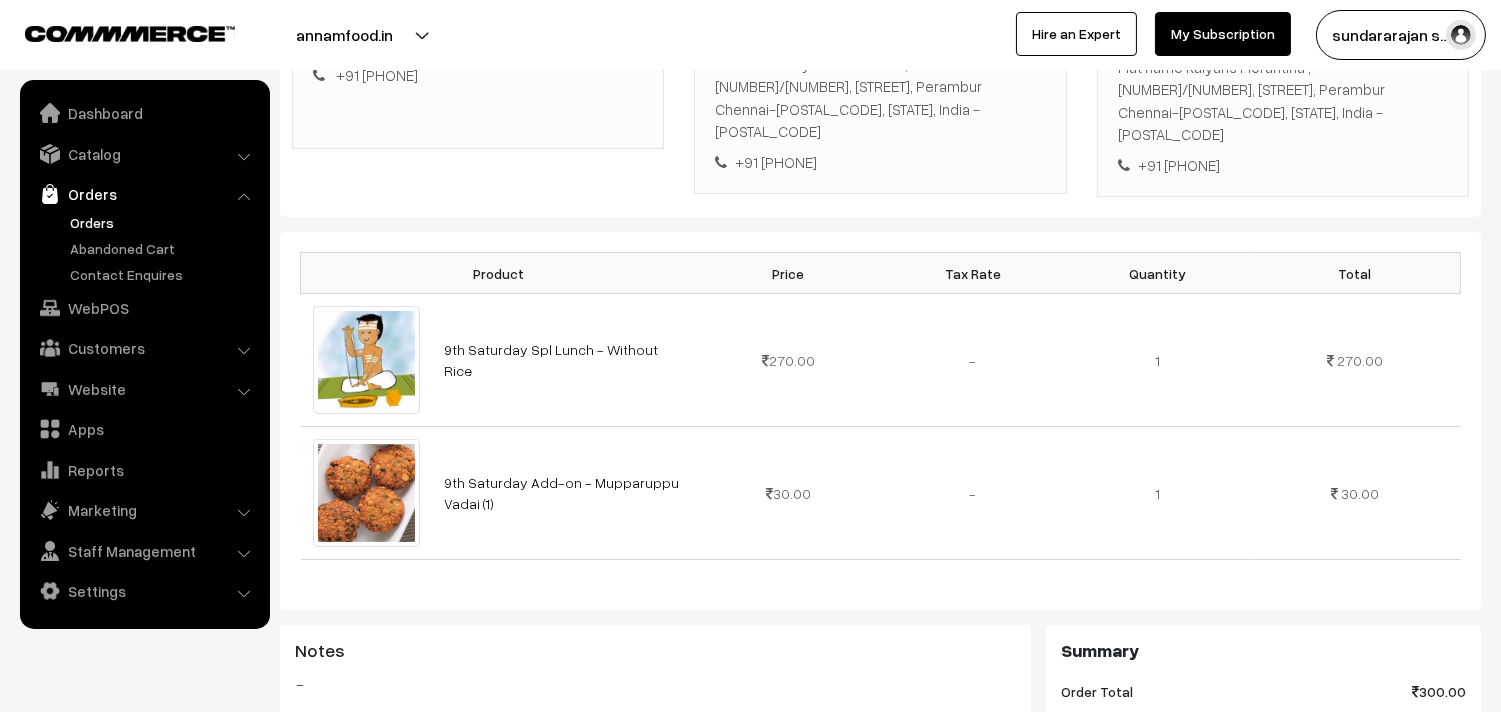 scroll, scrollTop: 444, scrollLeft: 0, axis: vertical 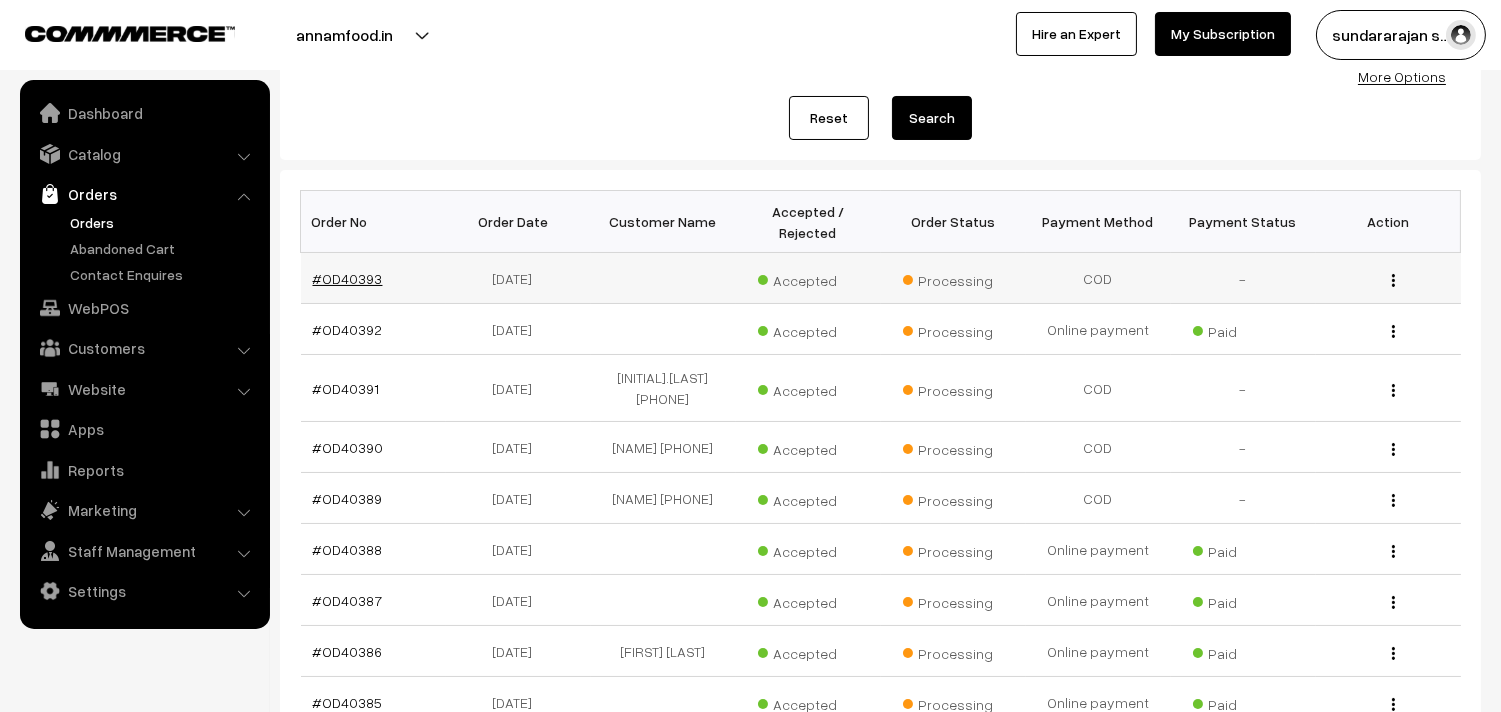 click on "#OD40393" at bounding box center [348, 278] 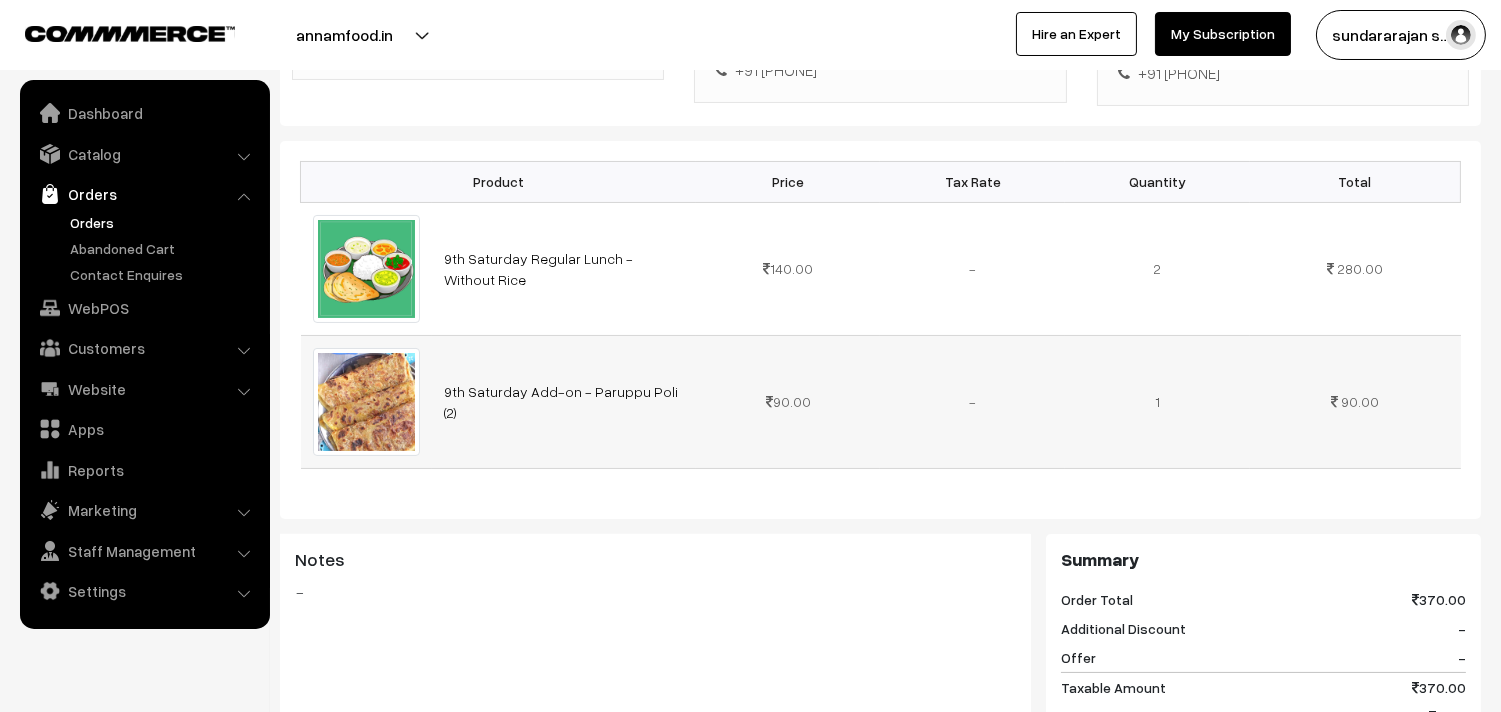 scroll, scrollTop: 333, scrollLeft: 0, axis: vertical 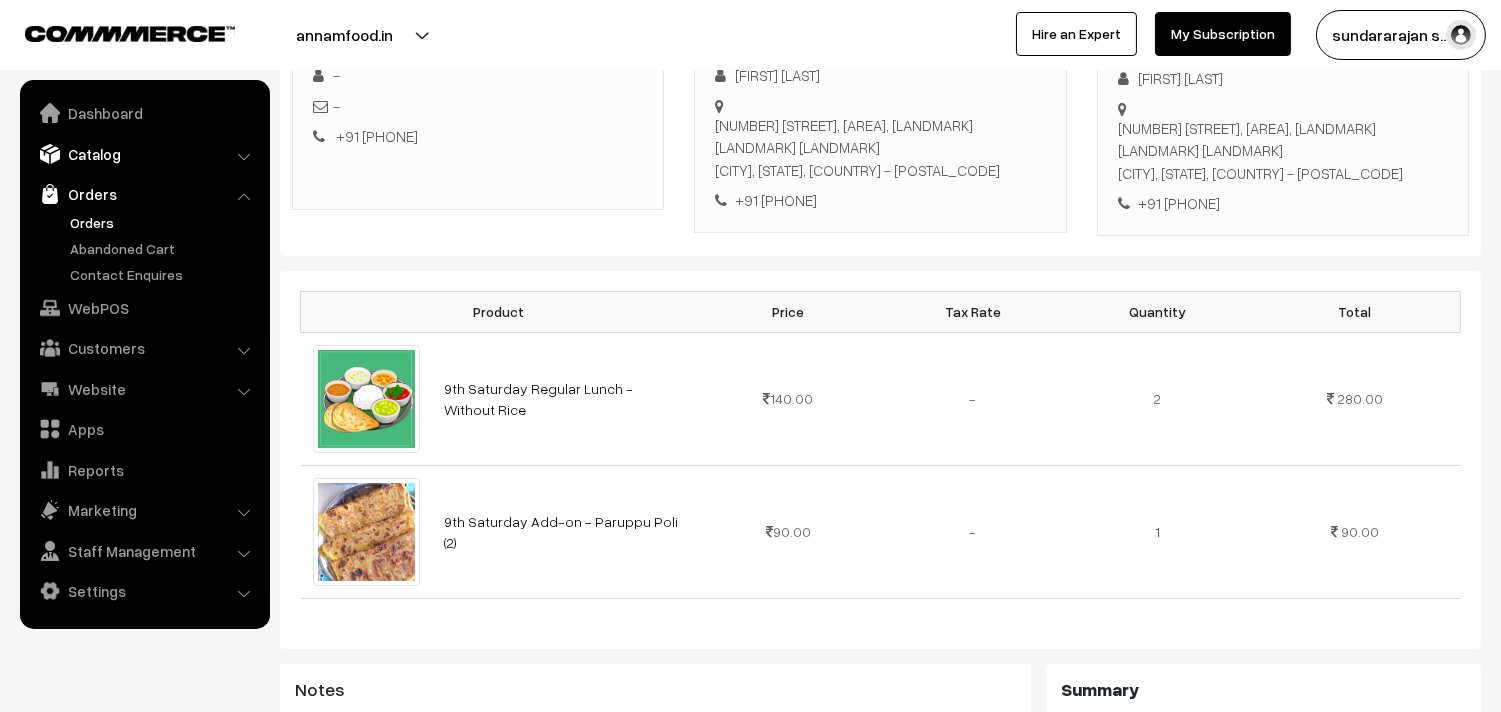 click on "Catalog" at bounding box center (144, 154) 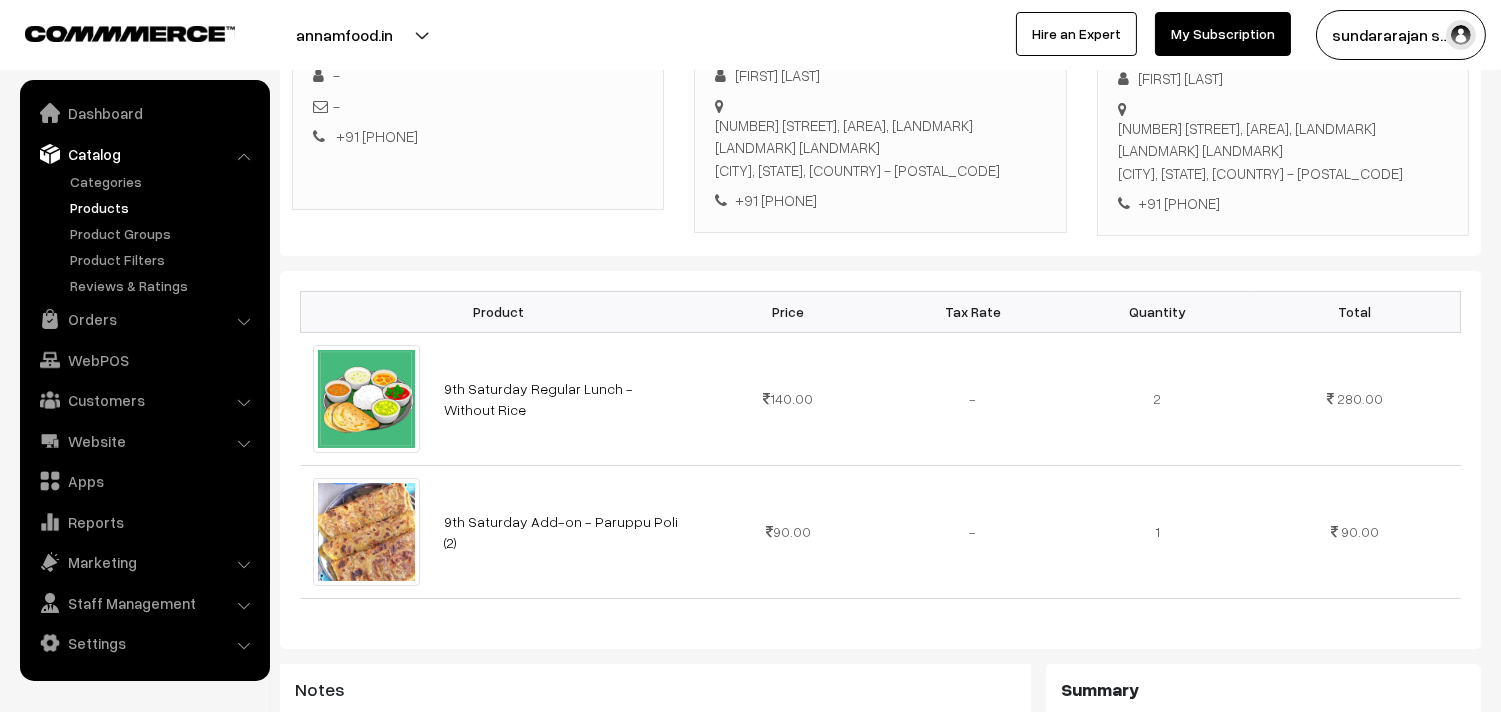 click on "Products" at bounding box center (164, 207) 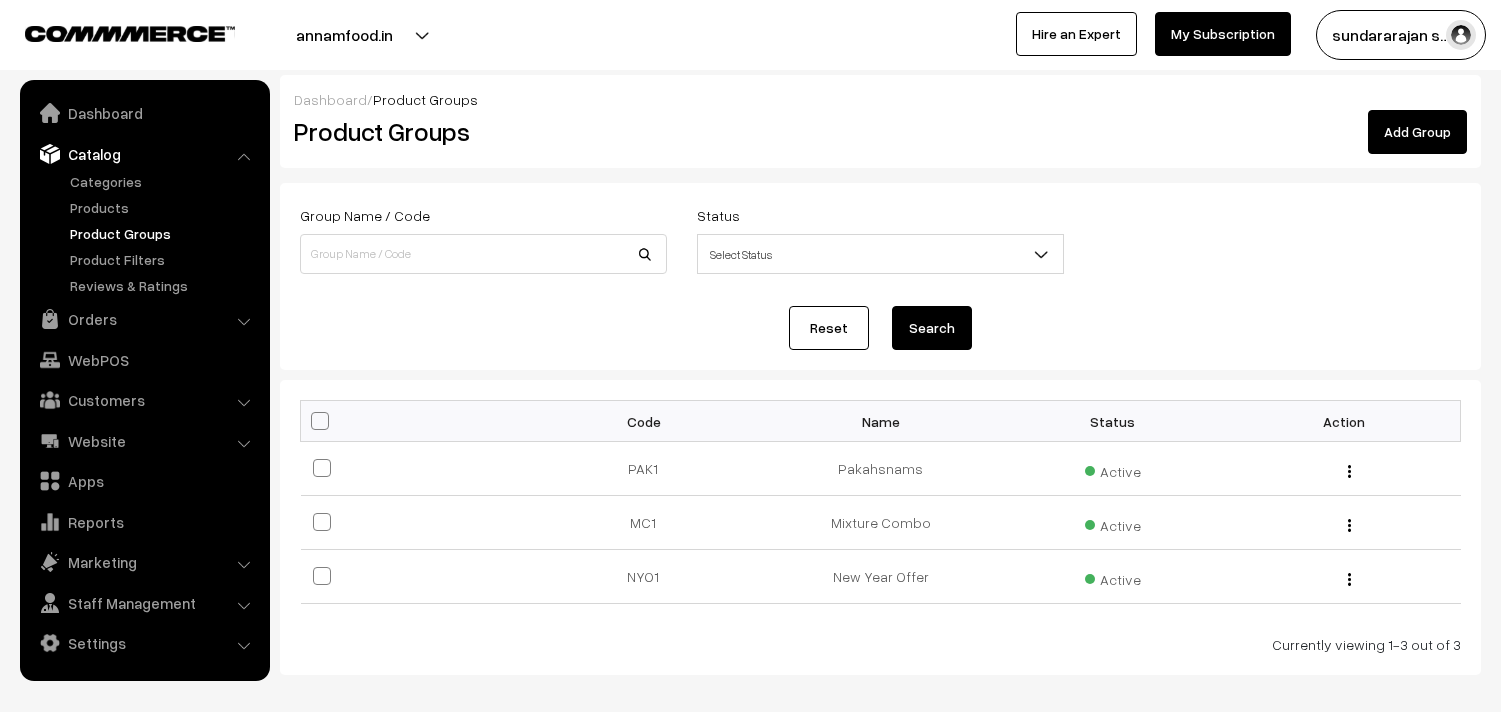 scroll, scrollTop: 0, scrollLeft: 0, axis: both 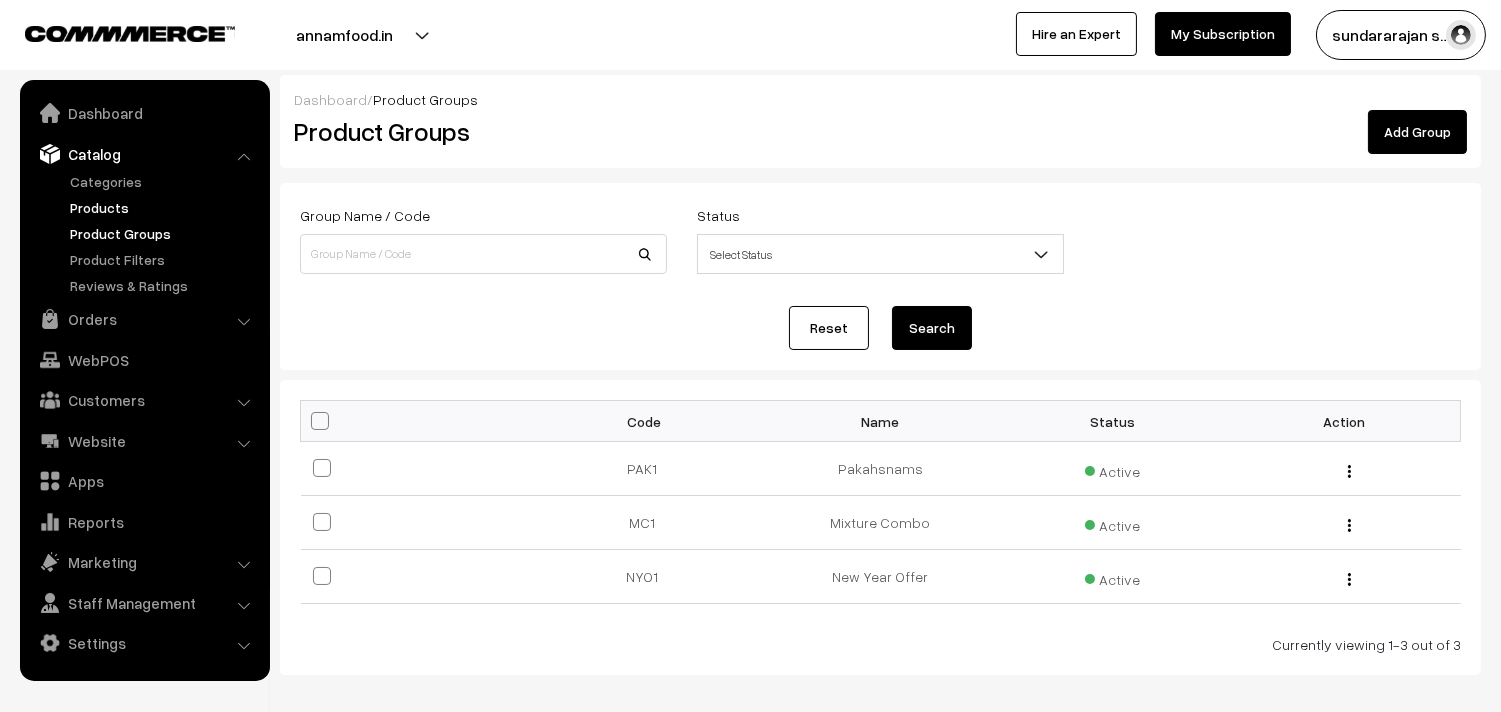 click on "Products" at bounding box center [164, 207] 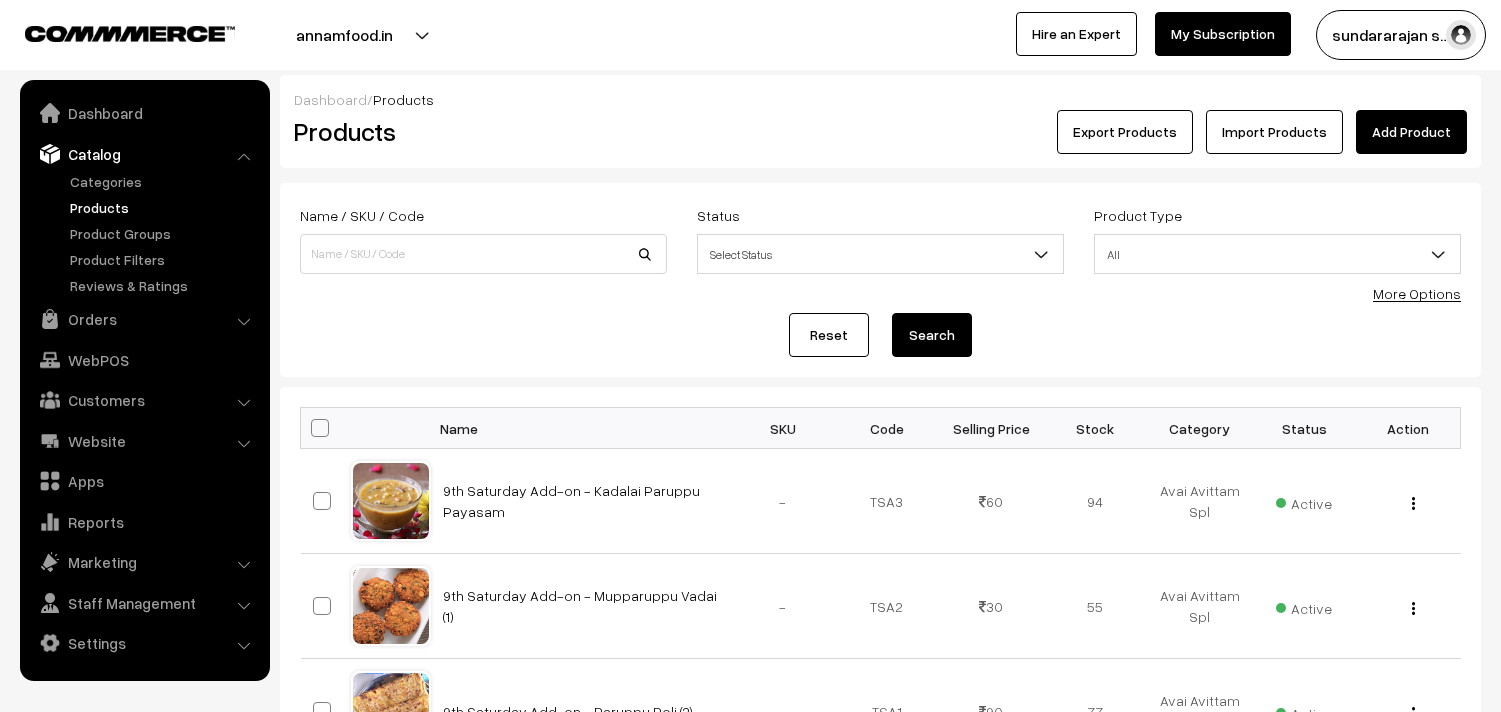 scroll, scrollTop: 0, scrollLeft: 0, axis: both 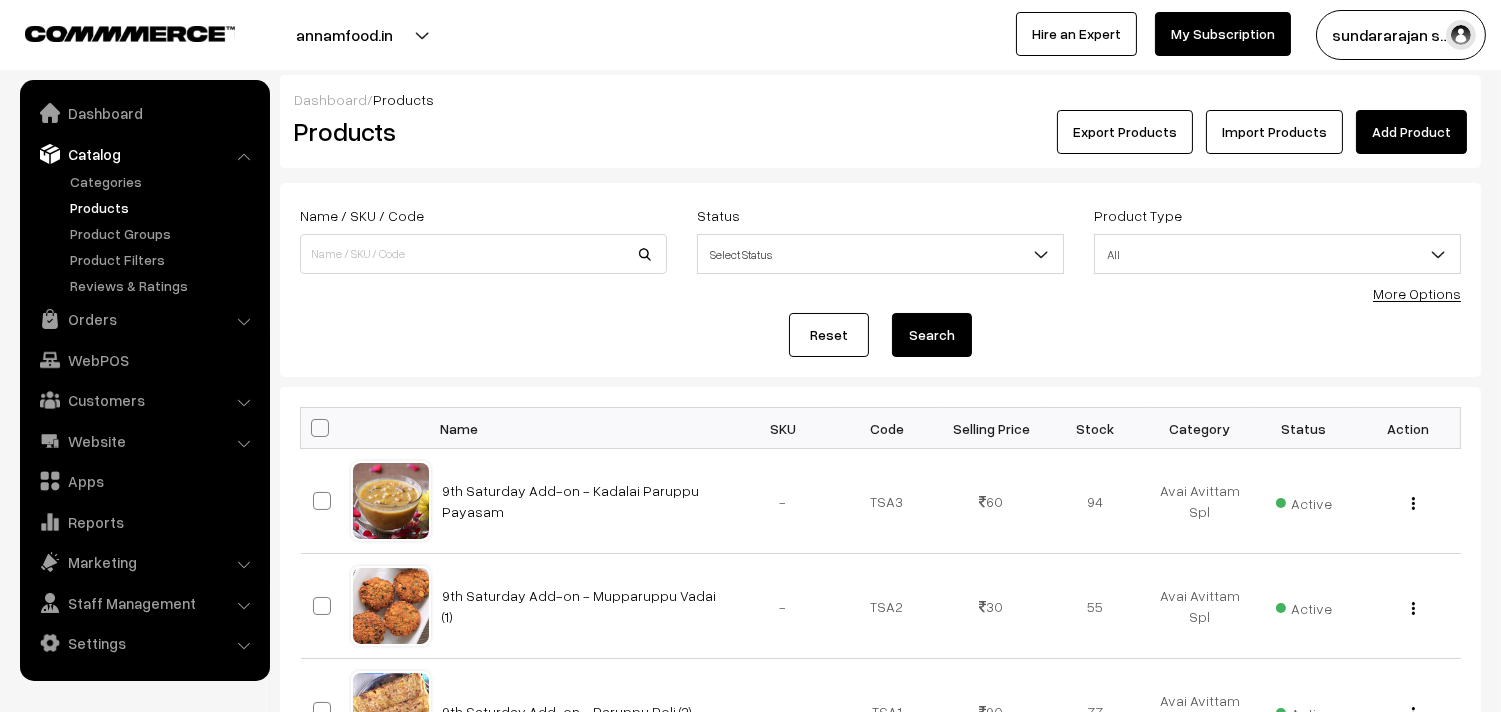 click on "More Options" at bounding box center (1417, 293) 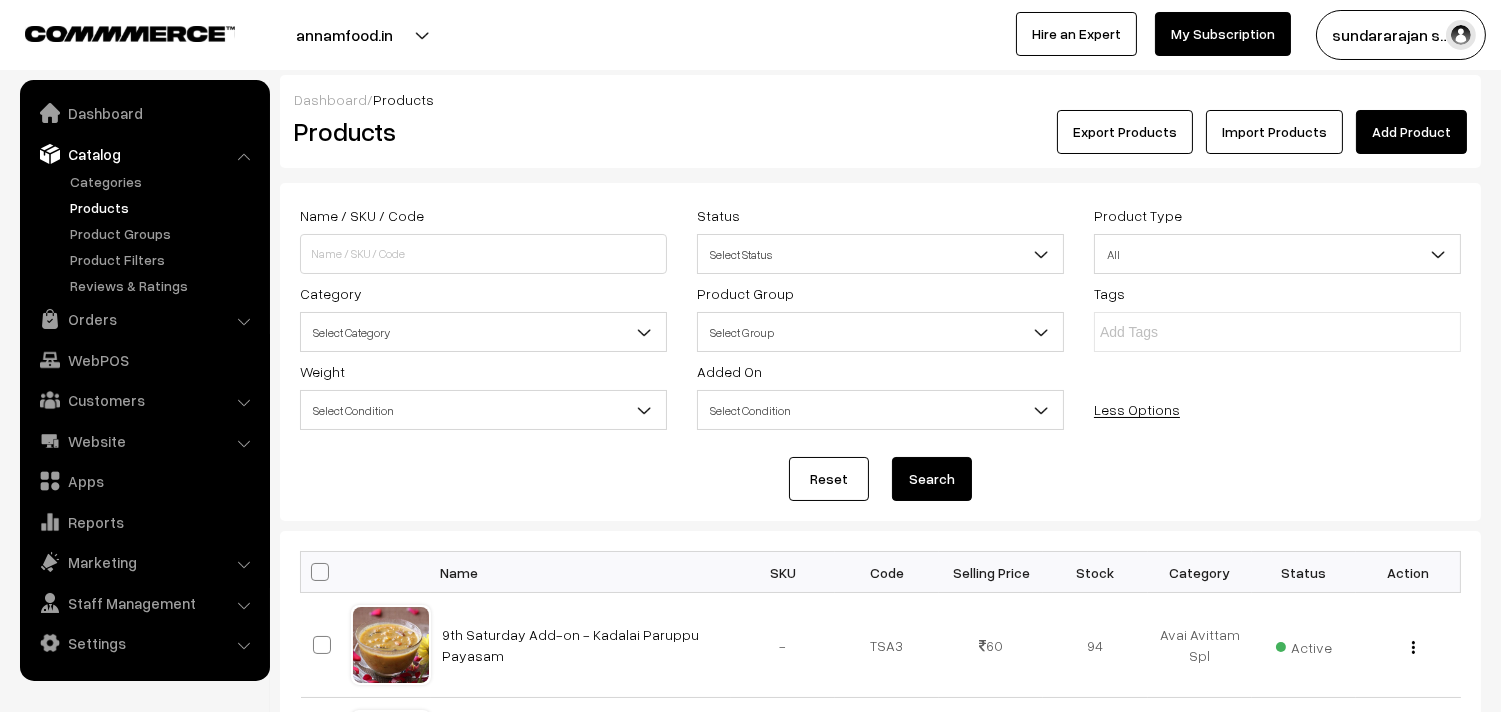 click on "Select Category" at bounding box center [483, 332] 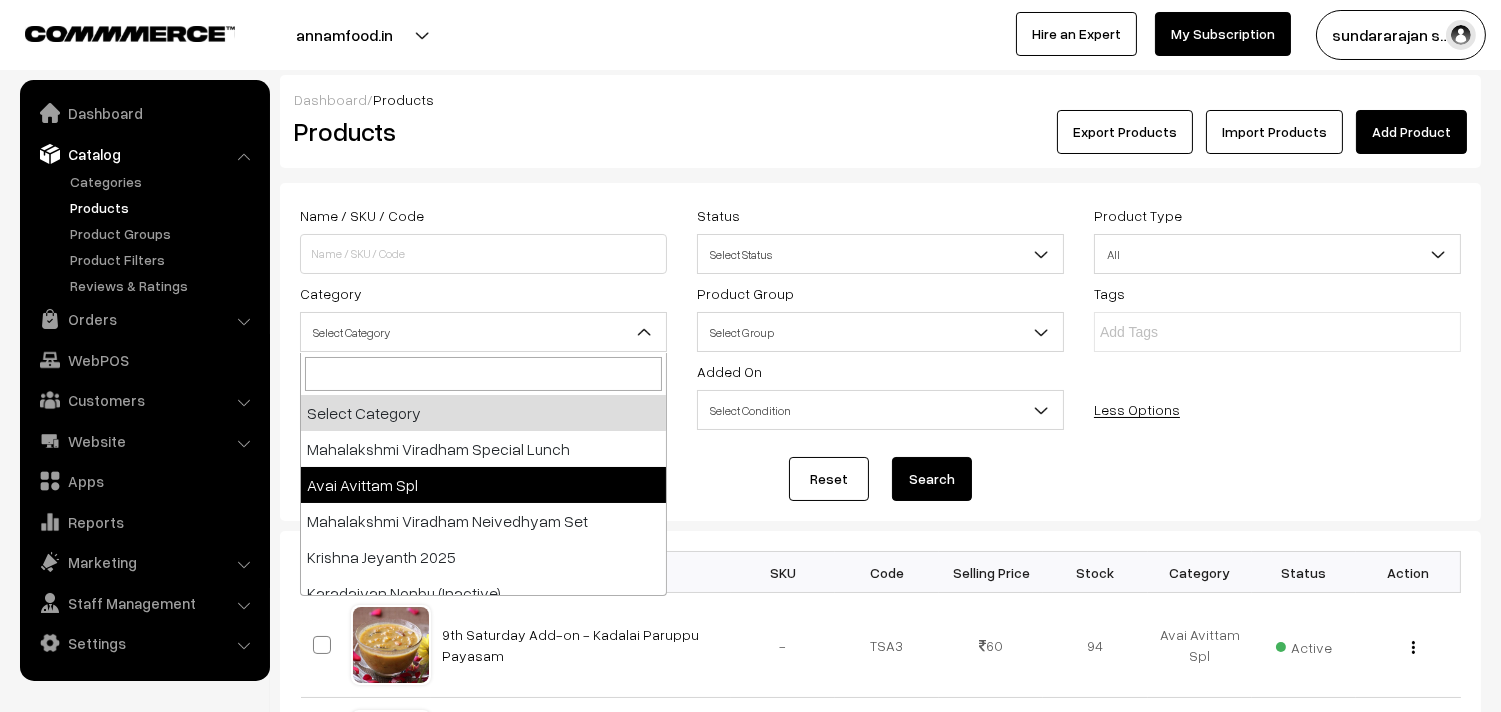 select on "99" 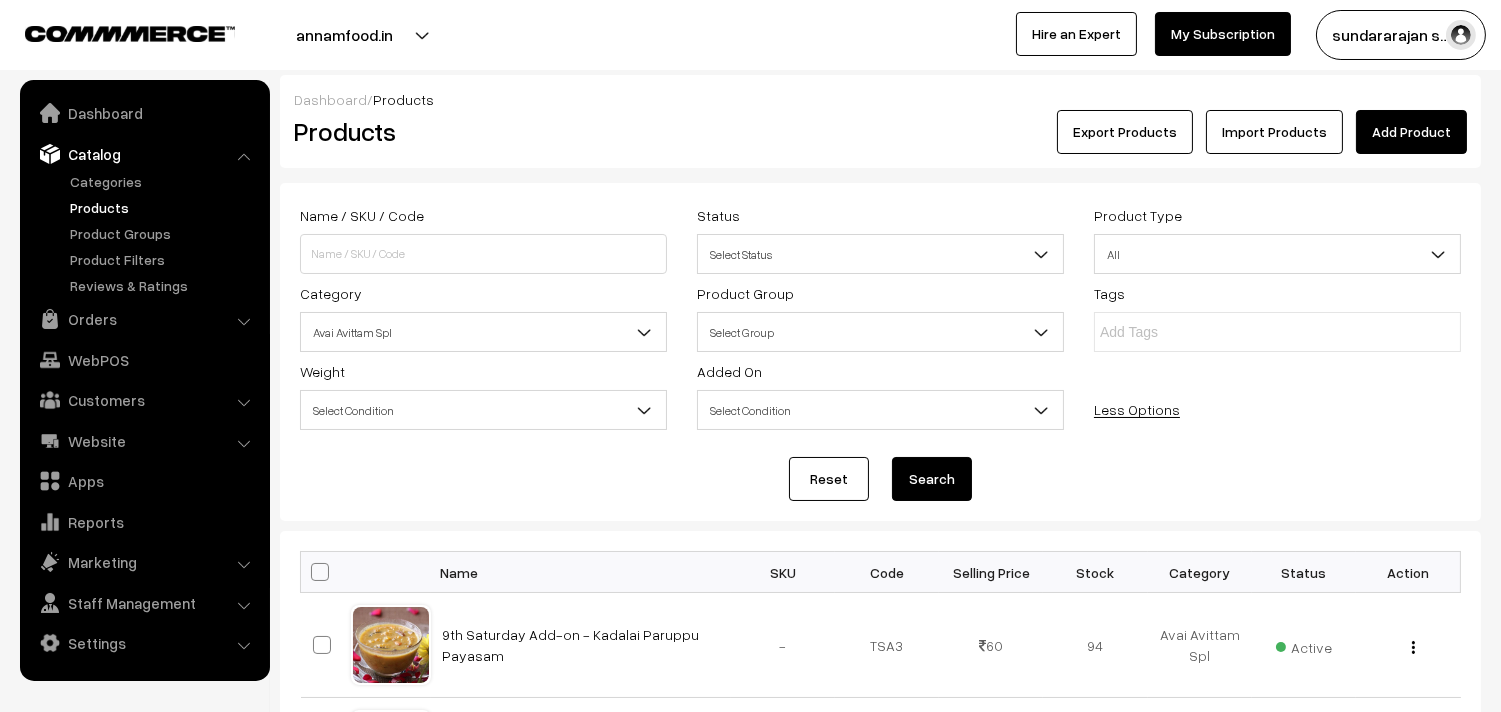 click on "Search" at bounding box center (932, 479) 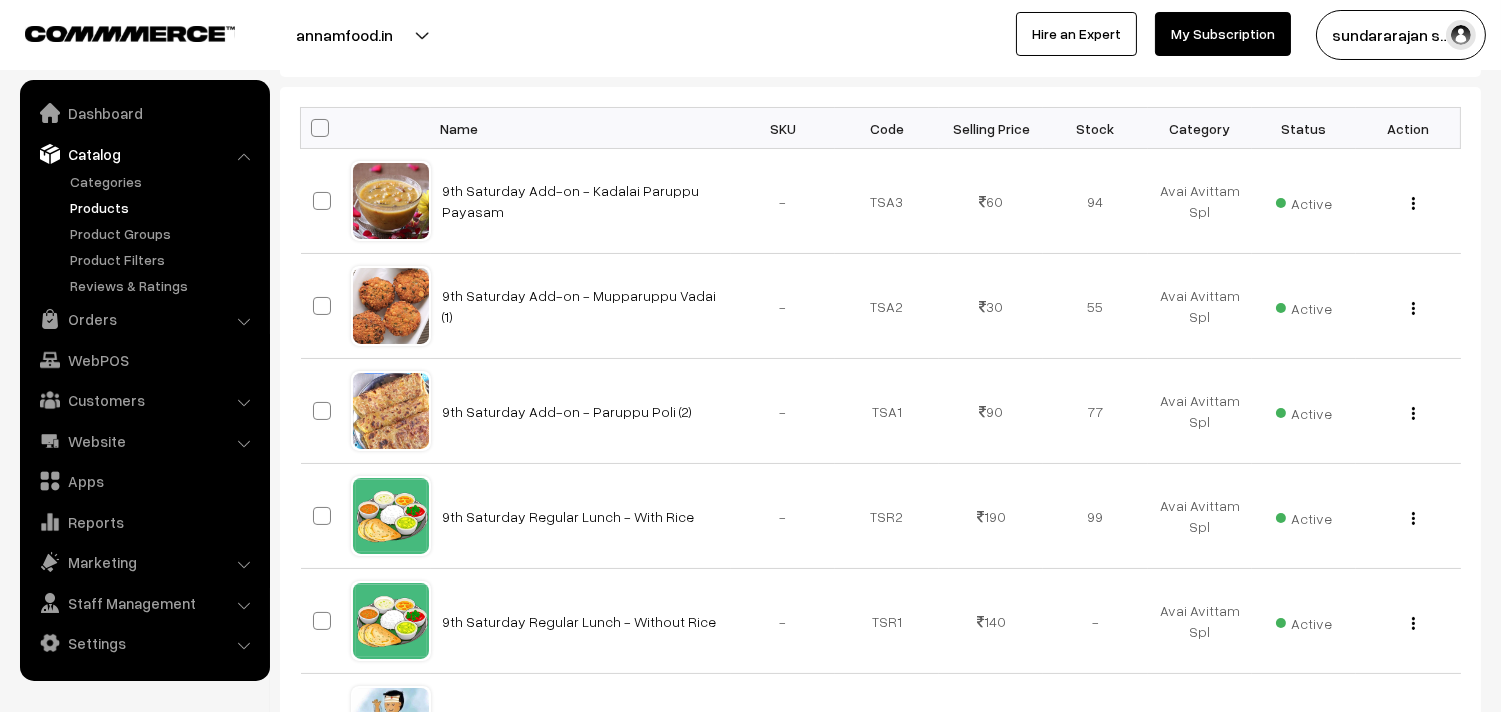 scroll, scrollTop: 111, scrollLeft: 0, axis: vertical 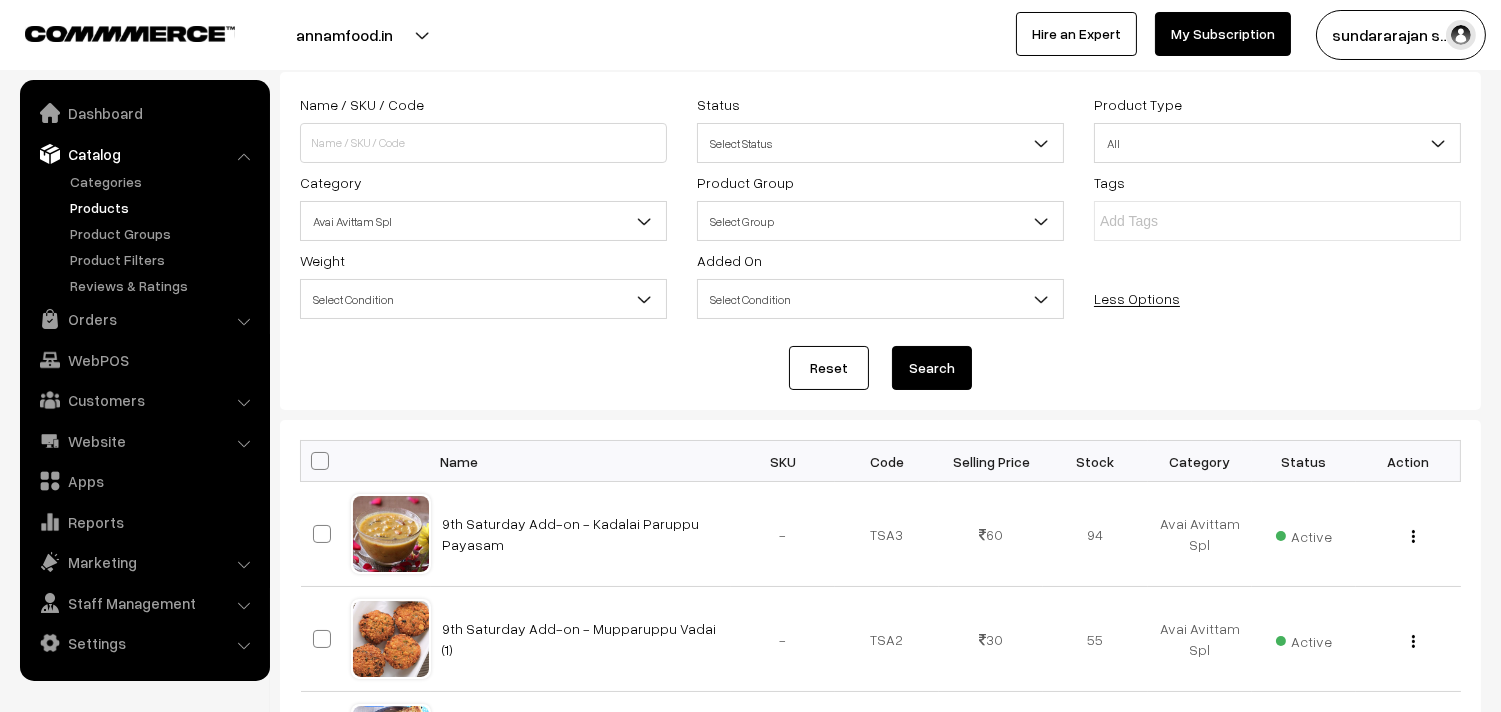 click at bounding box center (326, 461) 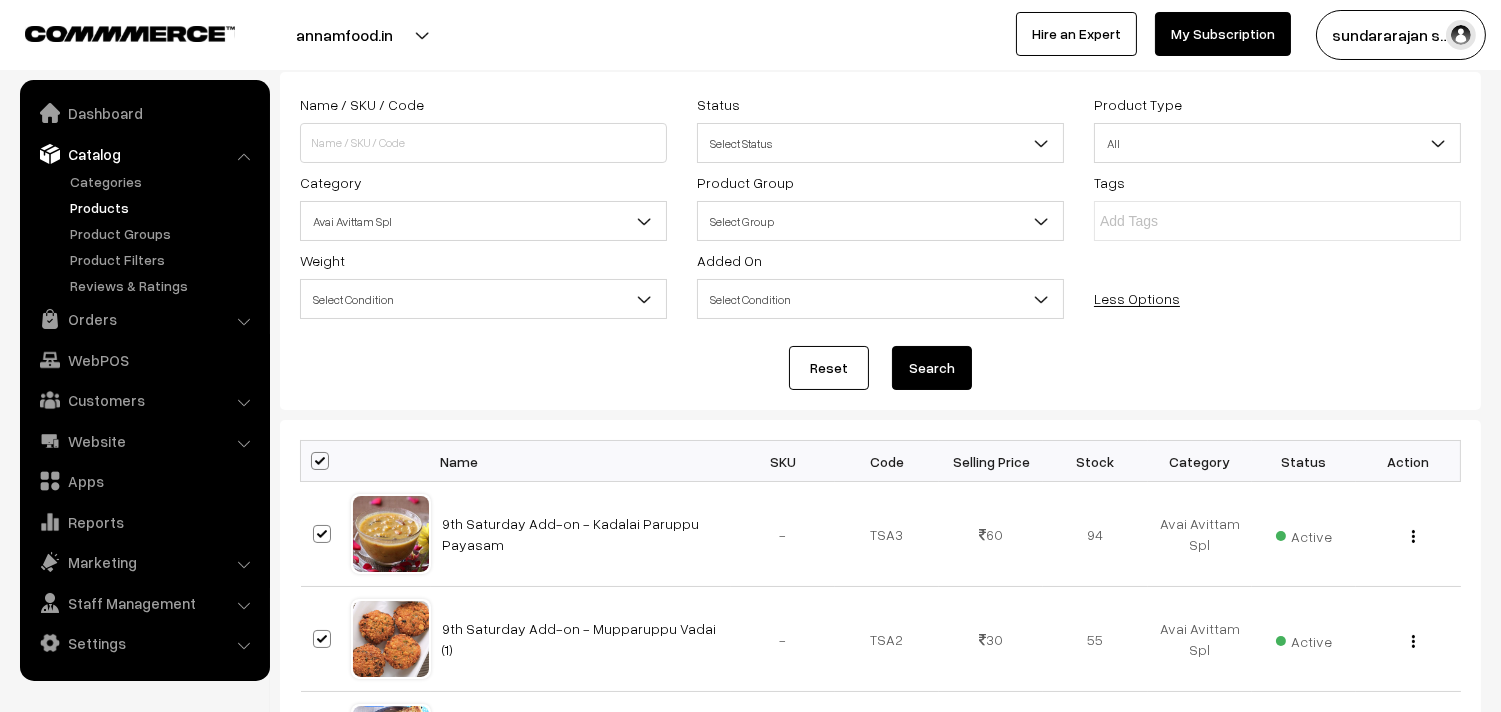 checkbox on "true" 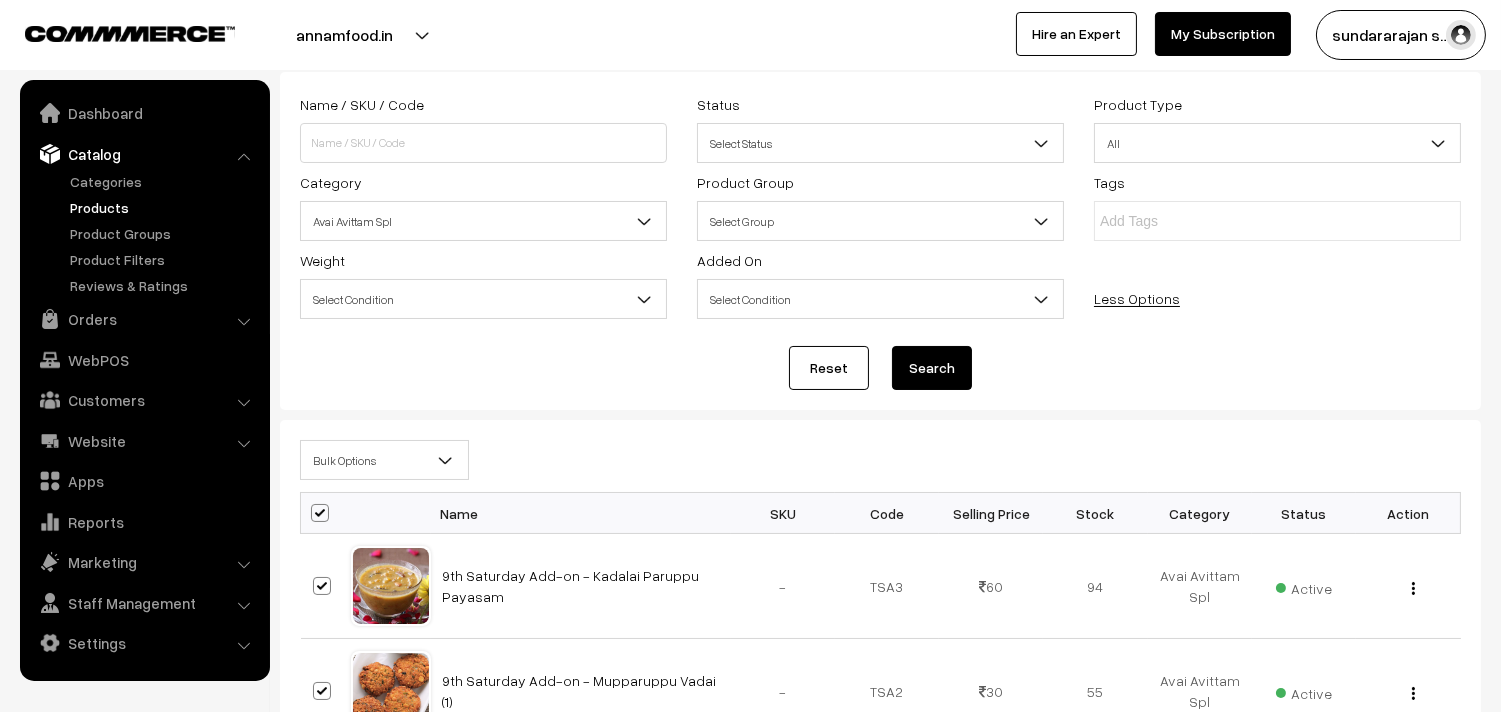click on "Bulk Options" at bounding box center [384, 460] 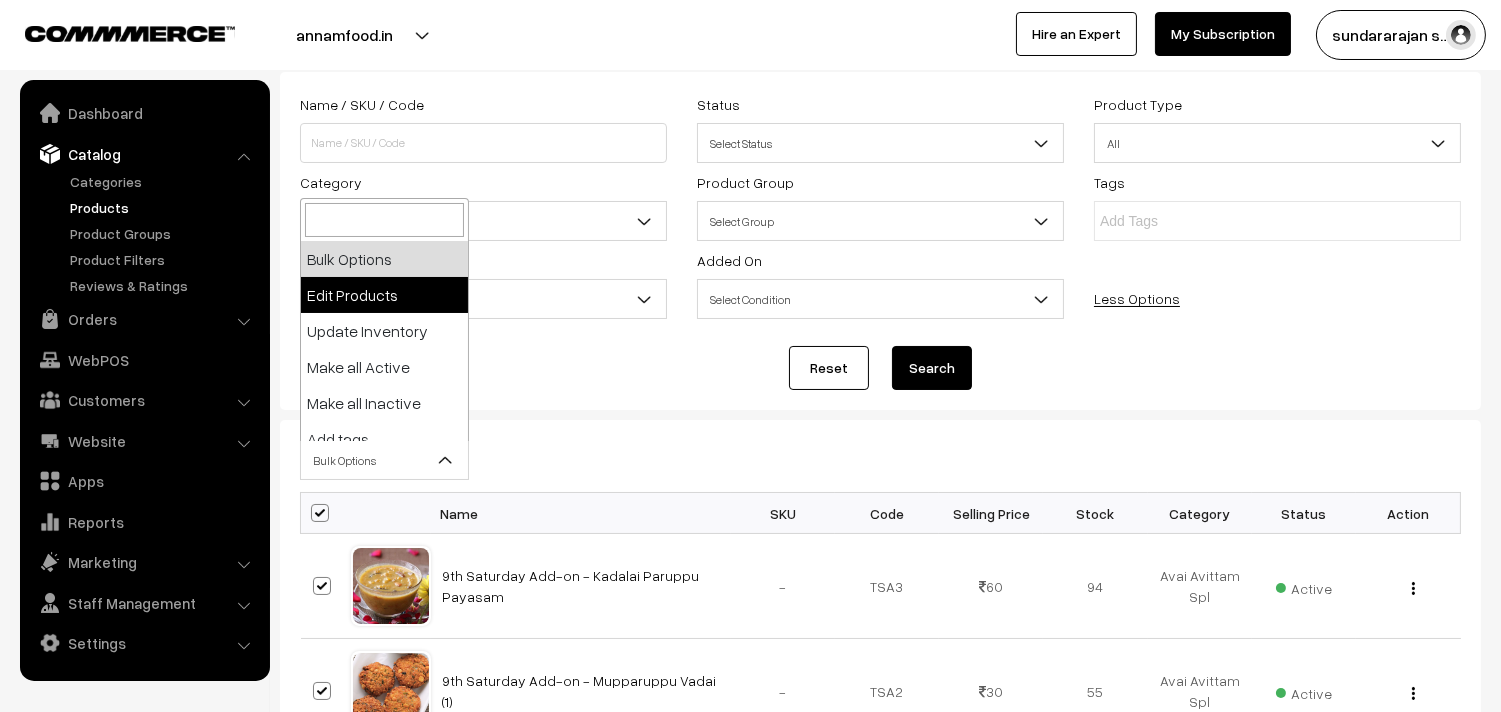 select on "editProduct" 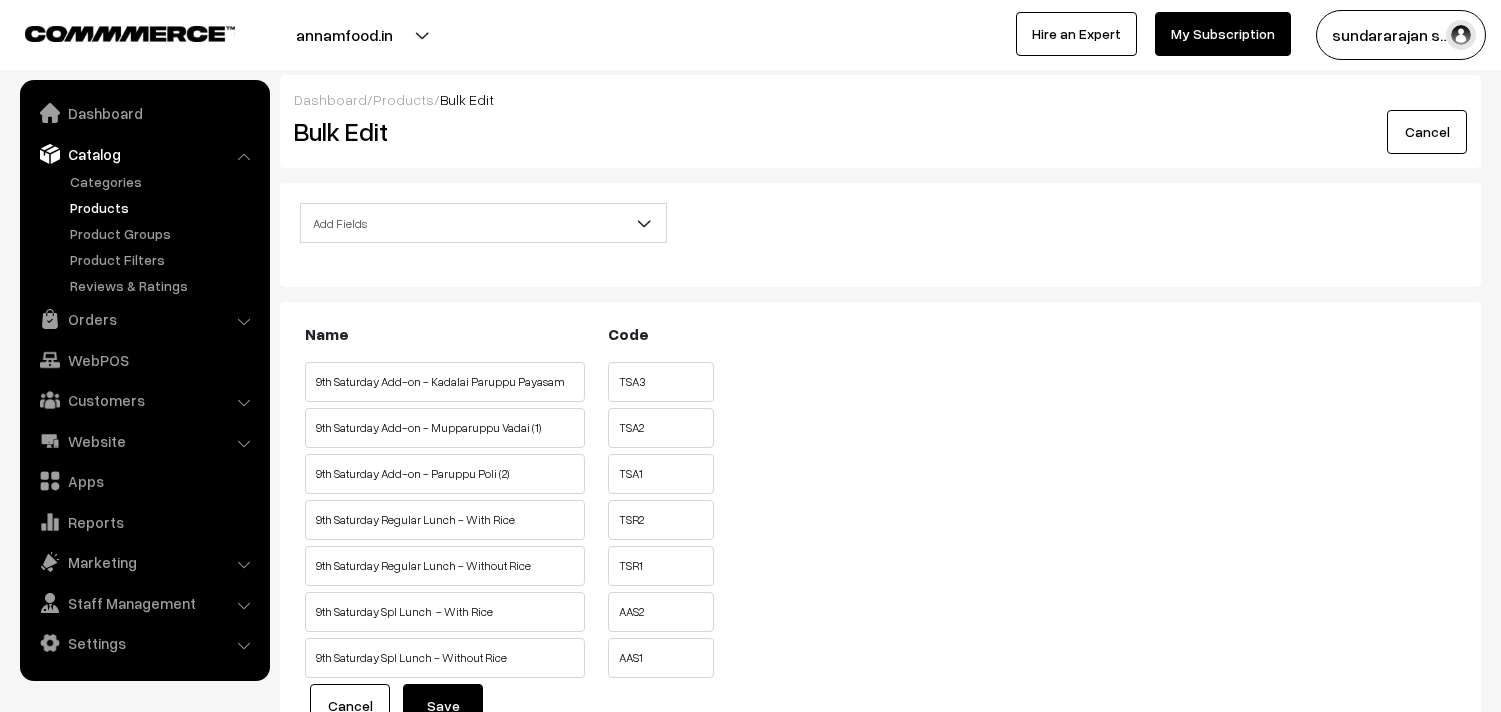 scroll, scrollTop: 0, scrollLeft: 0, axis: both 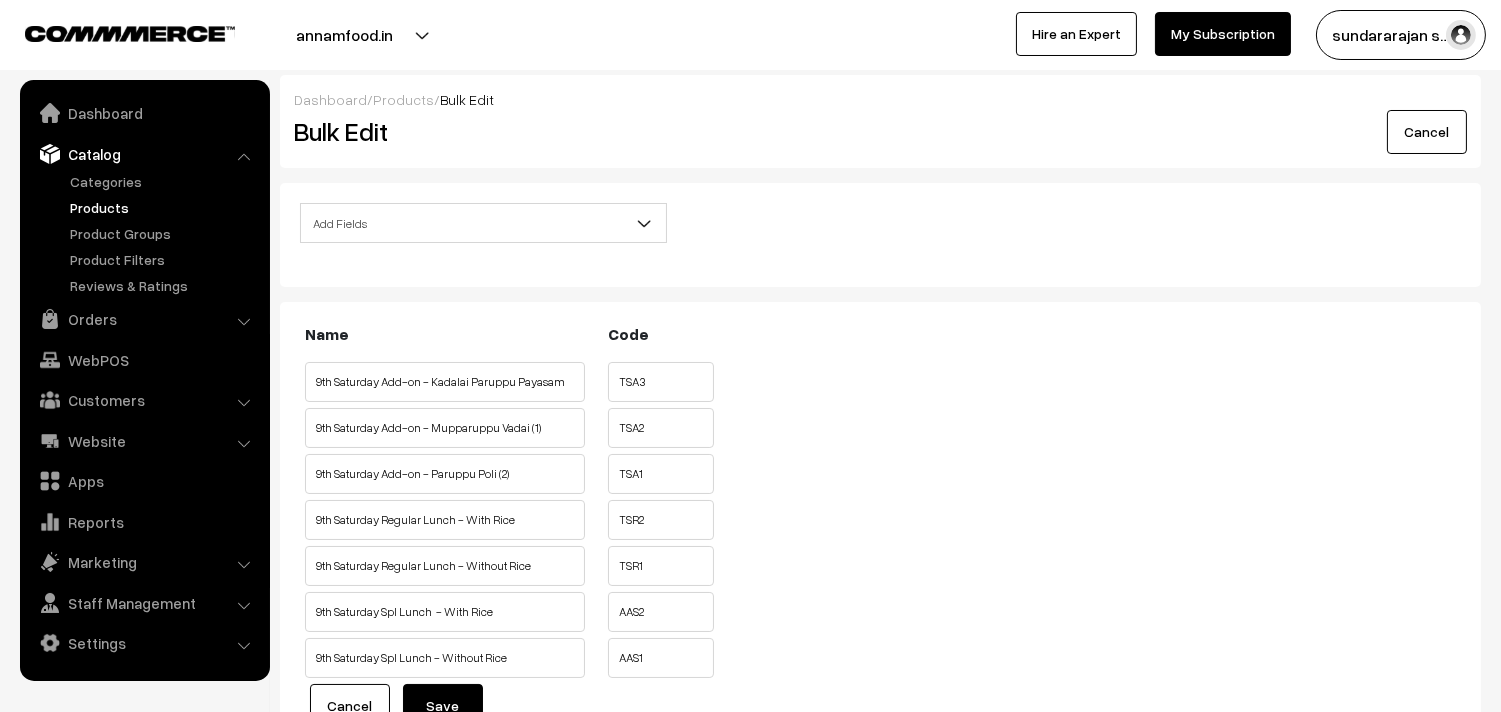 click on "Add Fields" at bounding box center [483, 223] 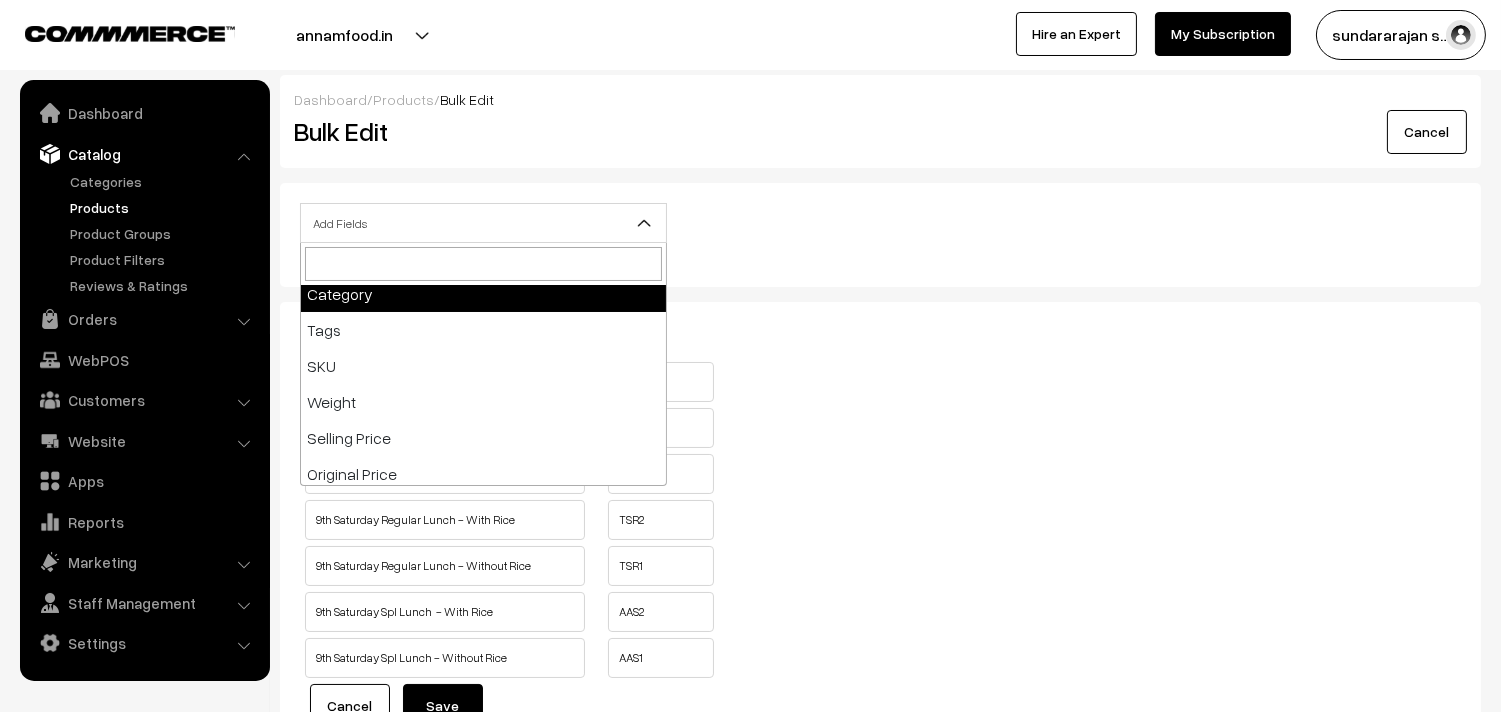 scroll, scrollTop: 222, scrollLeft: 0, axis: vertical 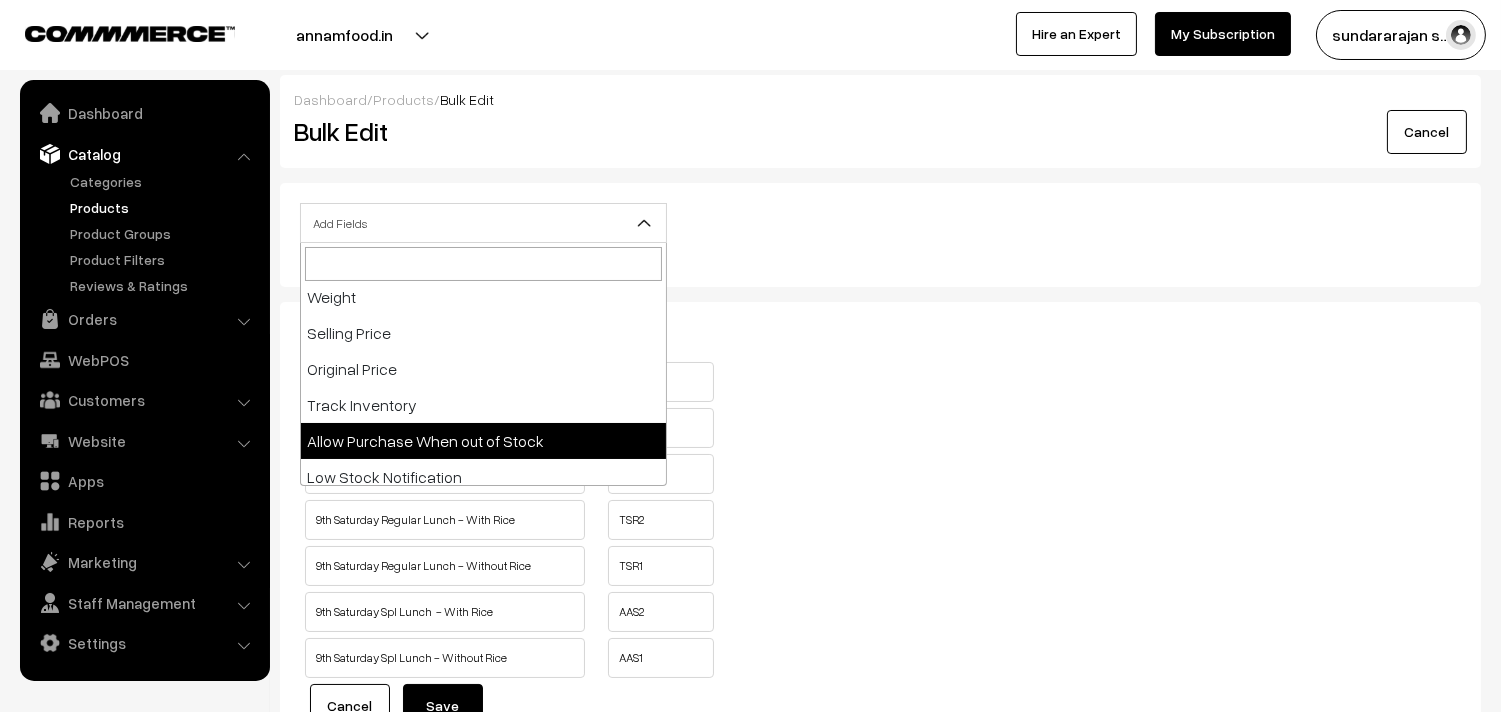 select on "allow-purchase" 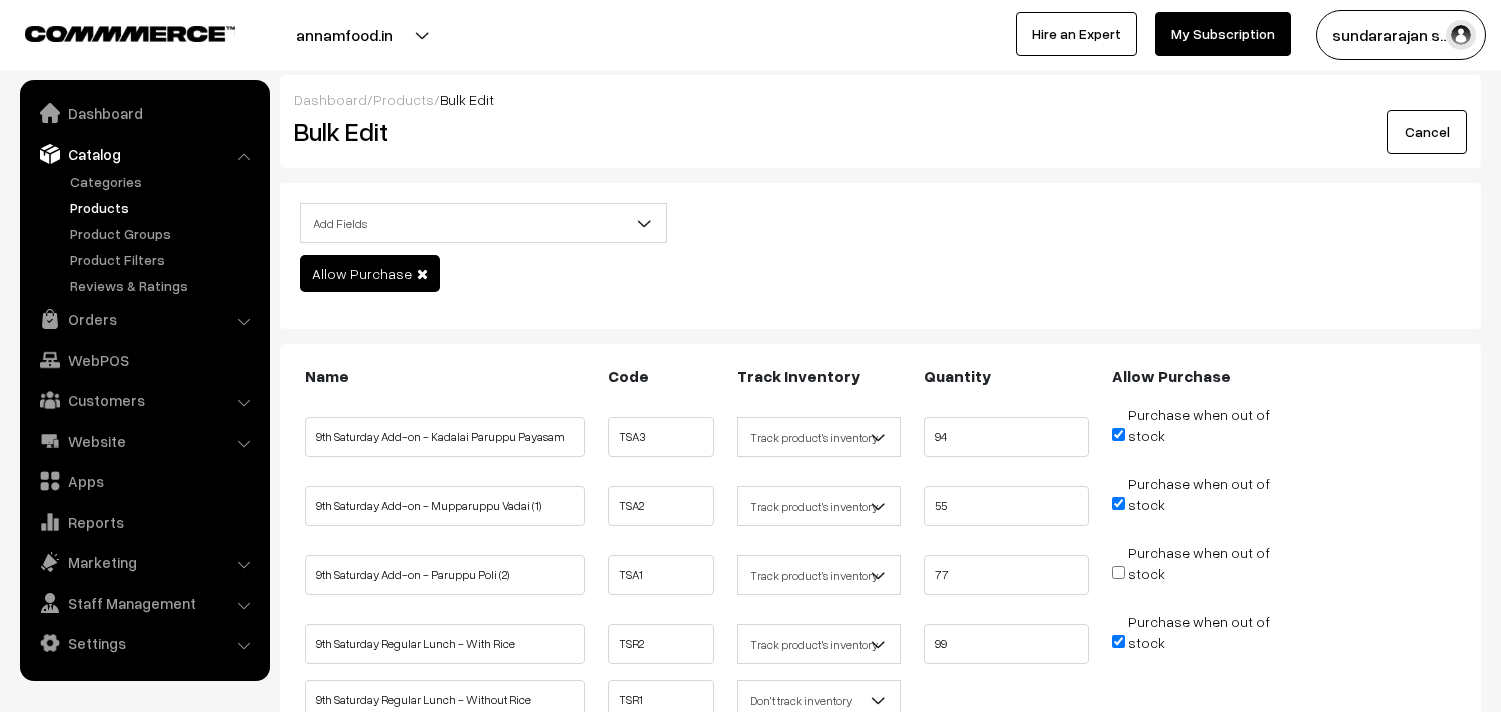 scroll, scrollTop: 111, scrollLeft: 0, axis: vertical 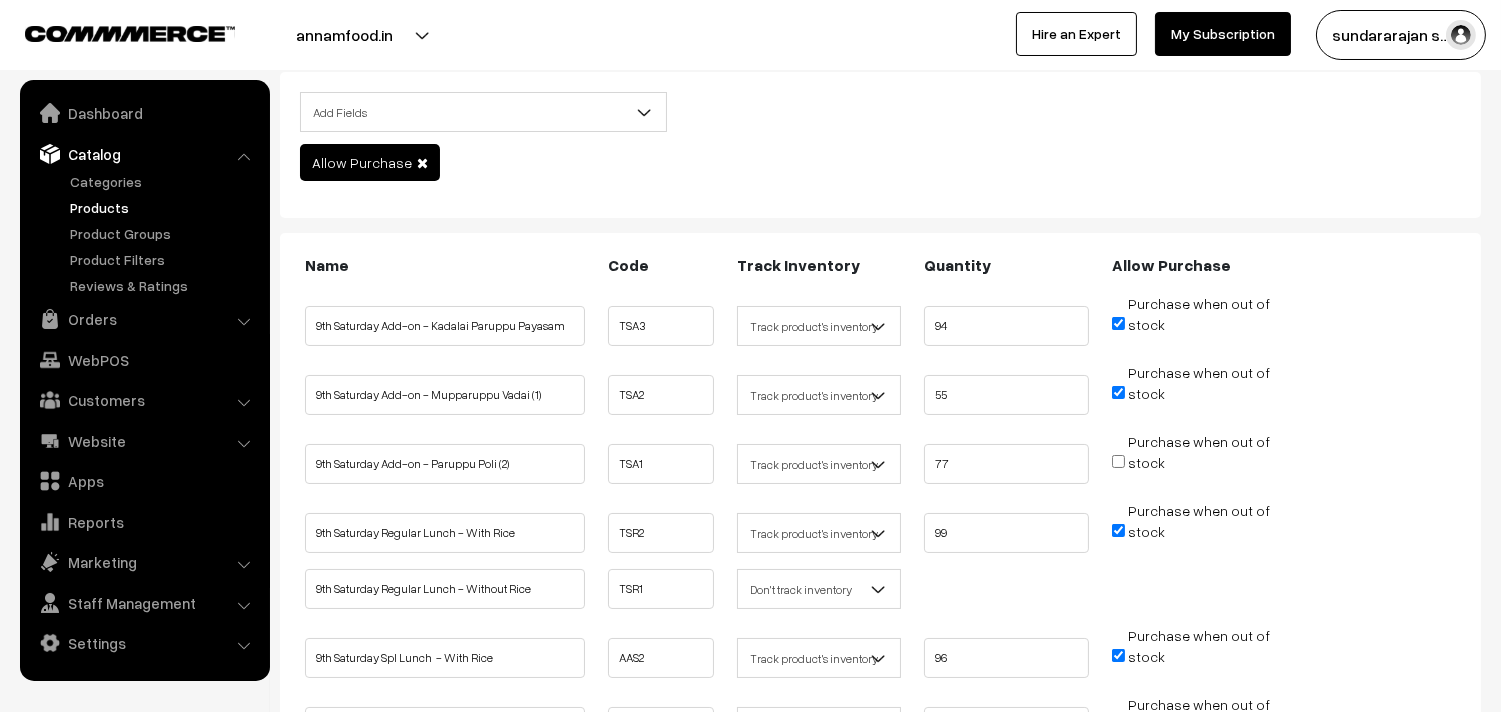 click on "Purchase when out of  stock" at bounding box center (1194, 318) 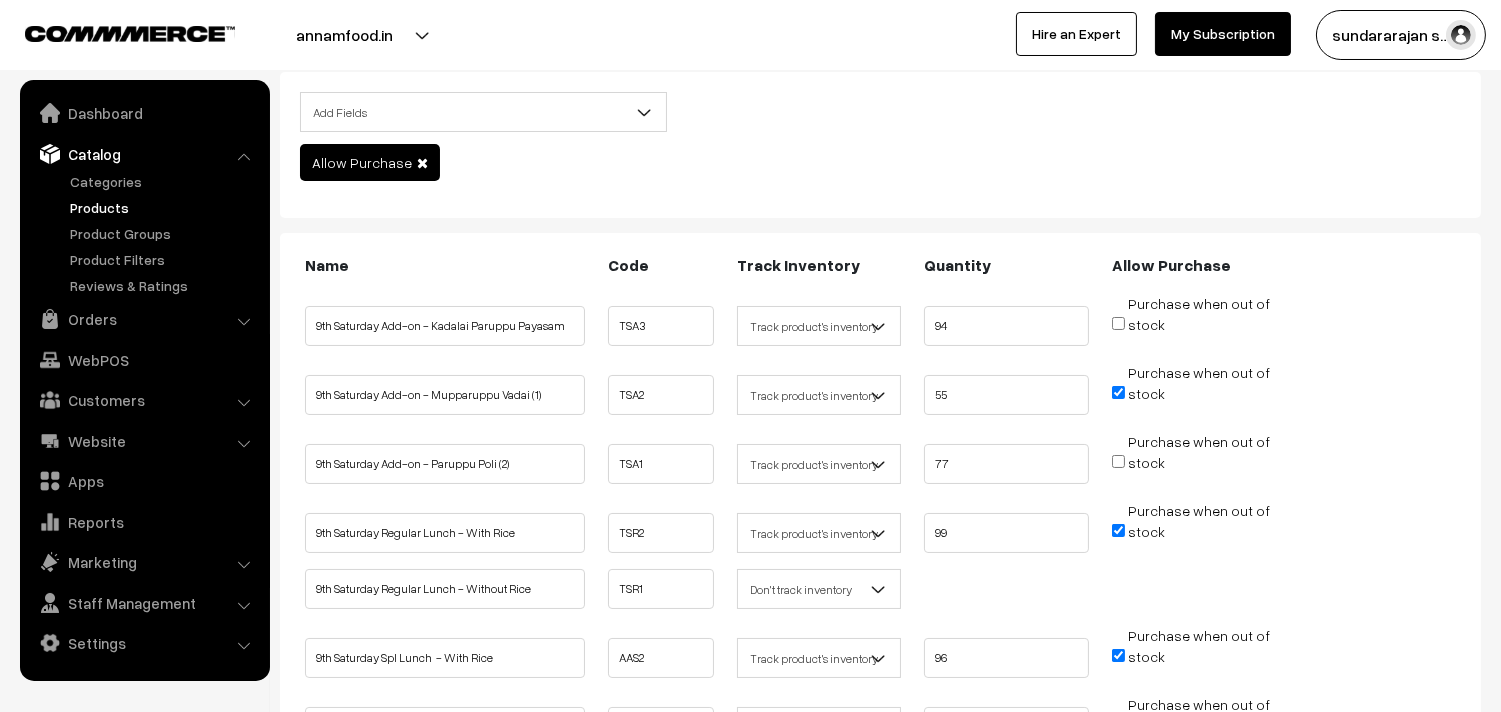 click on "Purchase when out of  stock" at bounding box center [1118, 392] 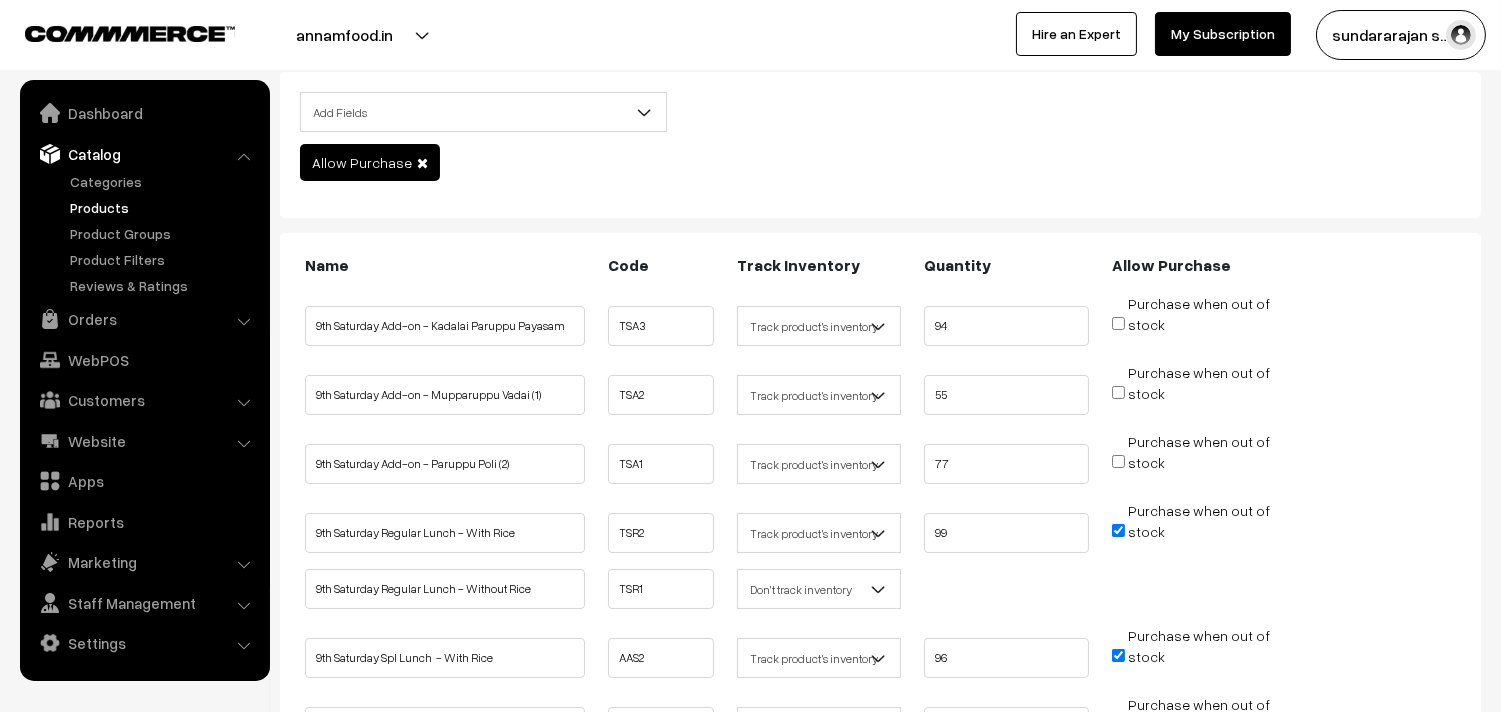 click on "Purchase when out of  stock" at bounding box center (1118, 530) 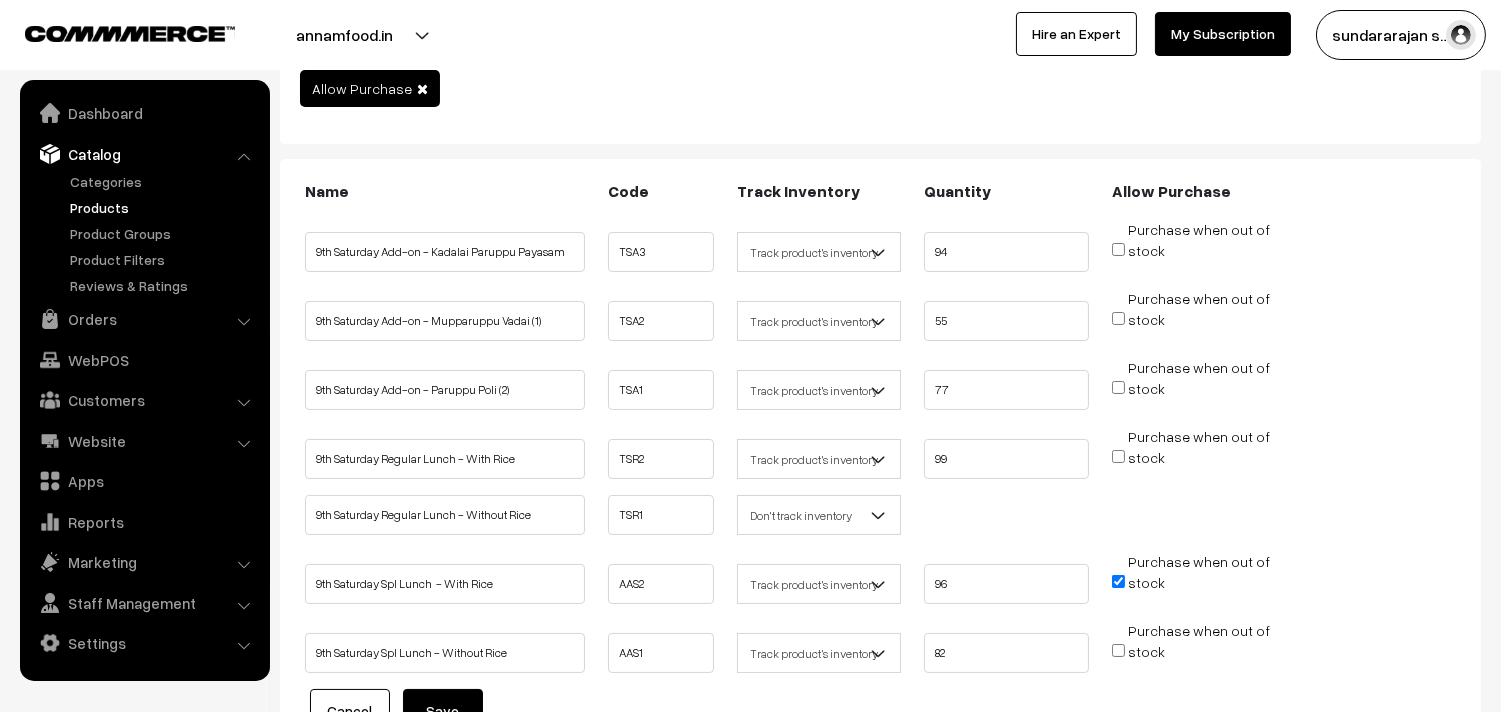 scroll, scrollTop: 333, scrollLeft: 0, axis: vertical 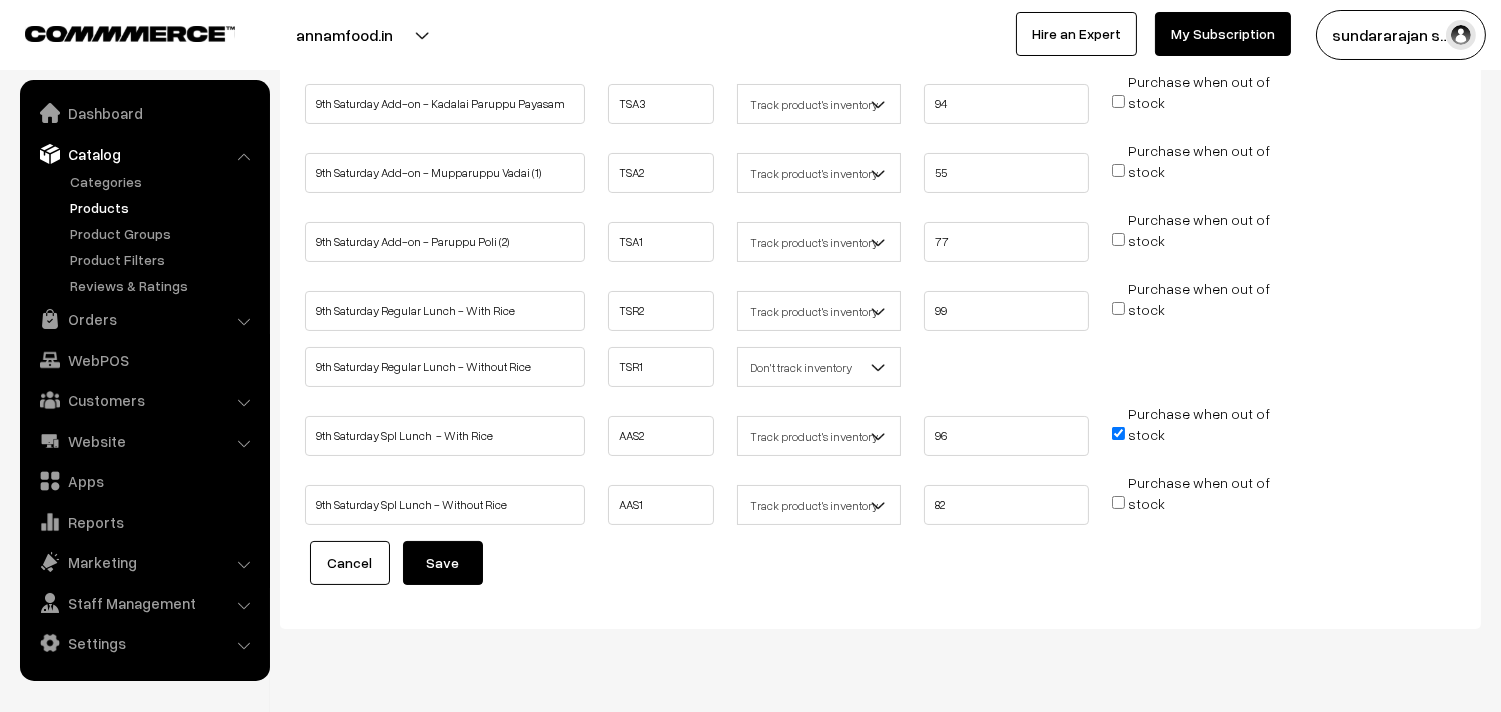 click on "Purchase when out of  stock" at bounding box center (1118, 433) 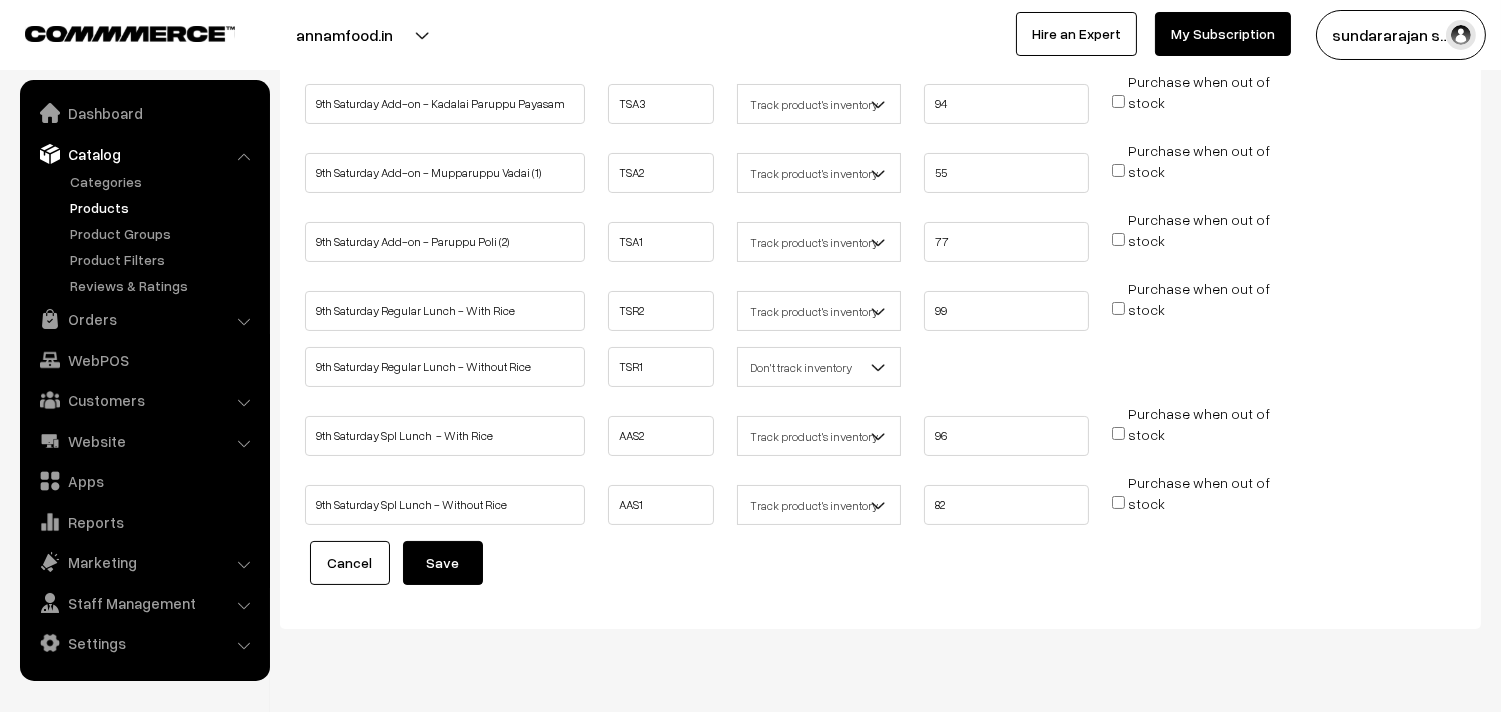 click on "Save" at bounding box center [443, 563] 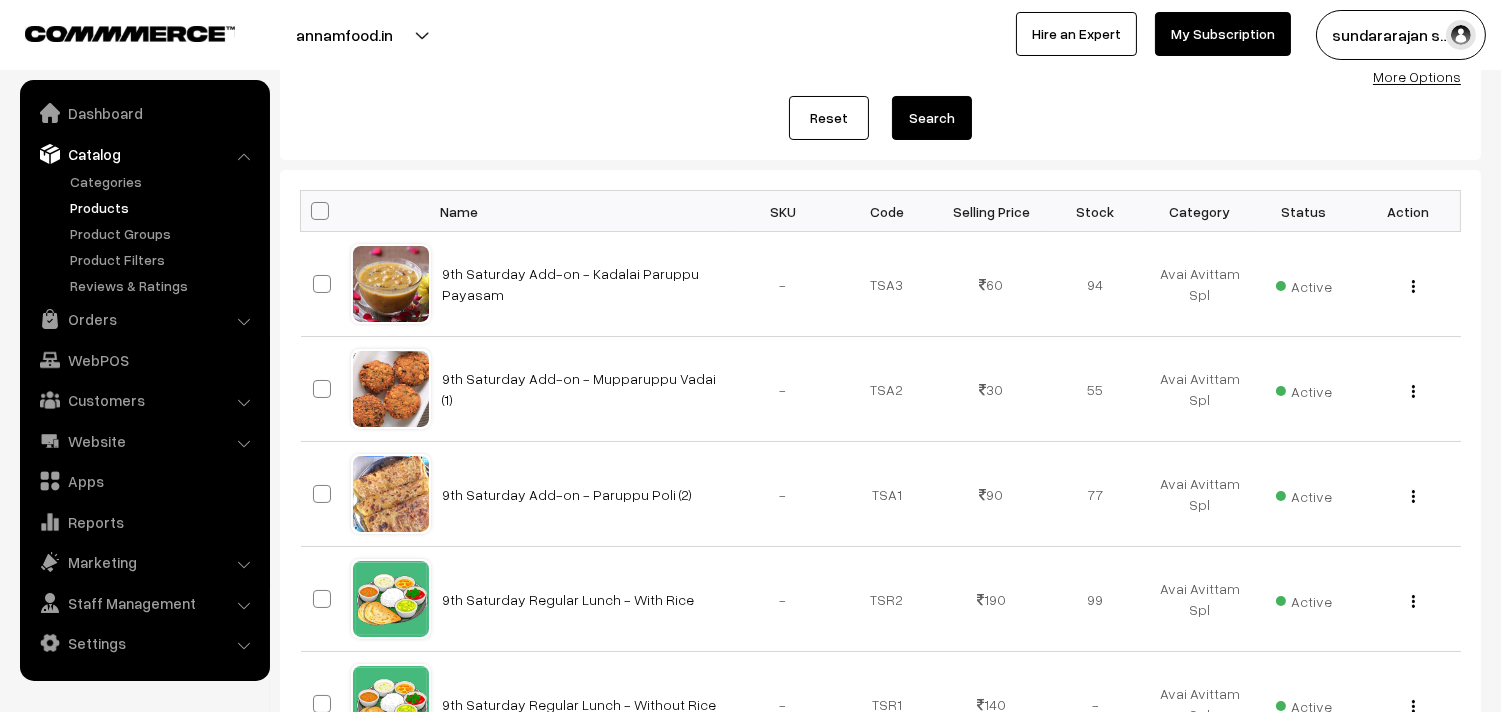 scroll, scrollTop: 222, scrollLeft: 0, axis: vertical 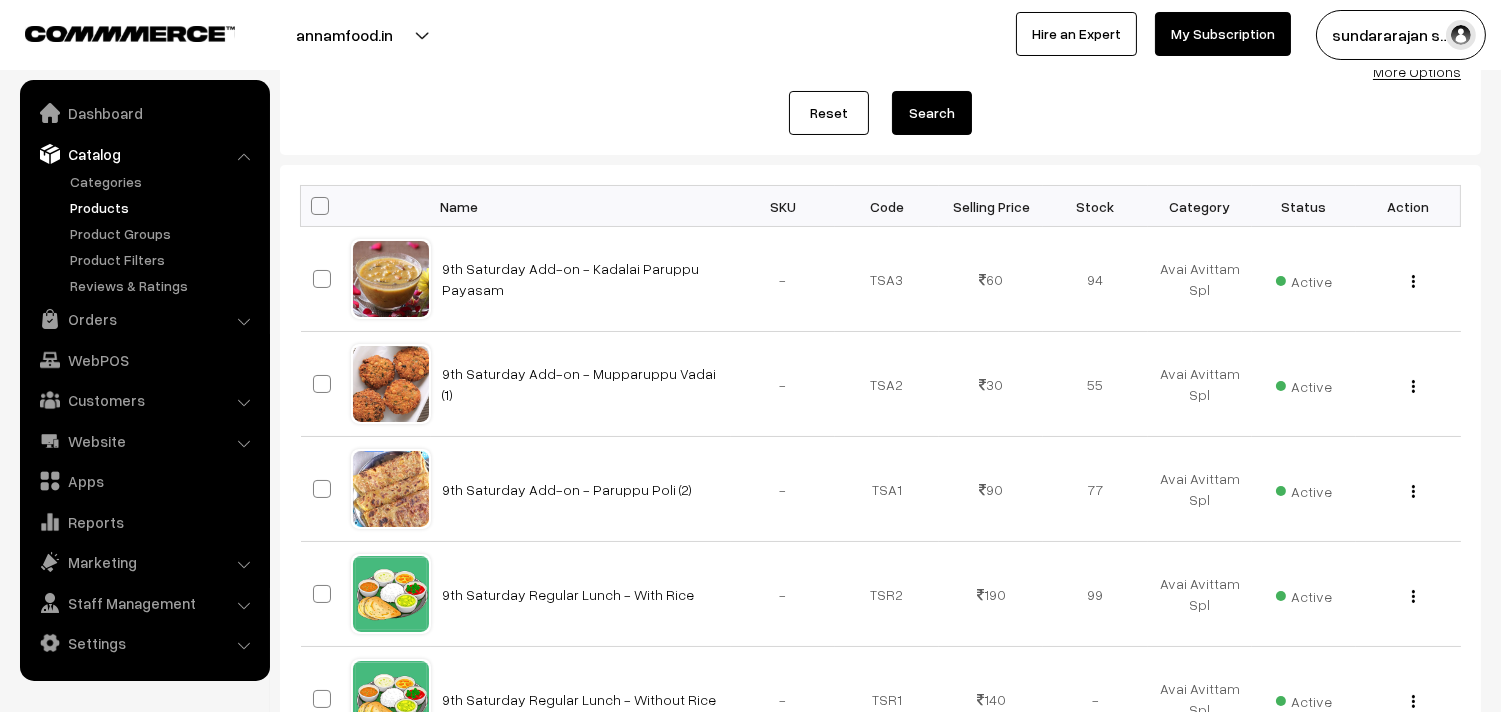 click at bounding box center (320, 206) 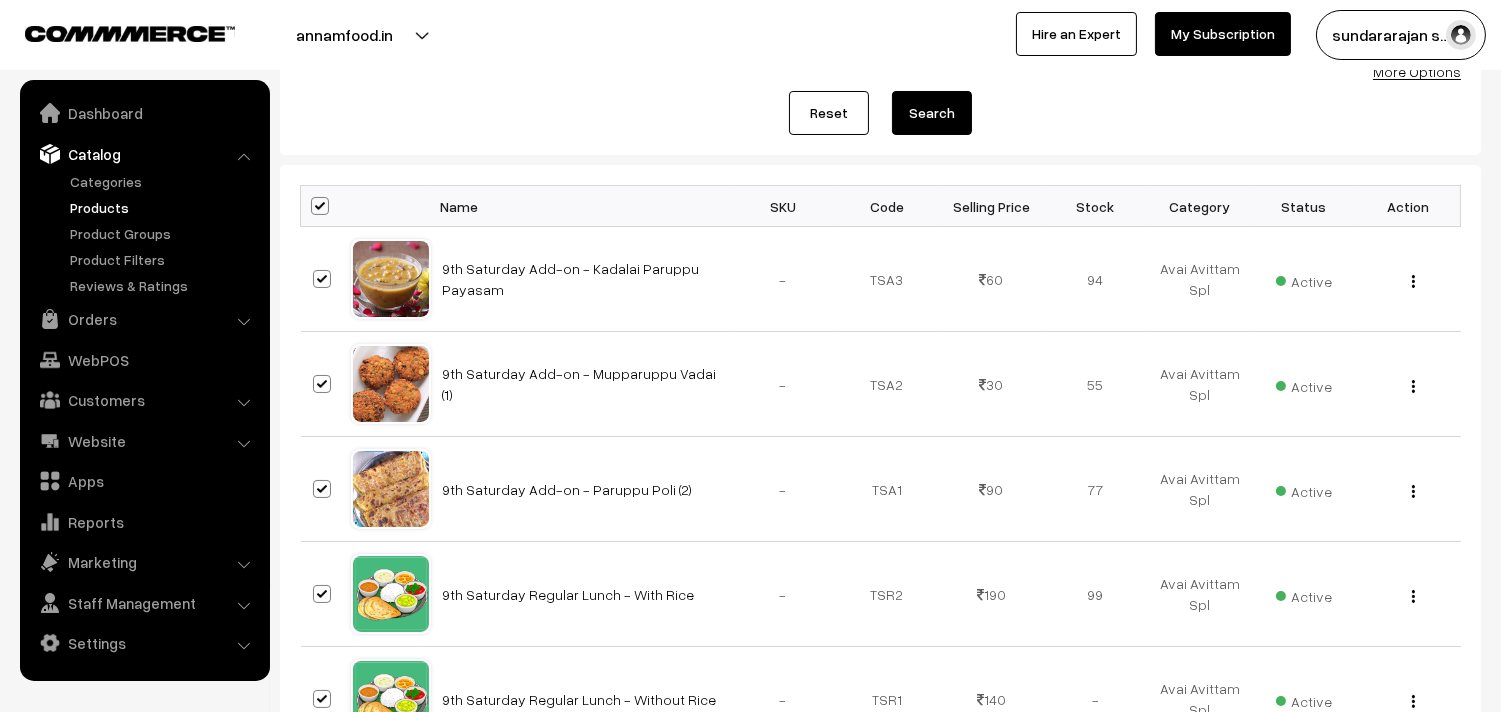 checkbox on "true" 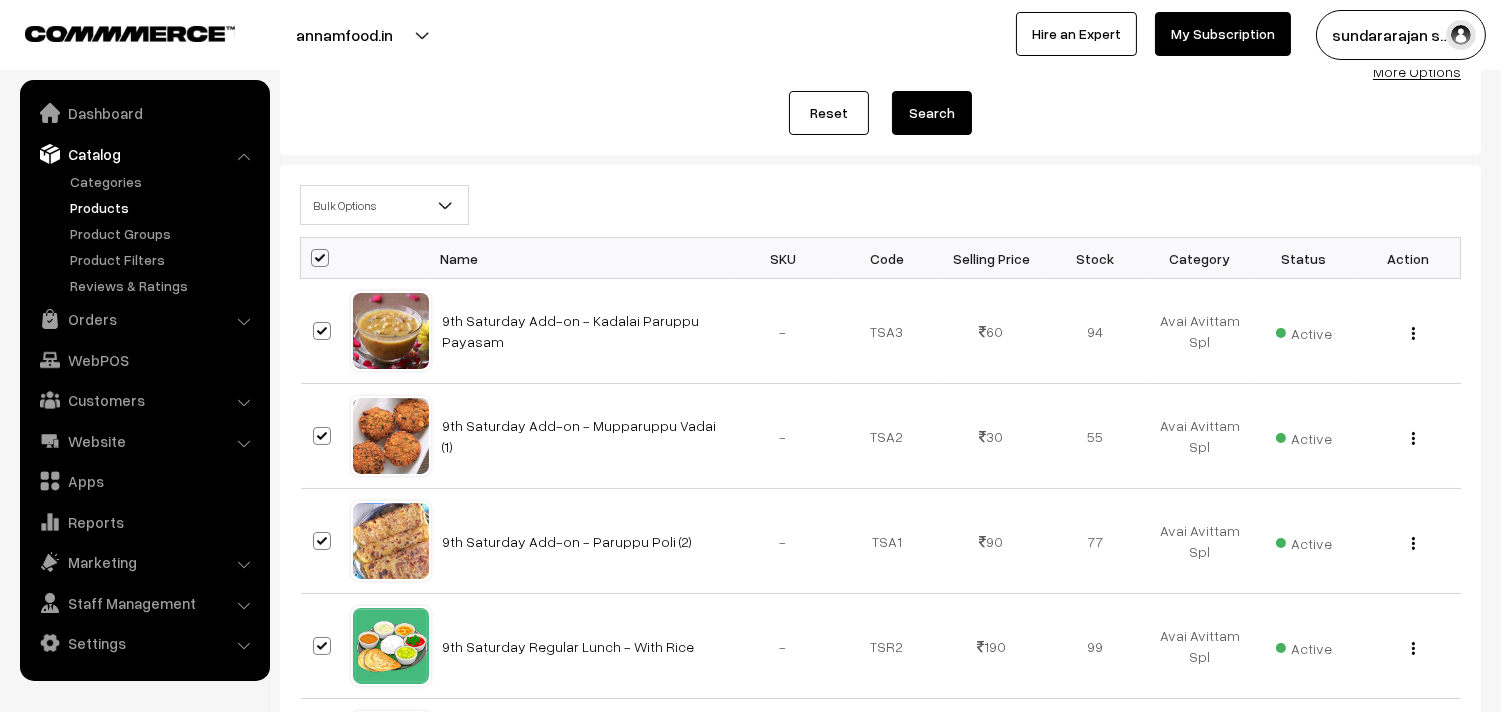 click on "Bulk Options" at bounding box center (384, 205) 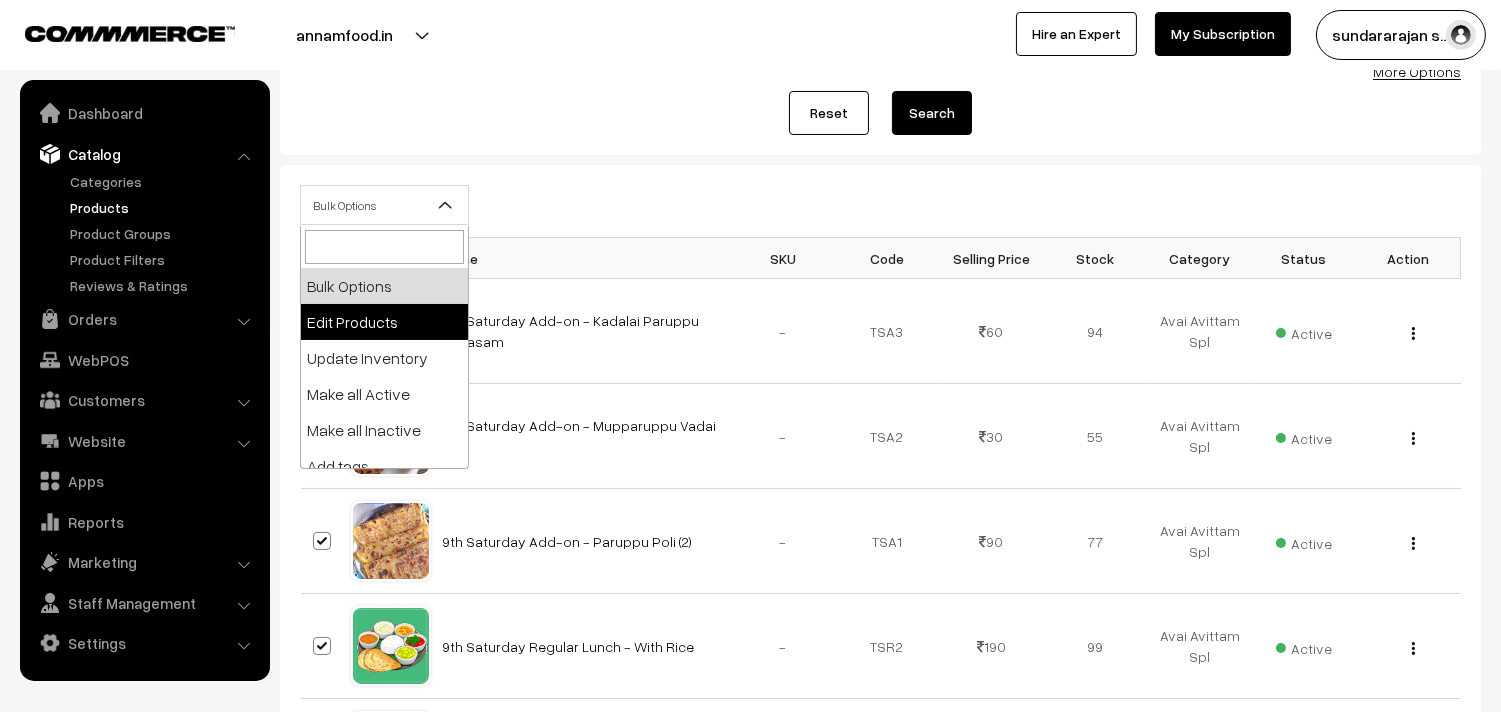 select on "editProduct" 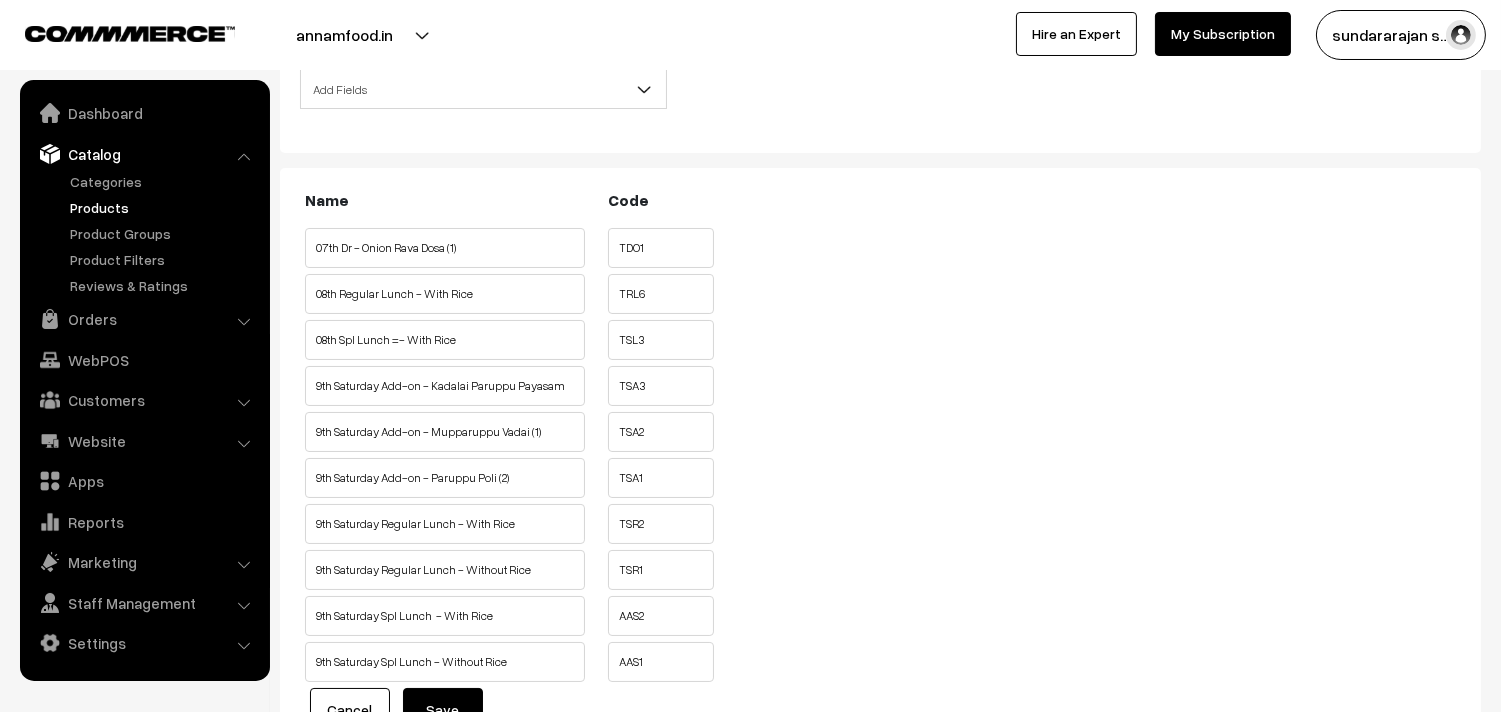 scroll, scrollTop: 111, scrollLeft: 0, axis: vertical 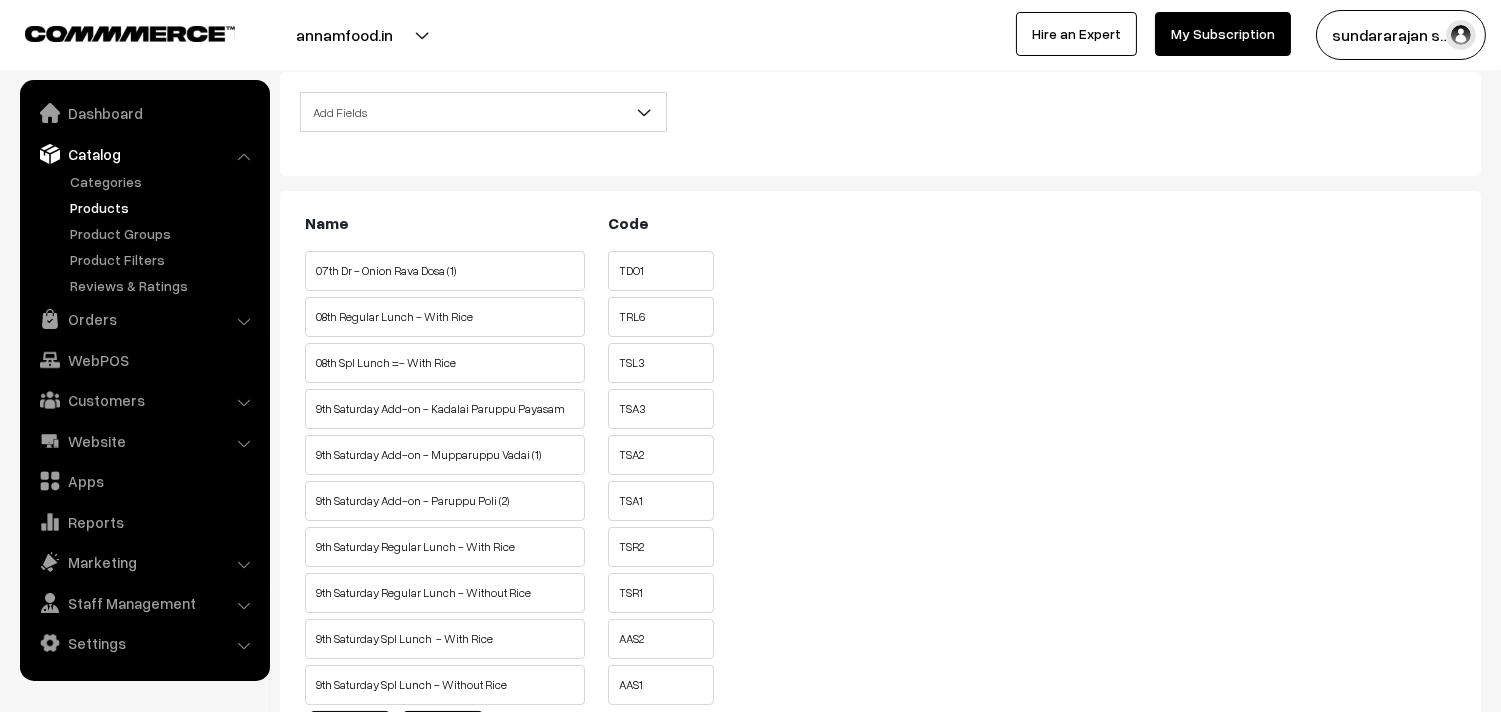 click on "Add Fields" at bounding box center (483, 112) 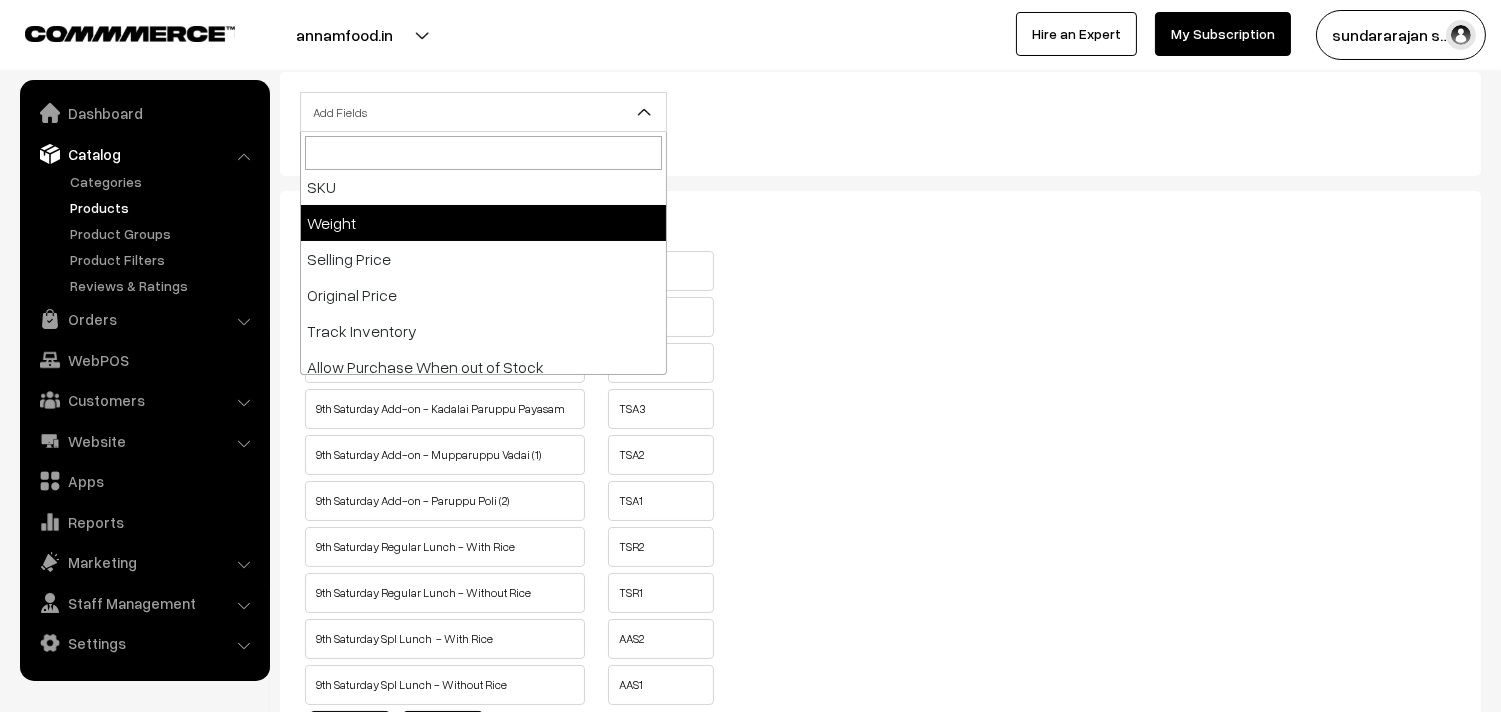 scroll, scrollTop: 222, scrollLeft: 0, axis: vertical 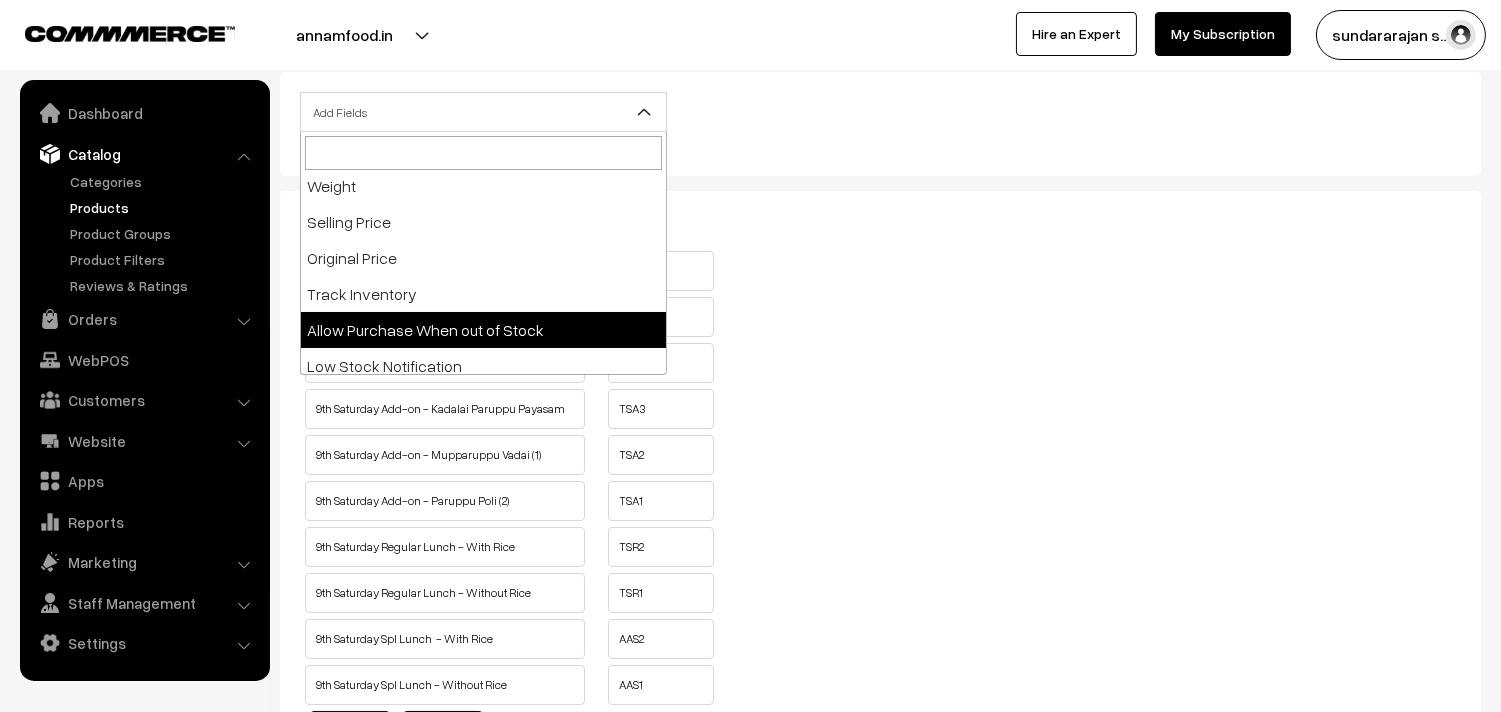 select on "allow-purchase" 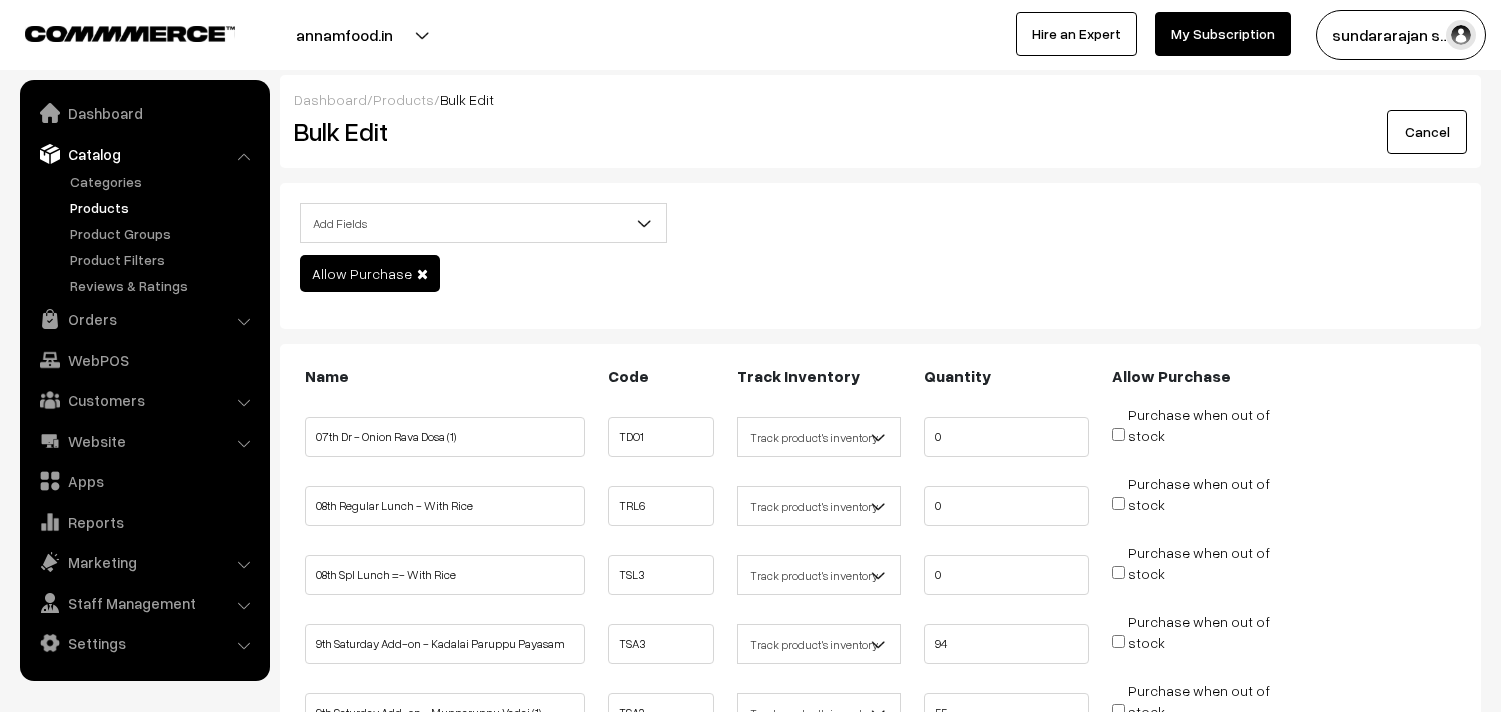 scroll, scrollTop: 0, scrollLeft: 0, axis: both 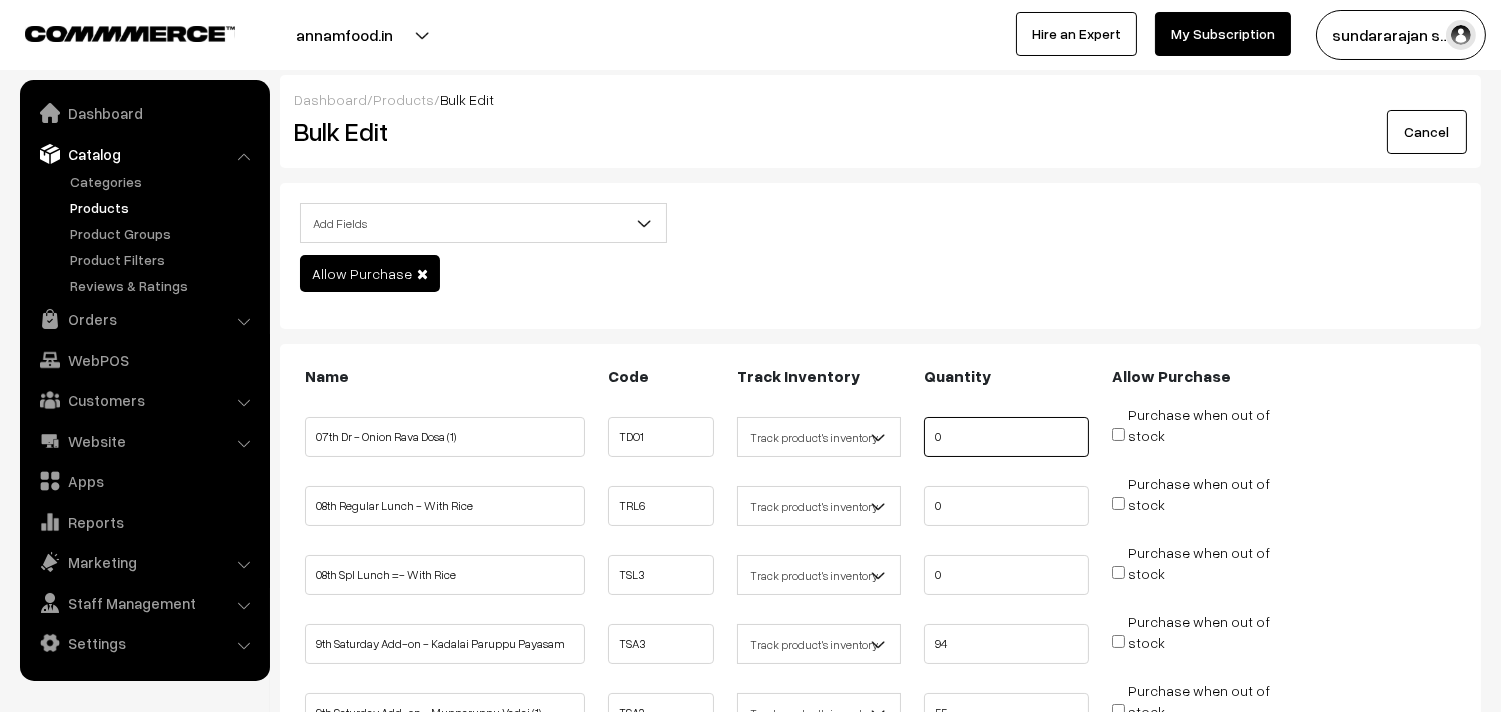 drag, startPoint x: 945, startPoint y: 432, endPoint x: 790, endPoint y: 428, distance: 155.0516 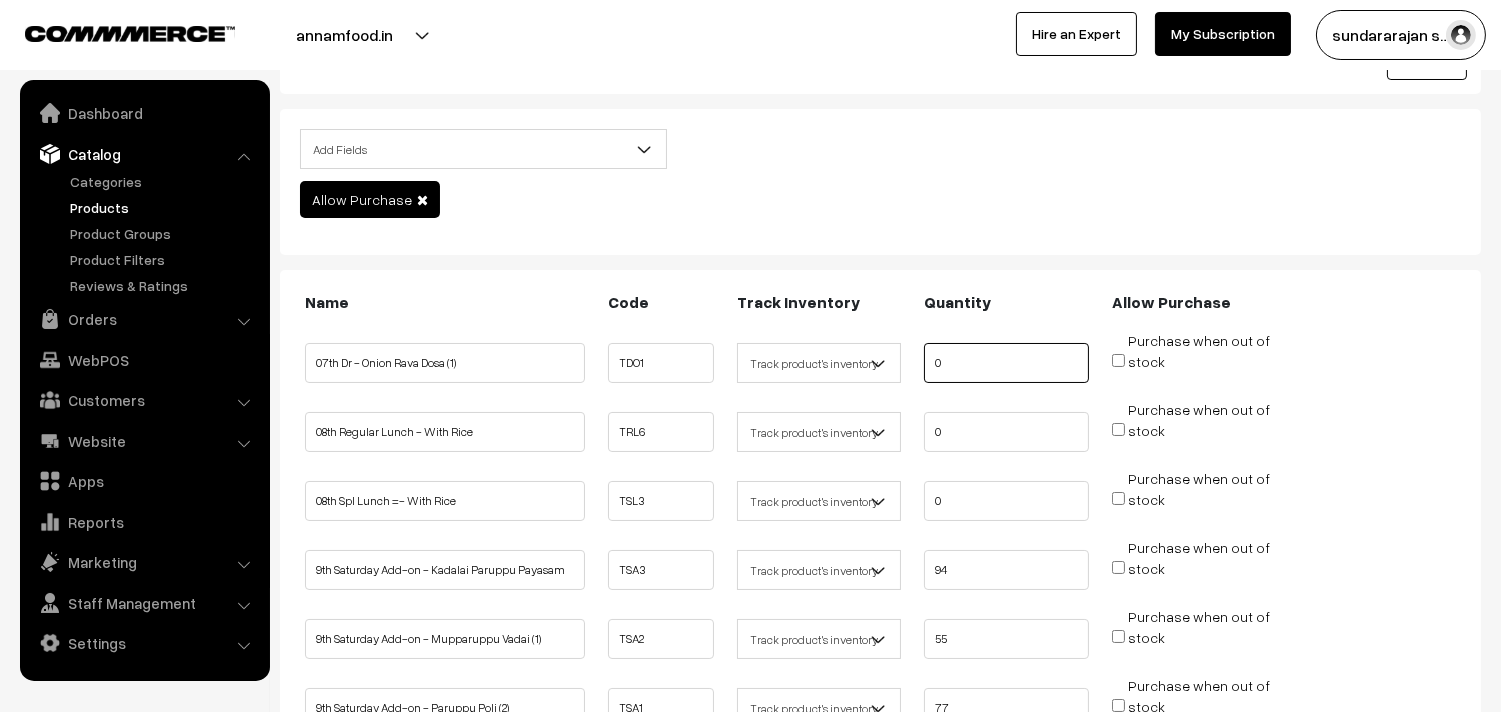 scroll, scrollTop: 111, scrollLeft: 0, axis: vertical 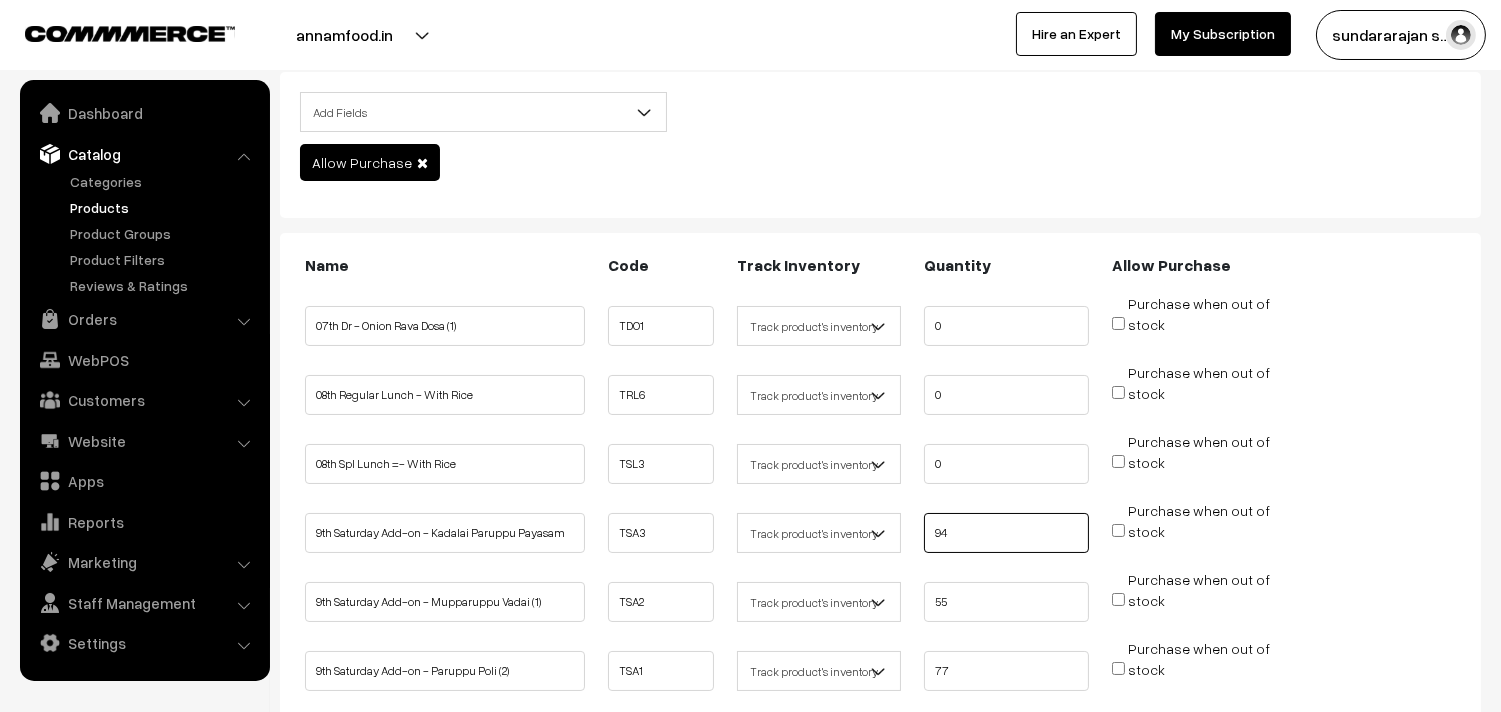 click on "9th Saturday Add-on - Kadalai Paruppu Payasam
TSA3
94 stock" at bounding box center [880, 526] 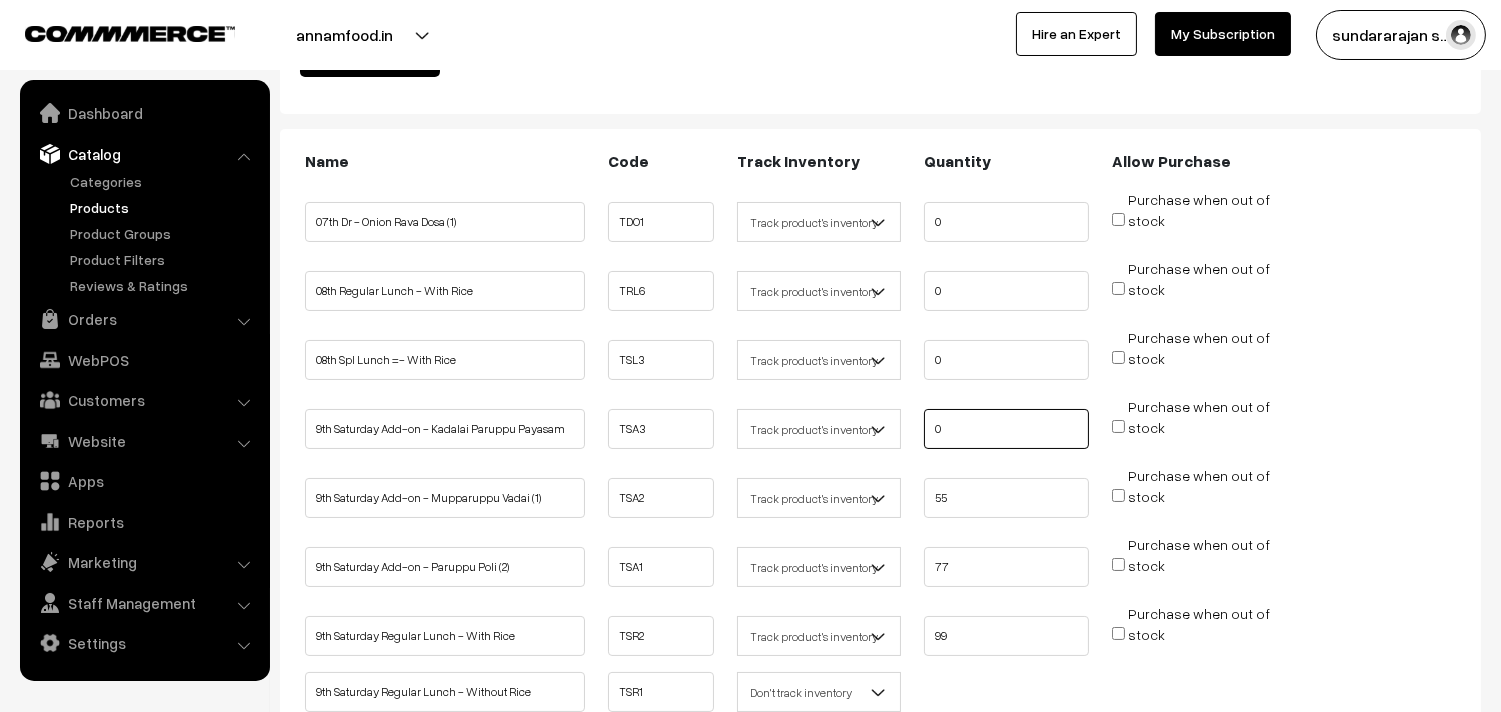scroll, scrollTop: 333, scrollLeft: 0, axis: vertical 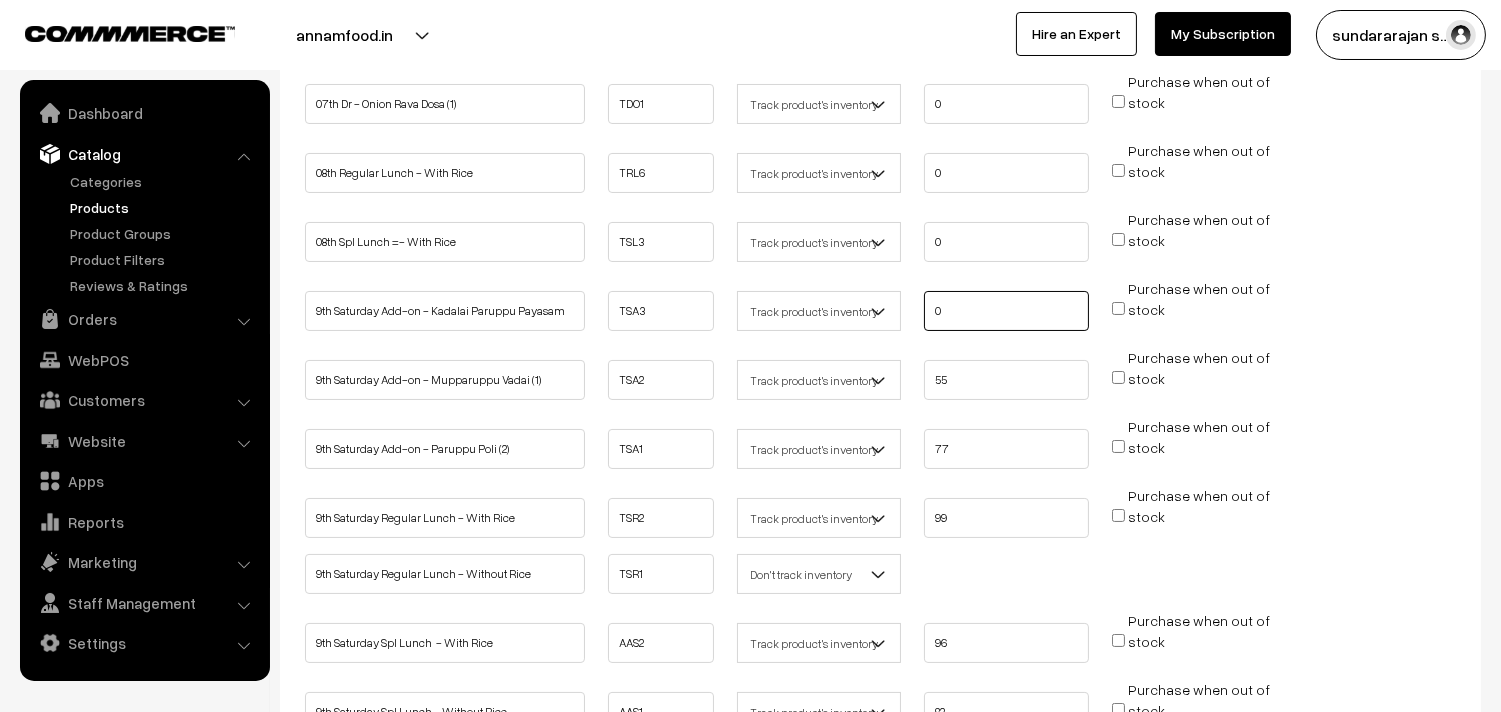 type on "0" 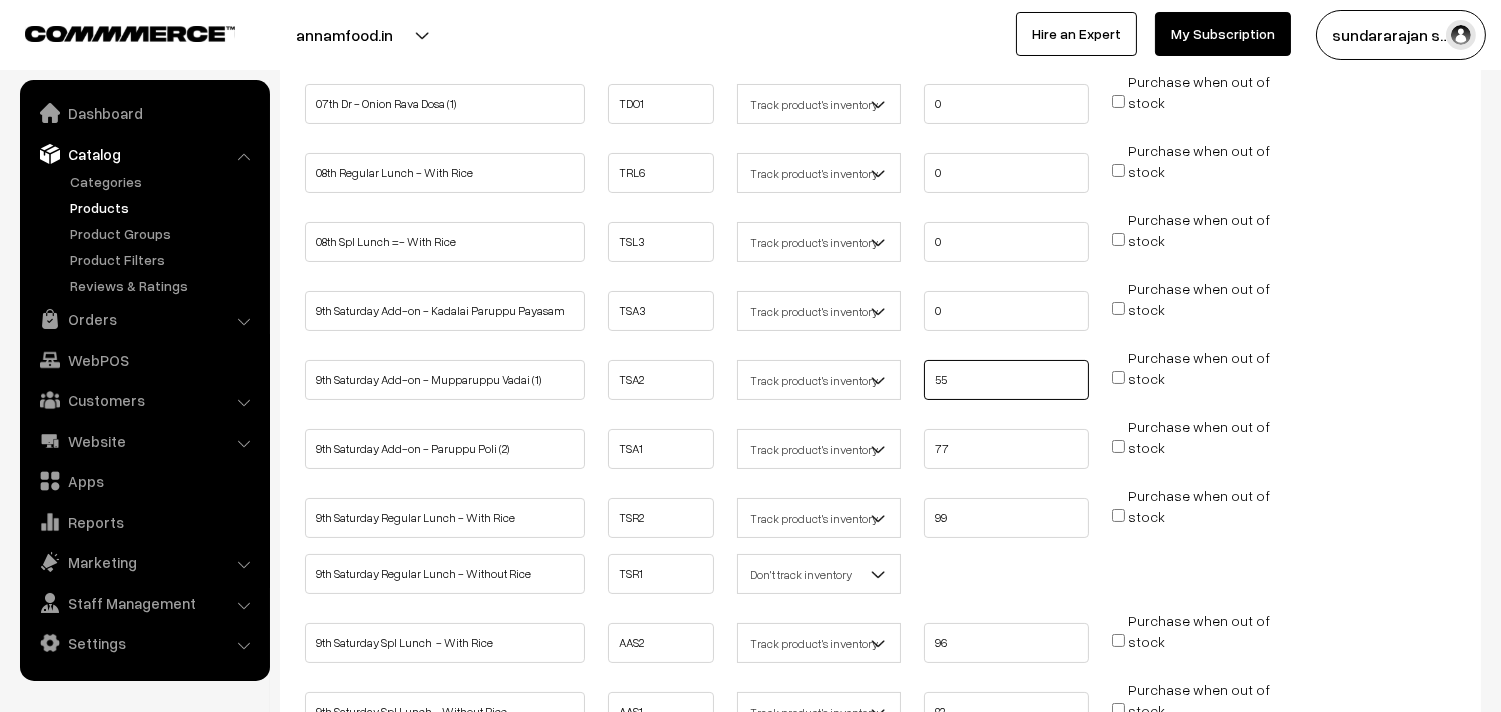 drag, startPoint x: 955, startPoint y: 380, endPoint x: 852, endPoint y: 380, distance: 103 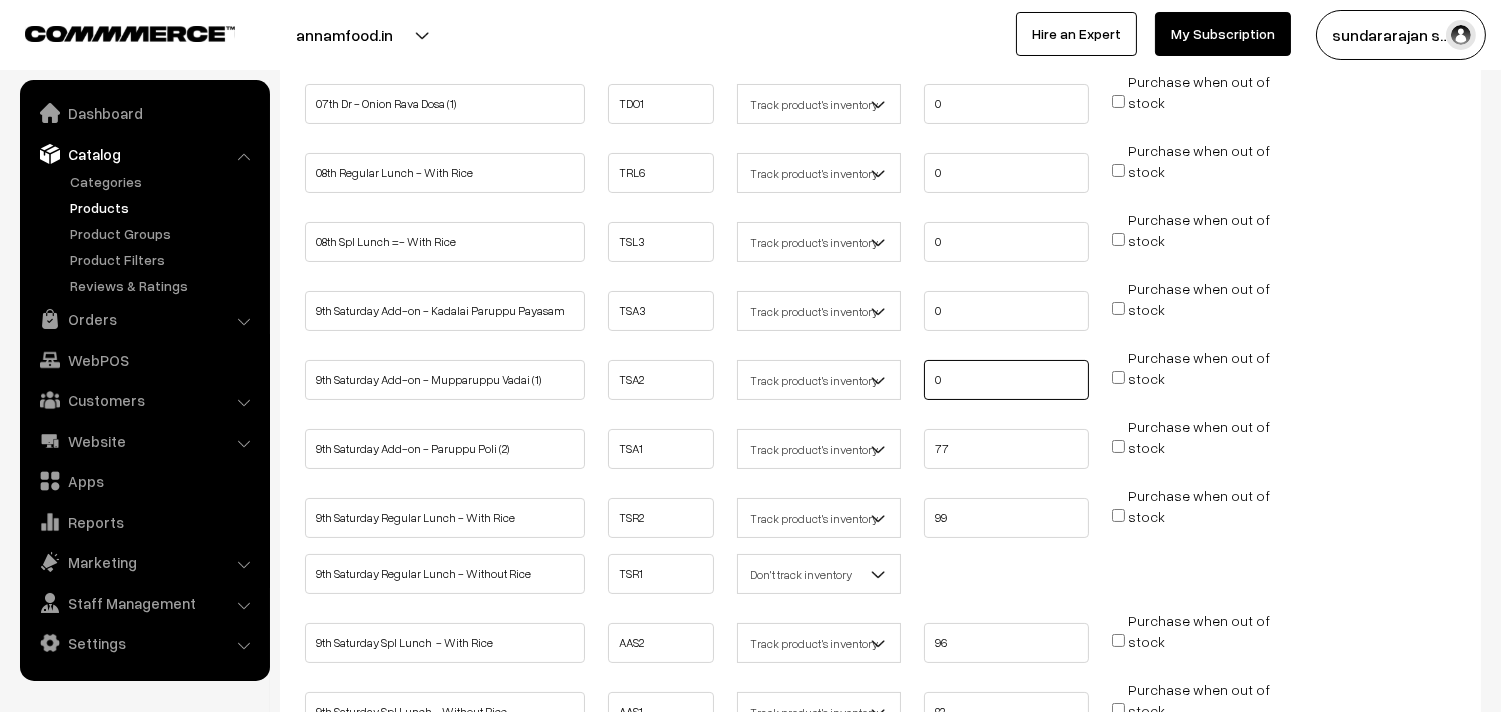 type on "0" 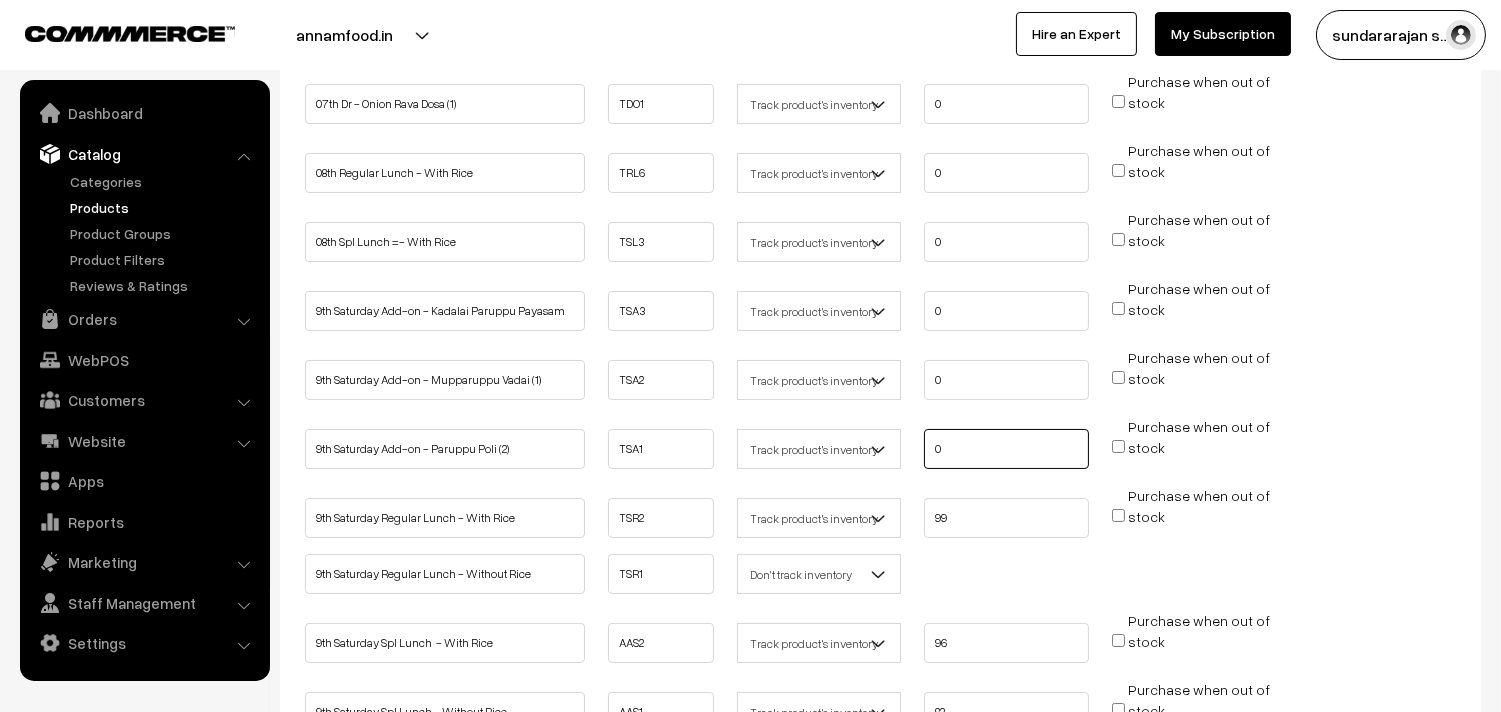 type on "0" 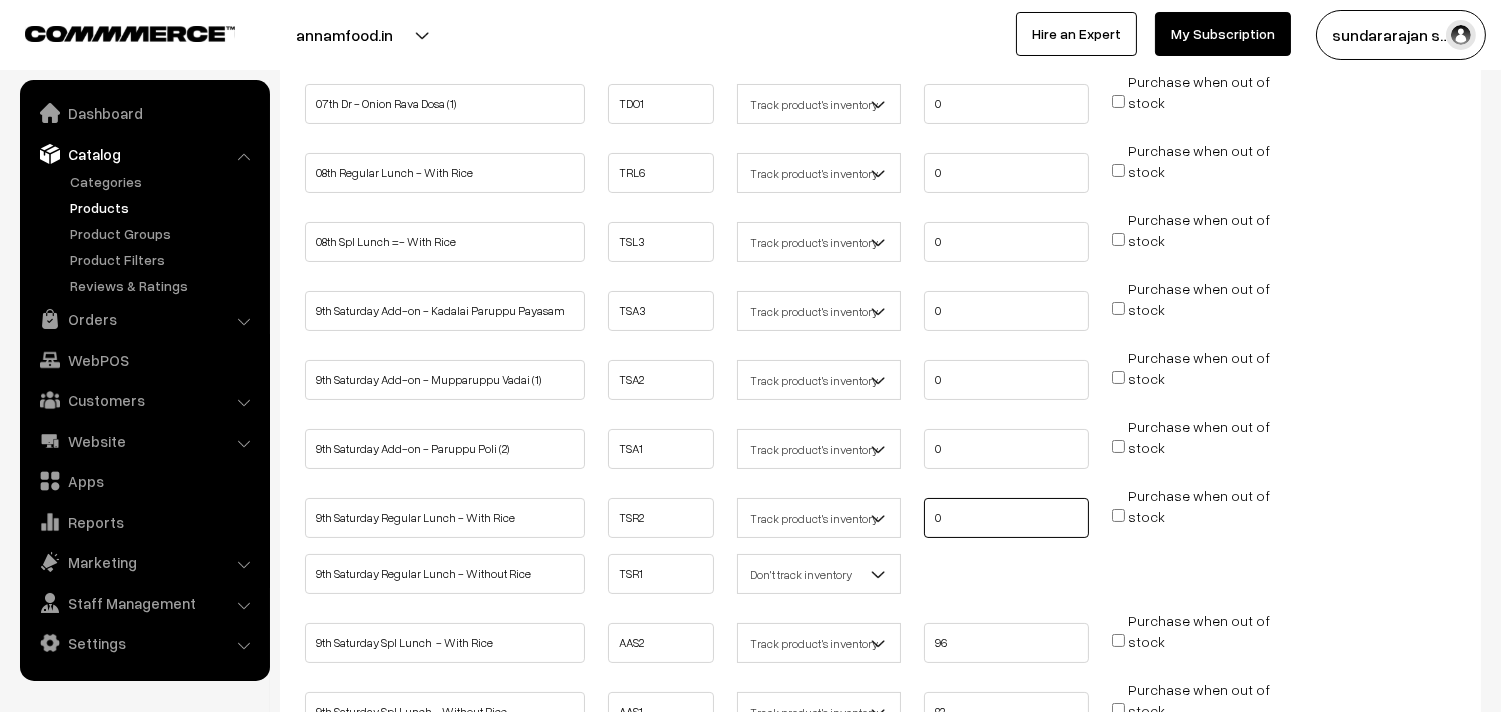 type on "0" 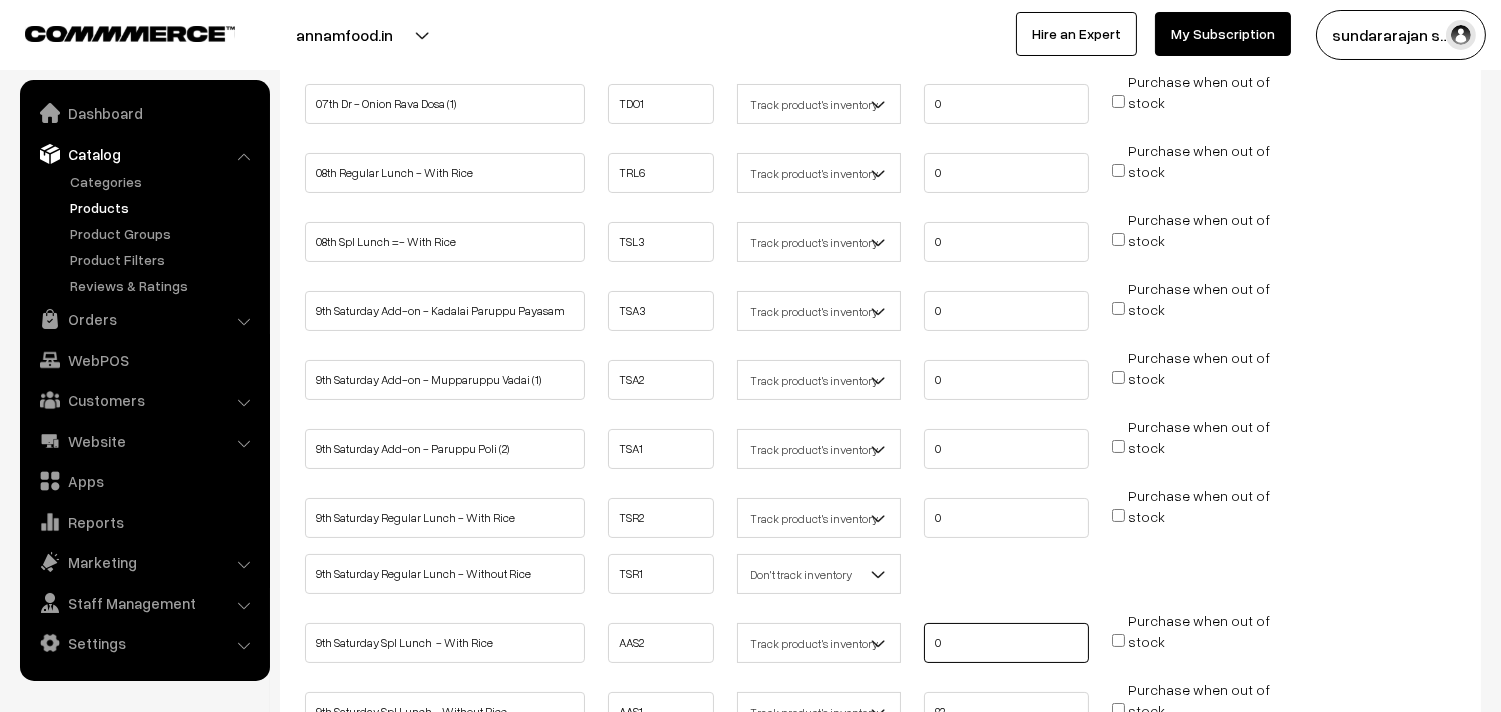 type on "0" 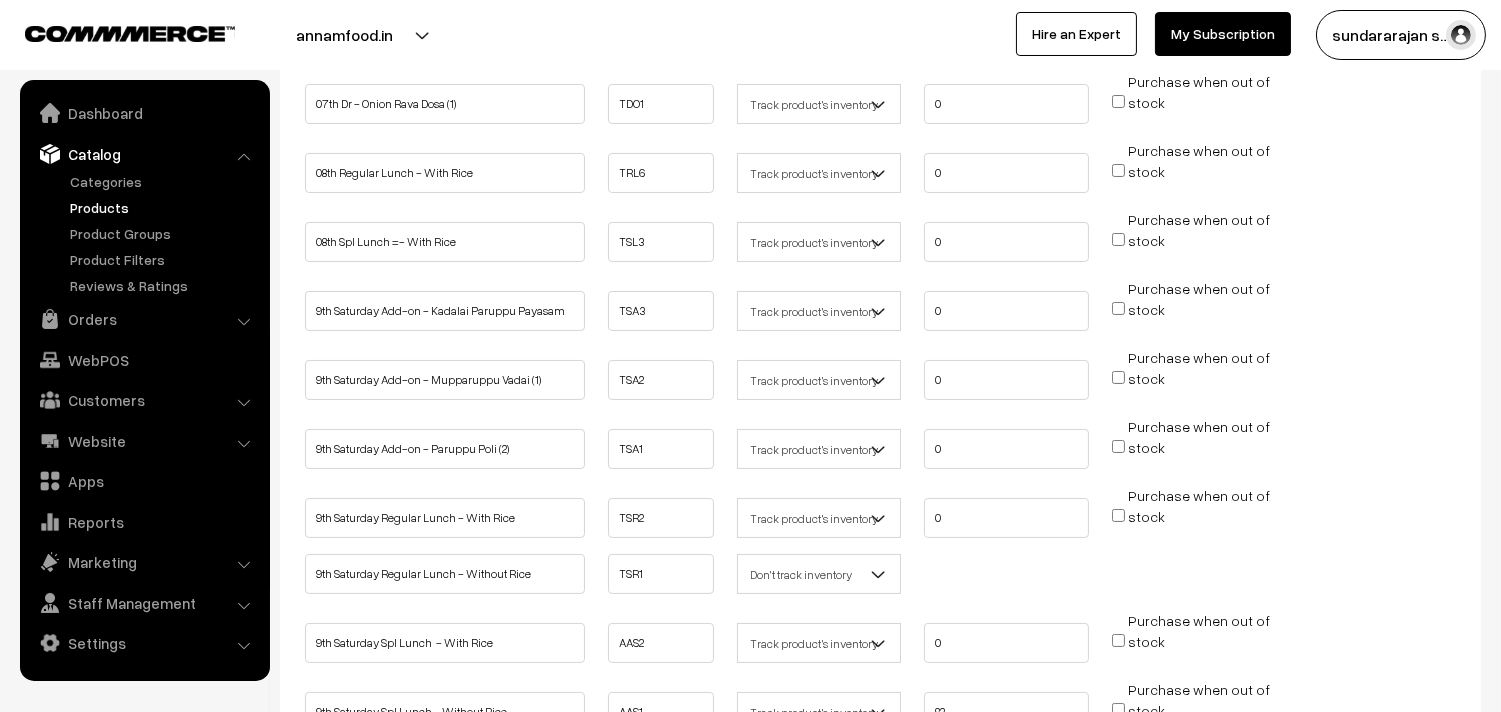 scroll, scrollTop: 348, scrollLeft: 0, axis: vertical 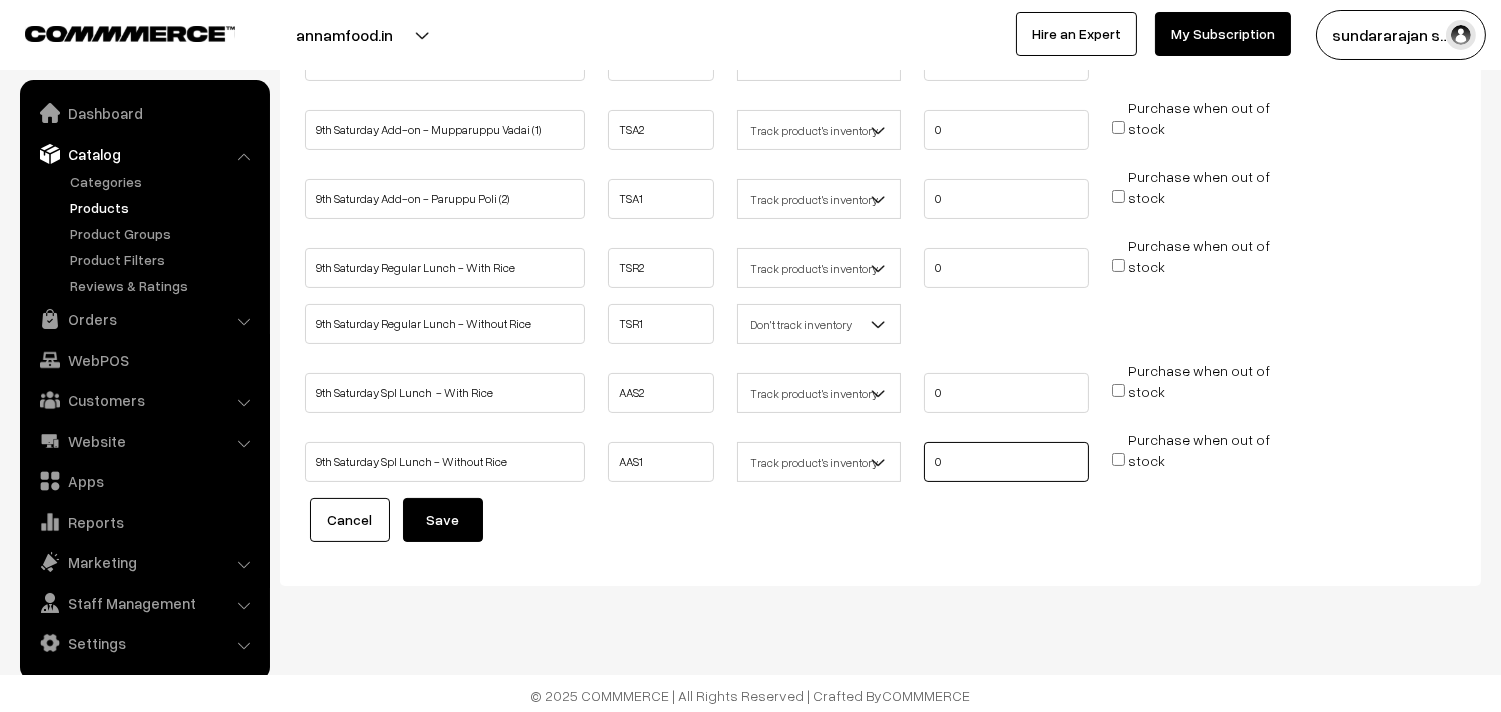 drag, startPoint x: 937, startPoint y: 460, endPoint x: 727, endPoint y: 433, distance: 211.7286 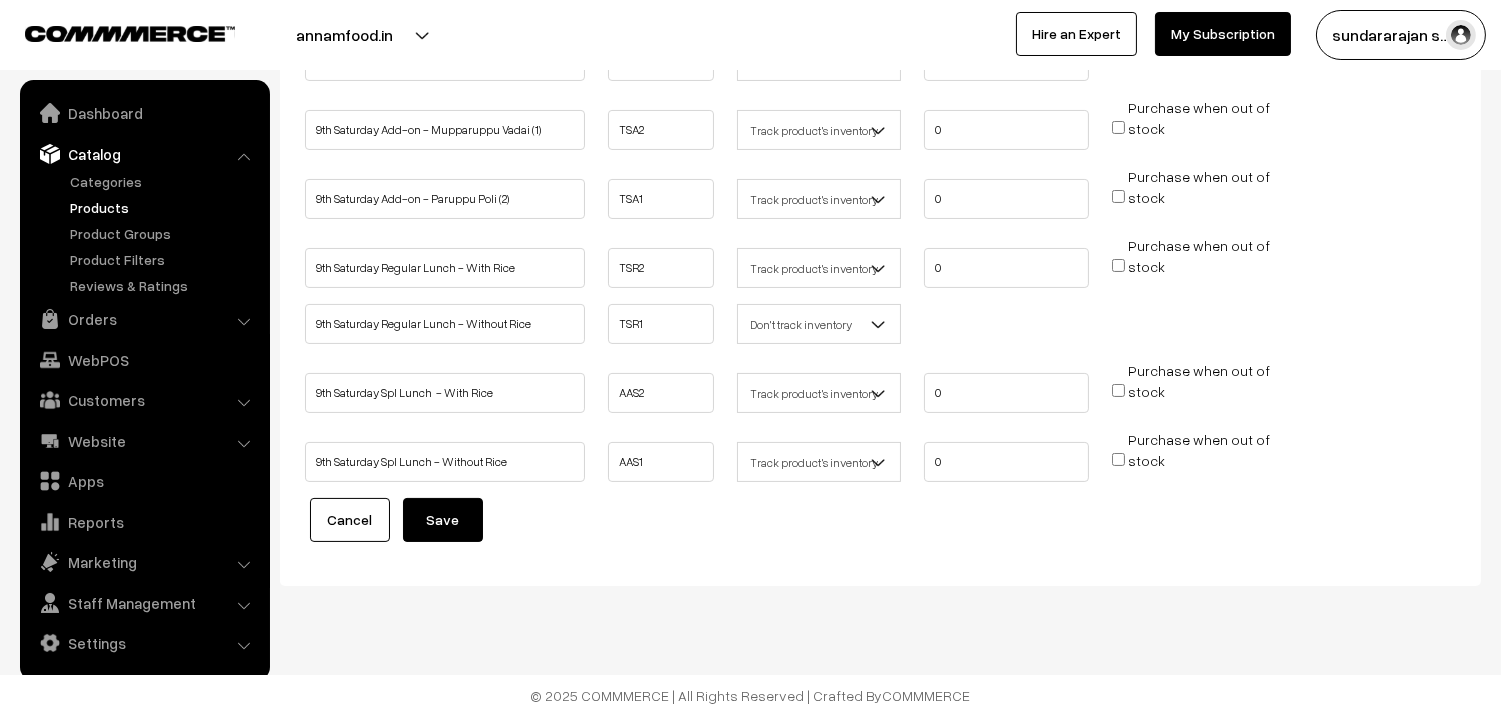 click on "Save" at bounding box center [443, 520] 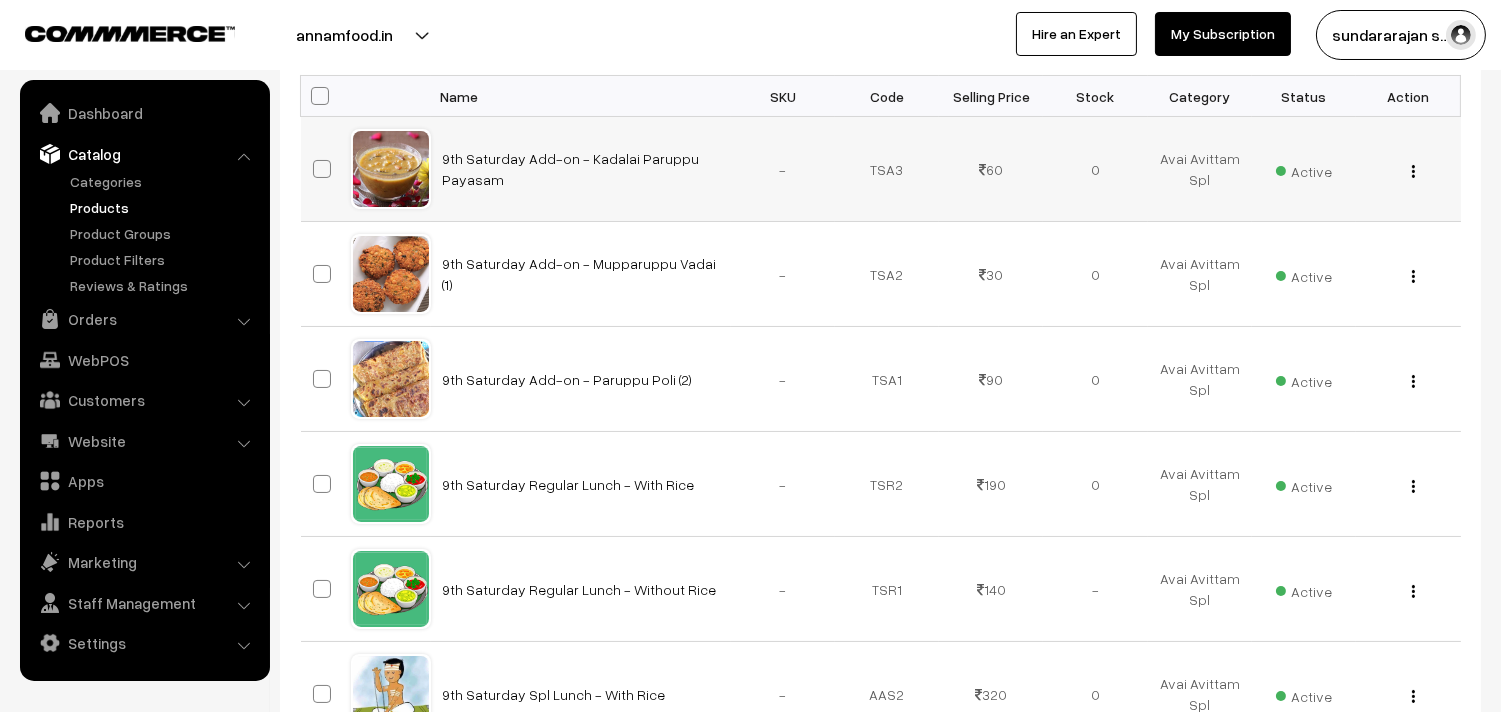 scroll, scrollTop: 555, scrollLeft: 0, axis: vertical 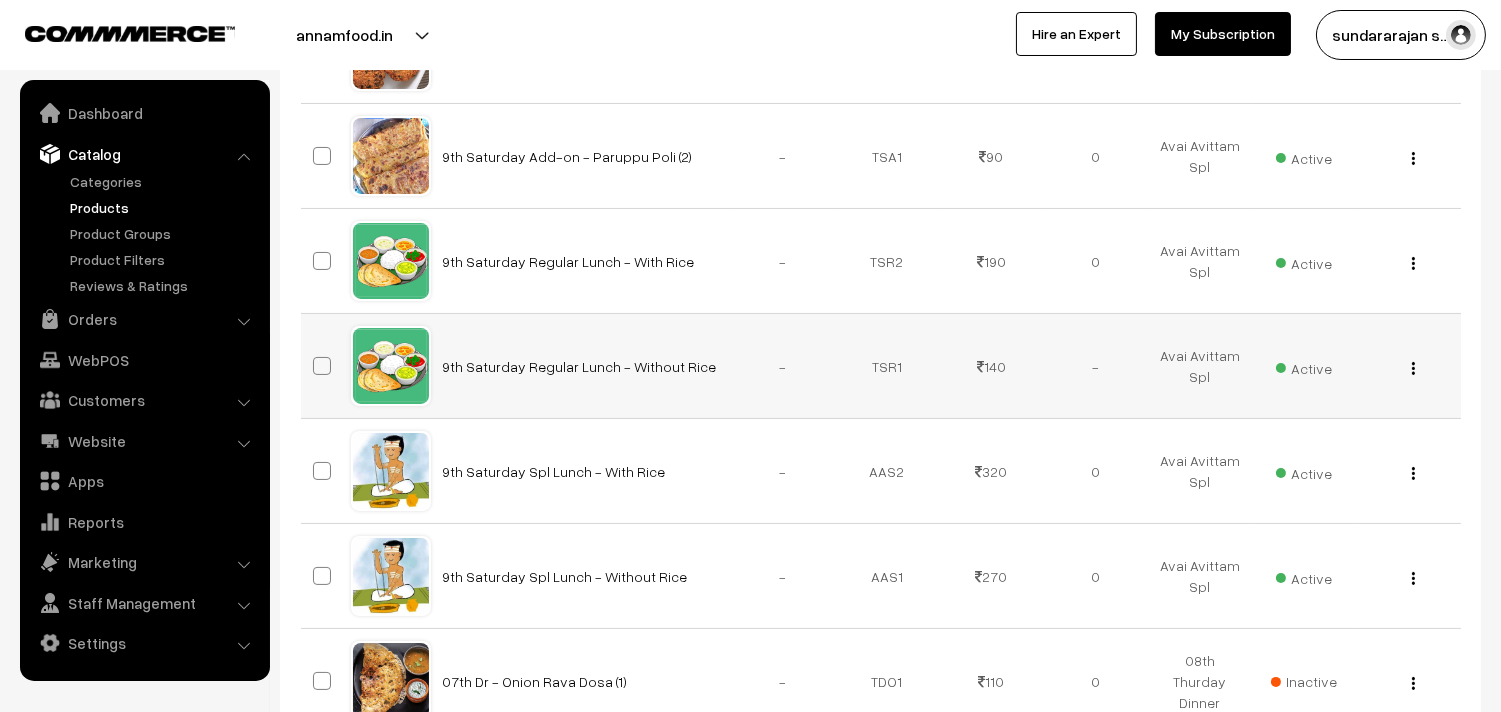 click at bounding box center [1413, 368] 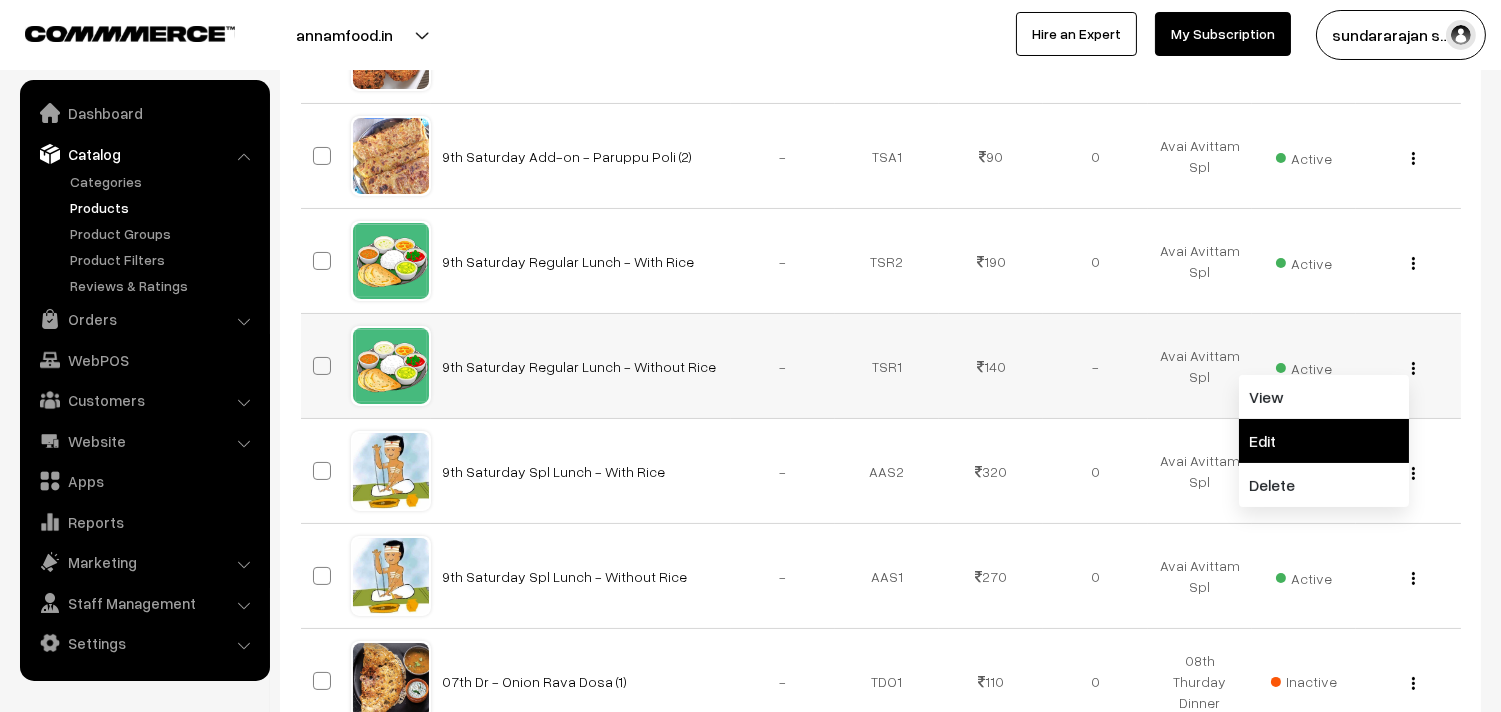 click on "Edit" at bounding box center [1324, 441] 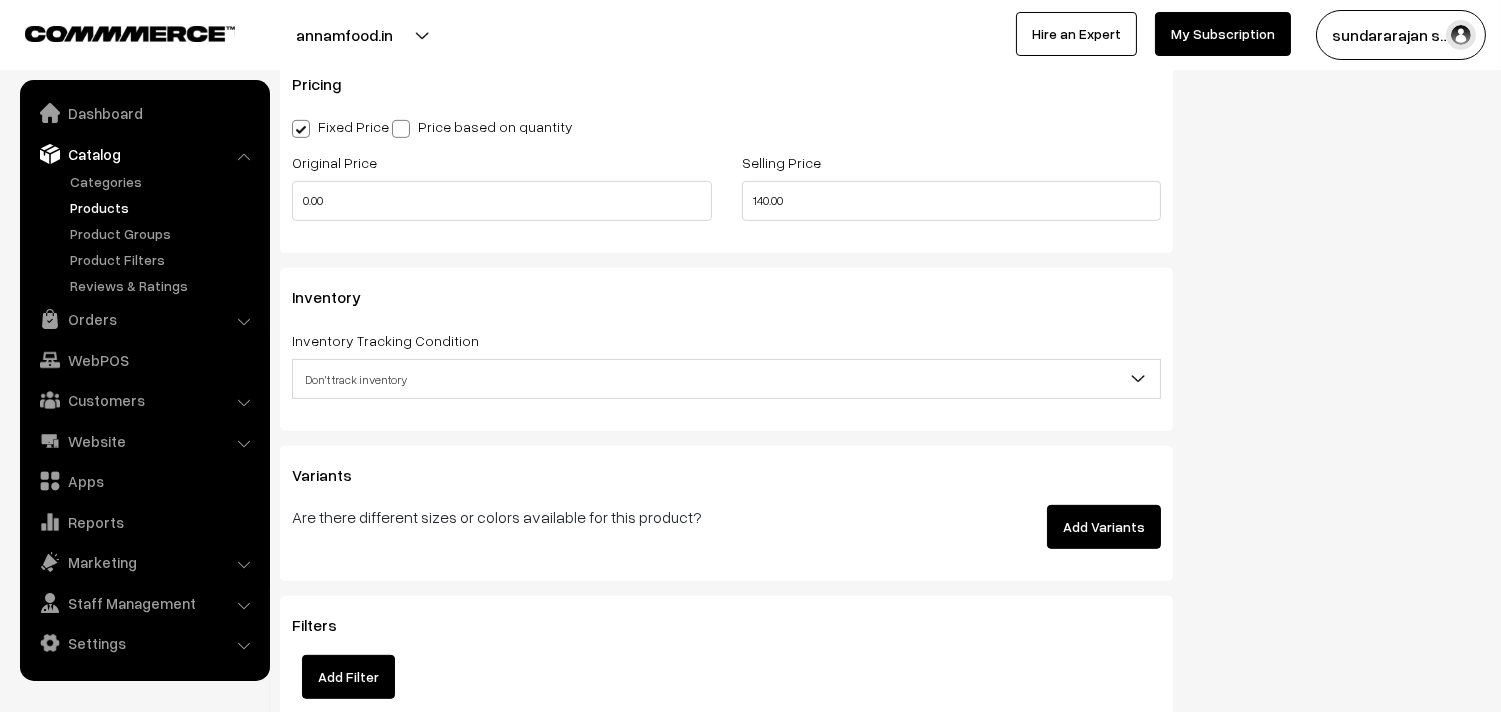 scroll, scrollTop: 1888, scrollLeft: 0, axis: vertical 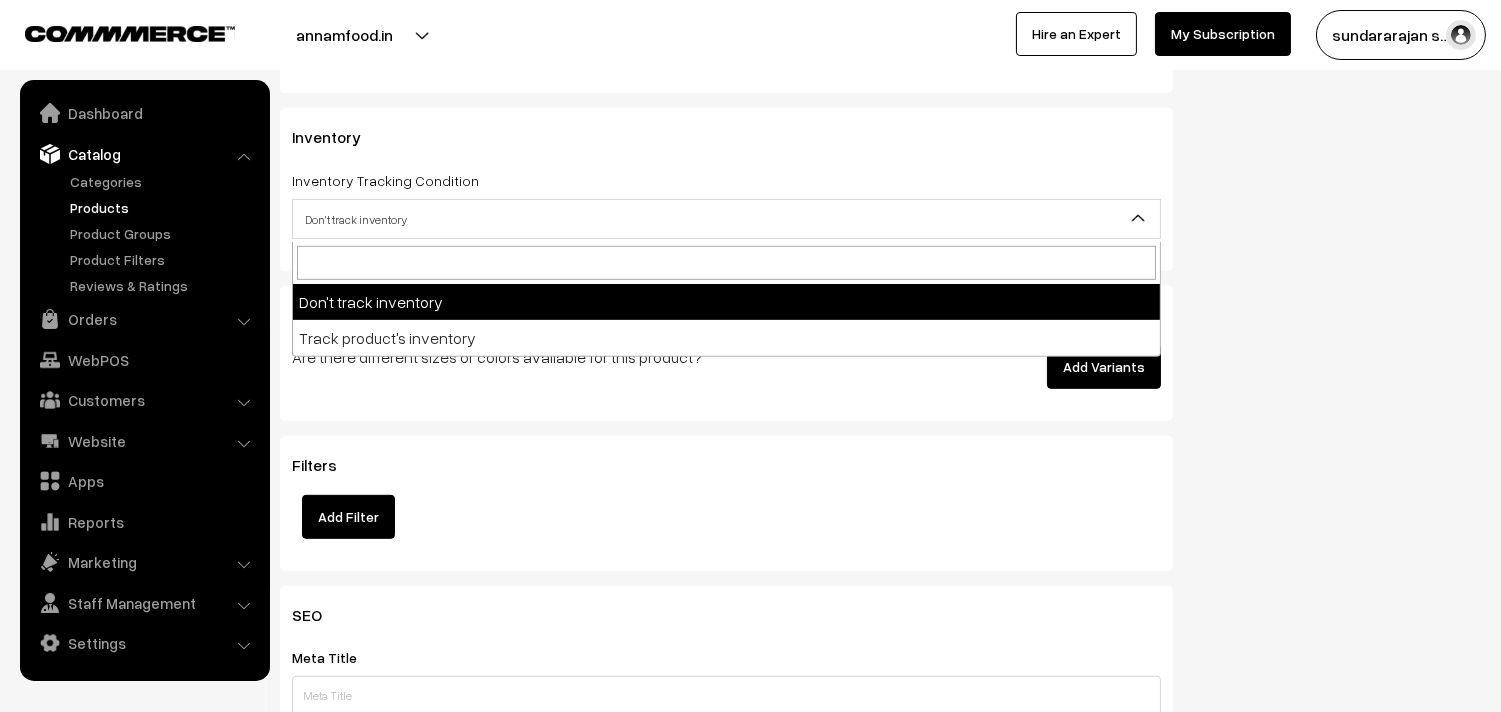 click on "Don't track inventory" at bounding box center [726, 219] 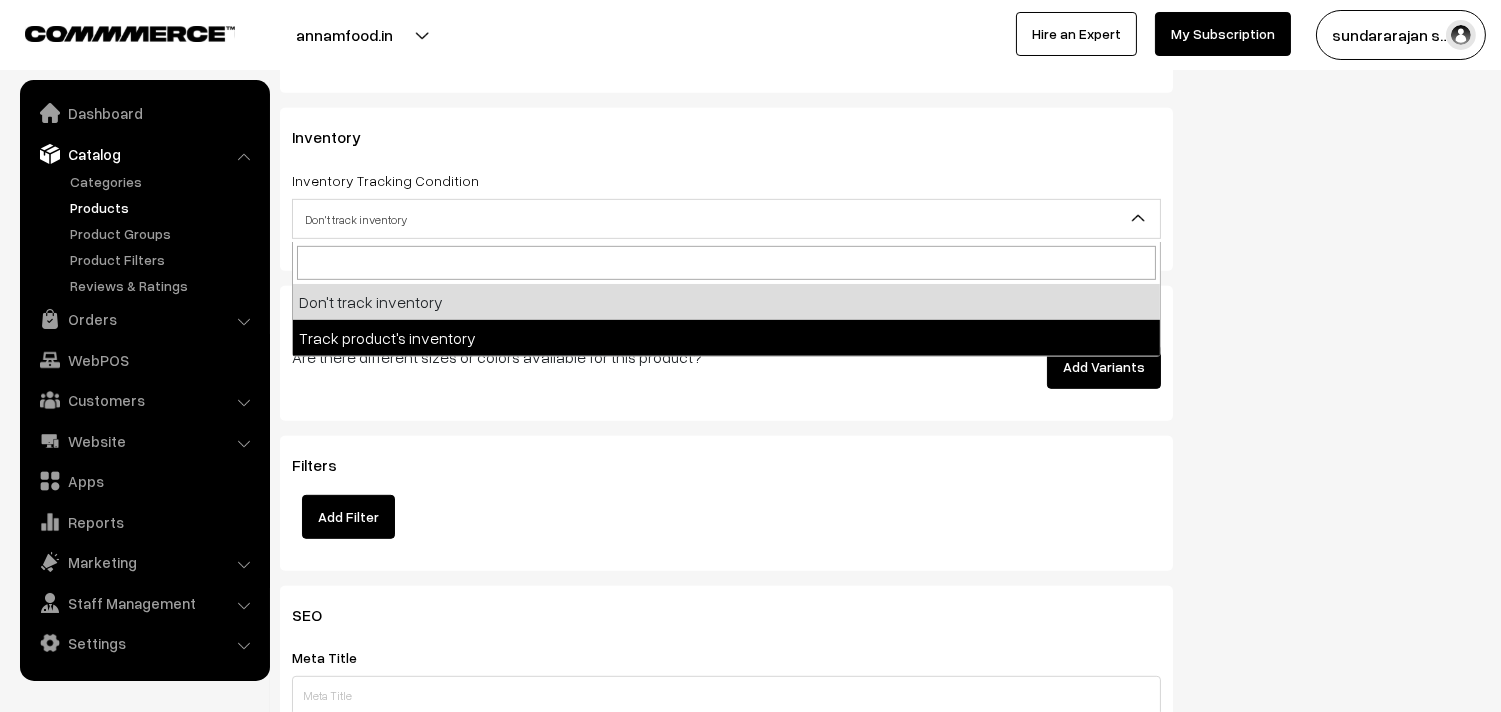 select on "2" 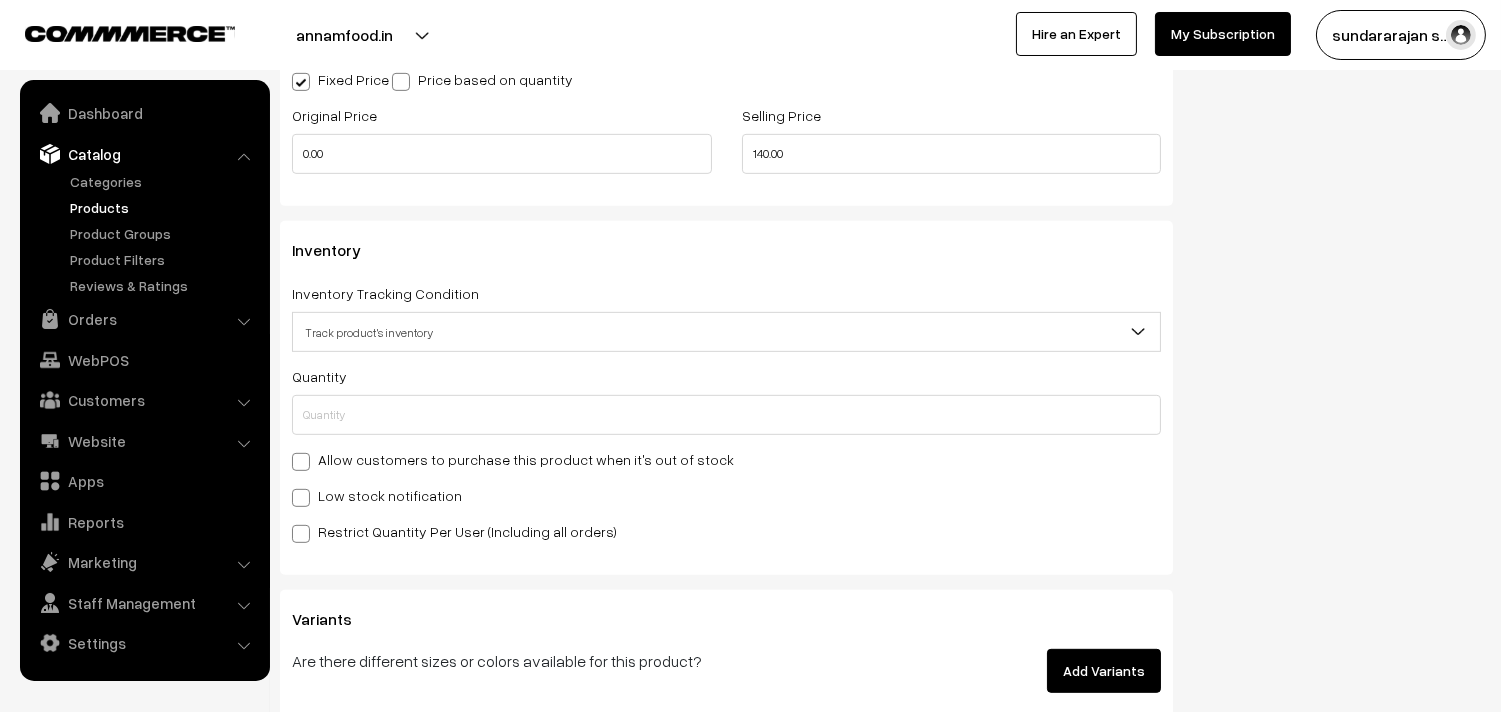 scroll, scrollTop: 1777, scrollLeft: 0, axis: vertical 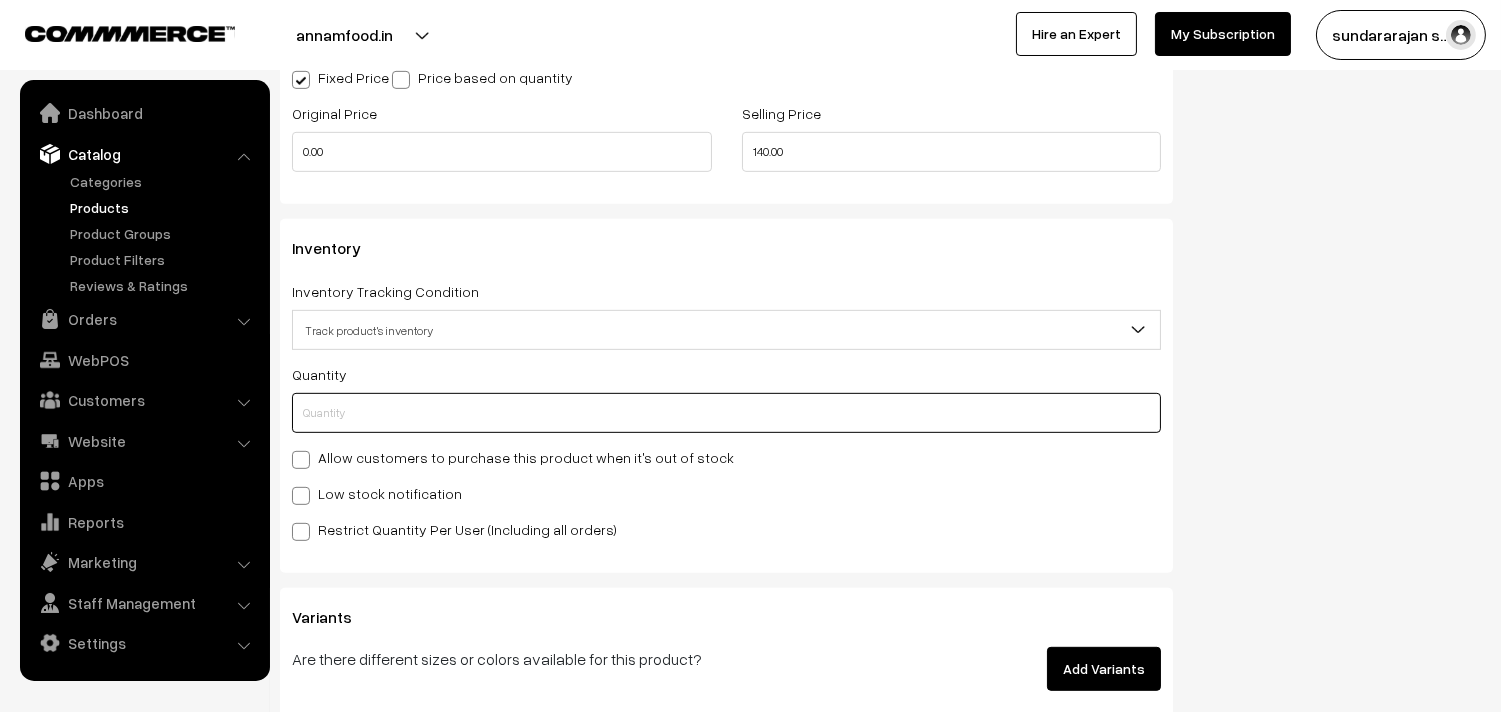 click at bounding box center (726, 413) 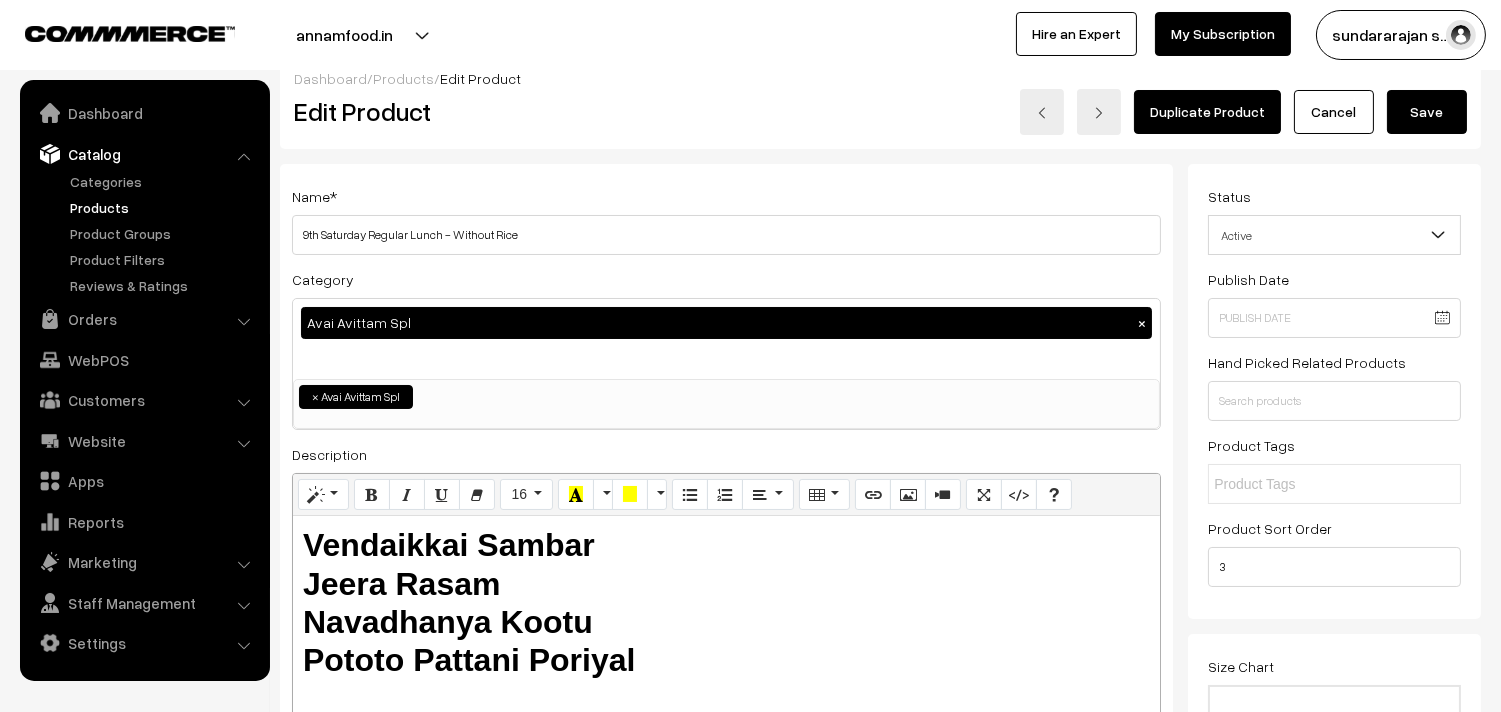 scroll, scrollTop: 0, scrollLeft: 0, axis: both 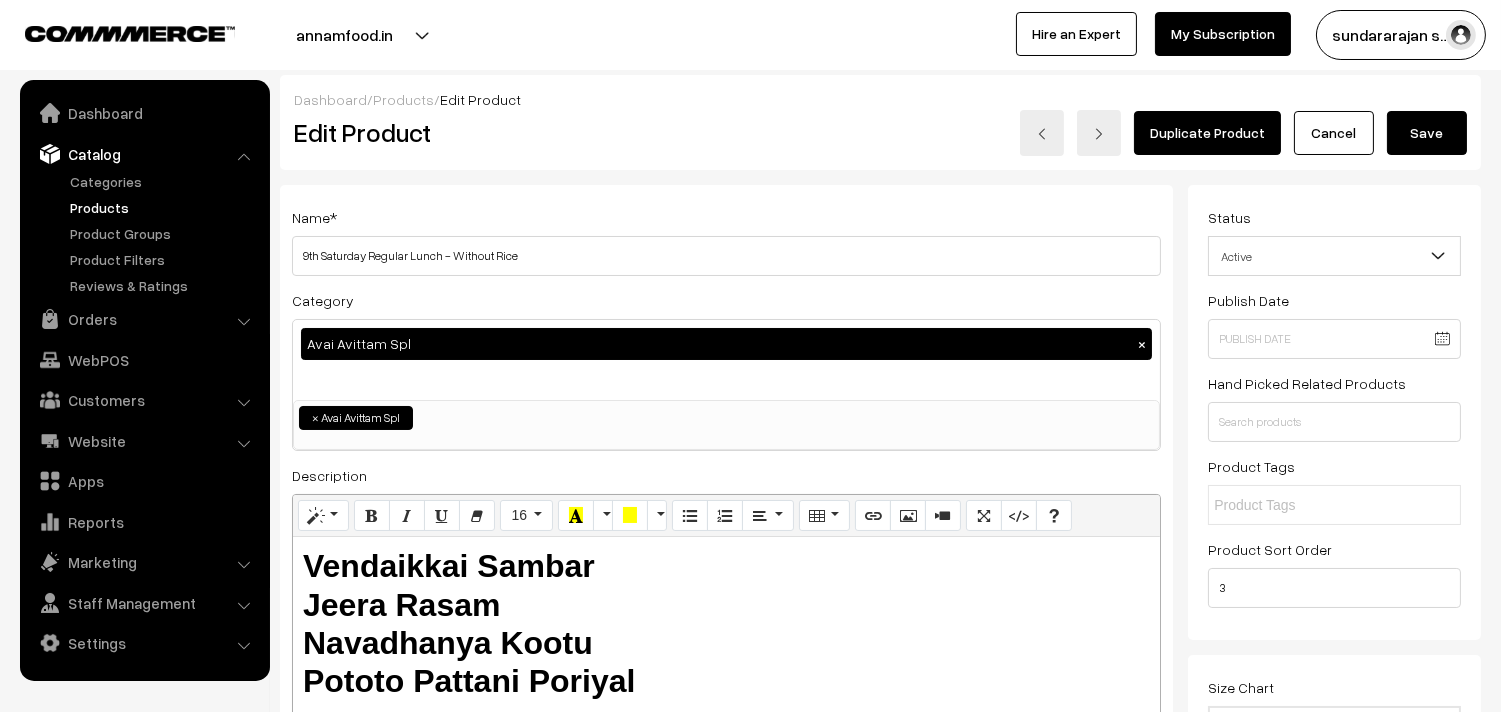 type on "0" 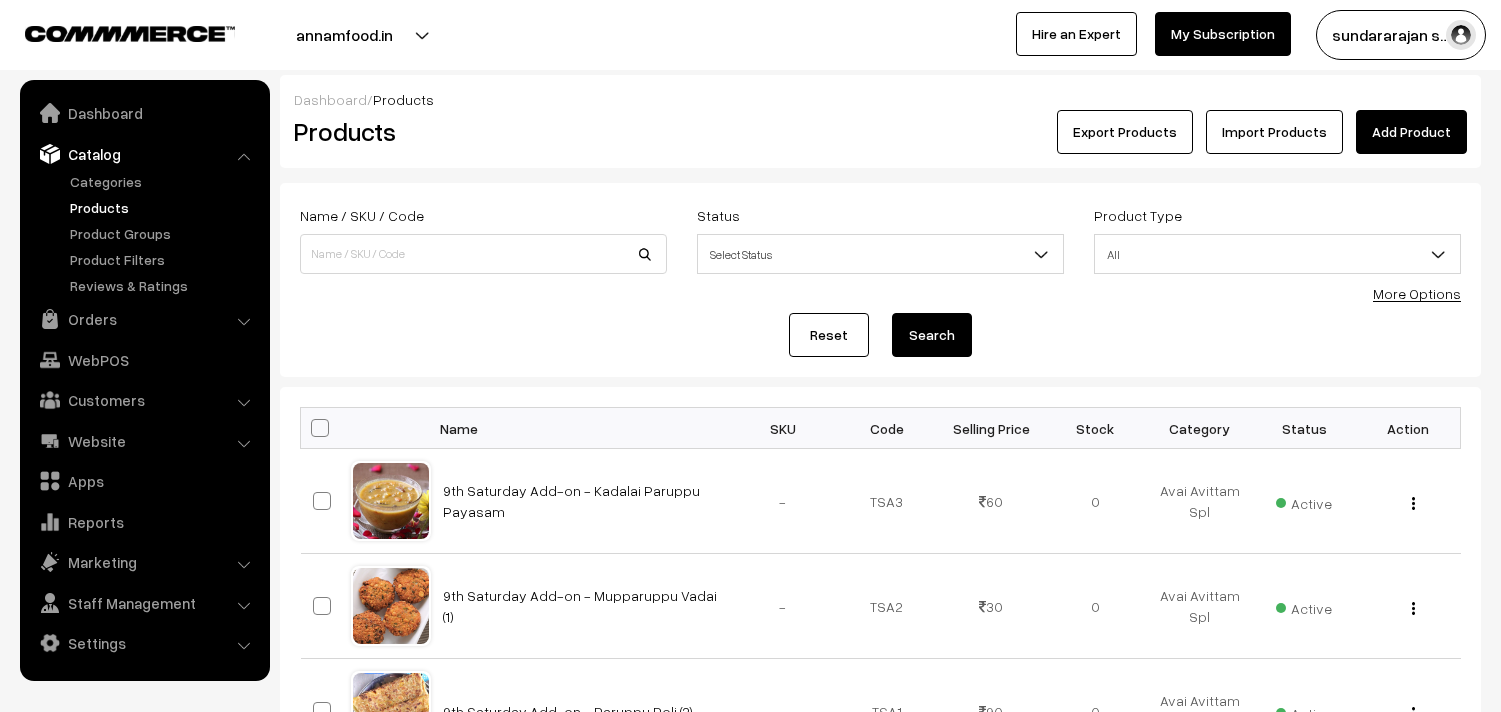 scroll, scrollTop: 0, scrollLeft: 0, axis: both 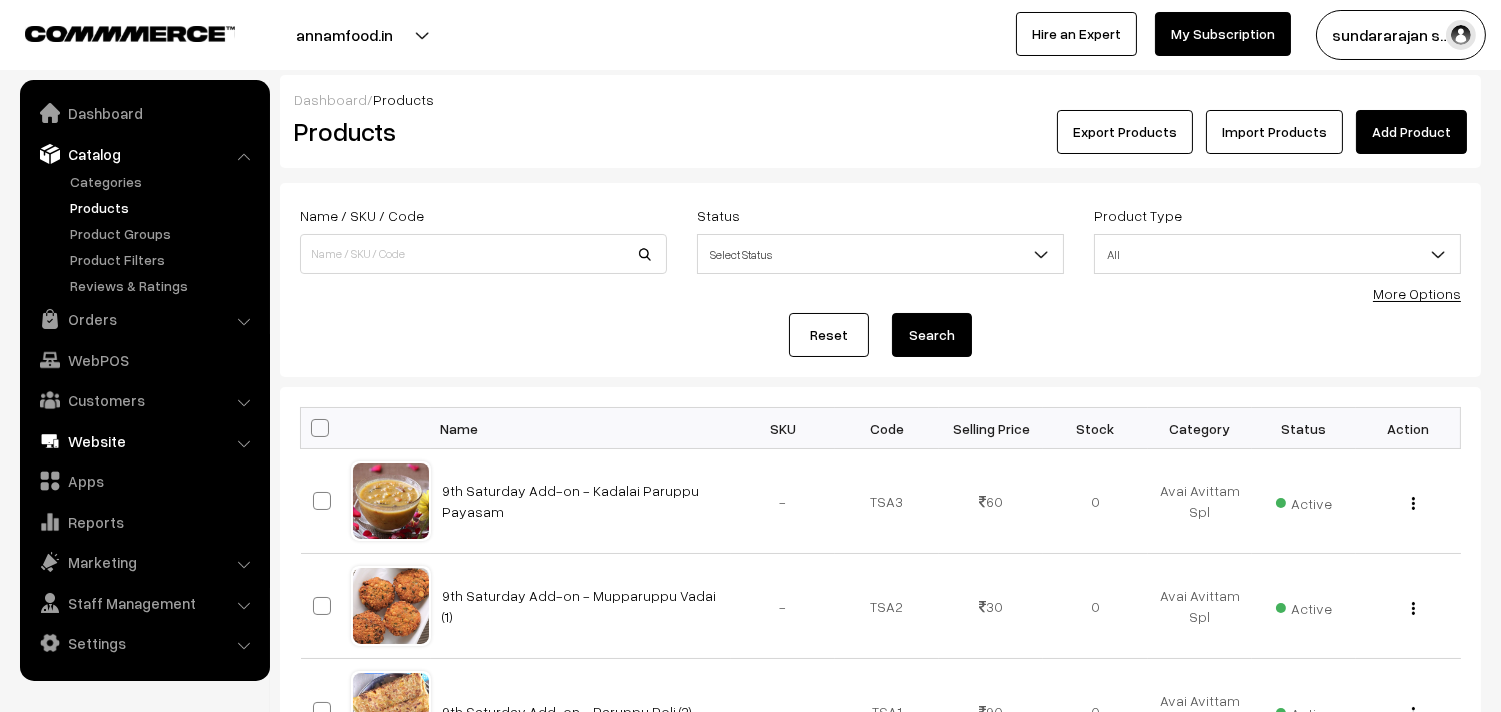 click on "Website" at bounding box center [144, 441] 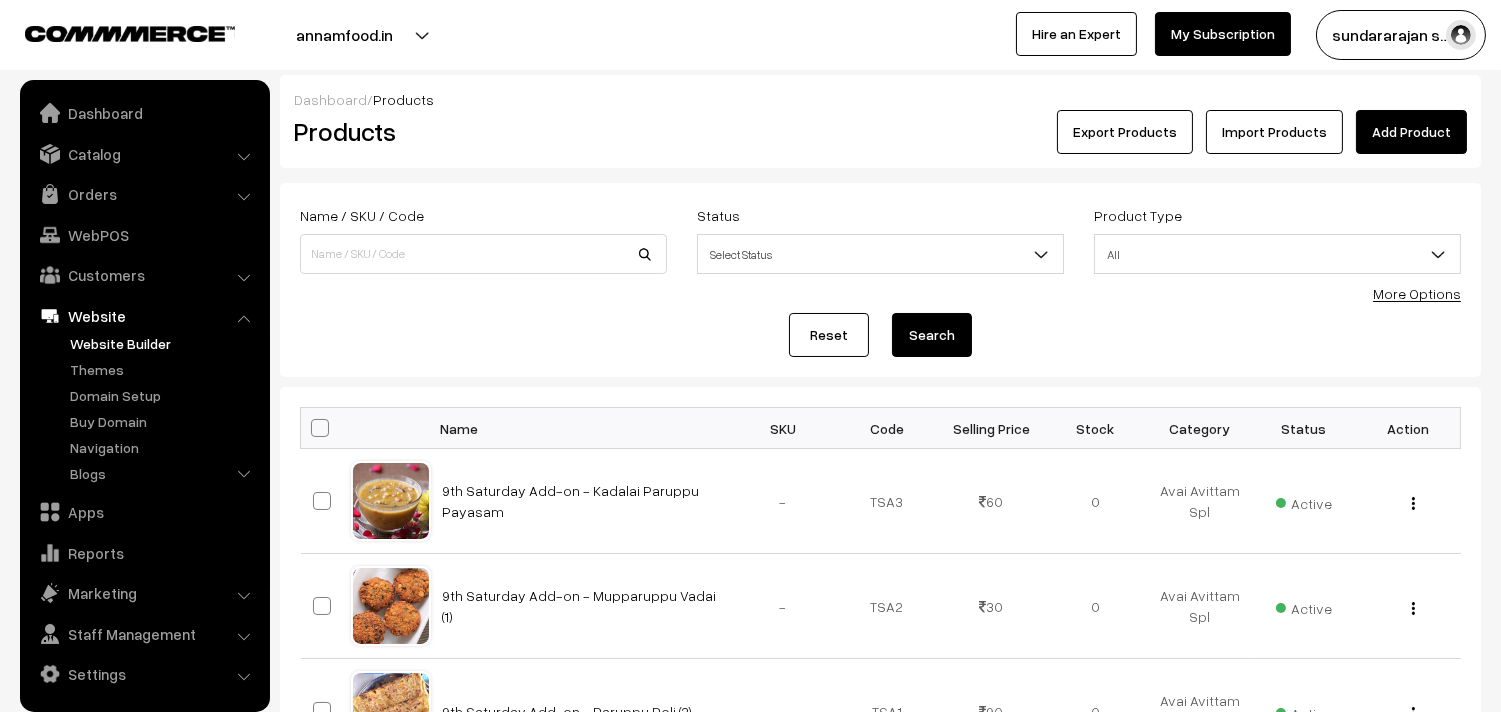 click on "Website Builder" at bounding box center (164, 343) 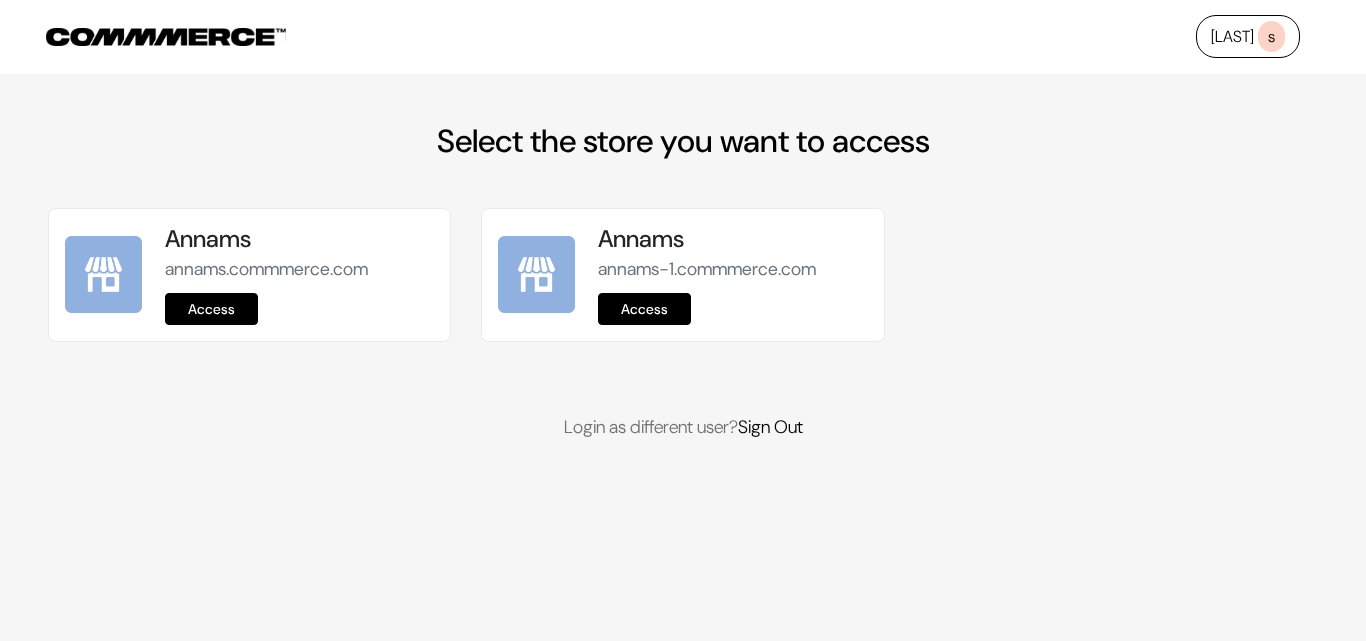scroll, scrollTop: 0, scrollLeft: 0, axis: both 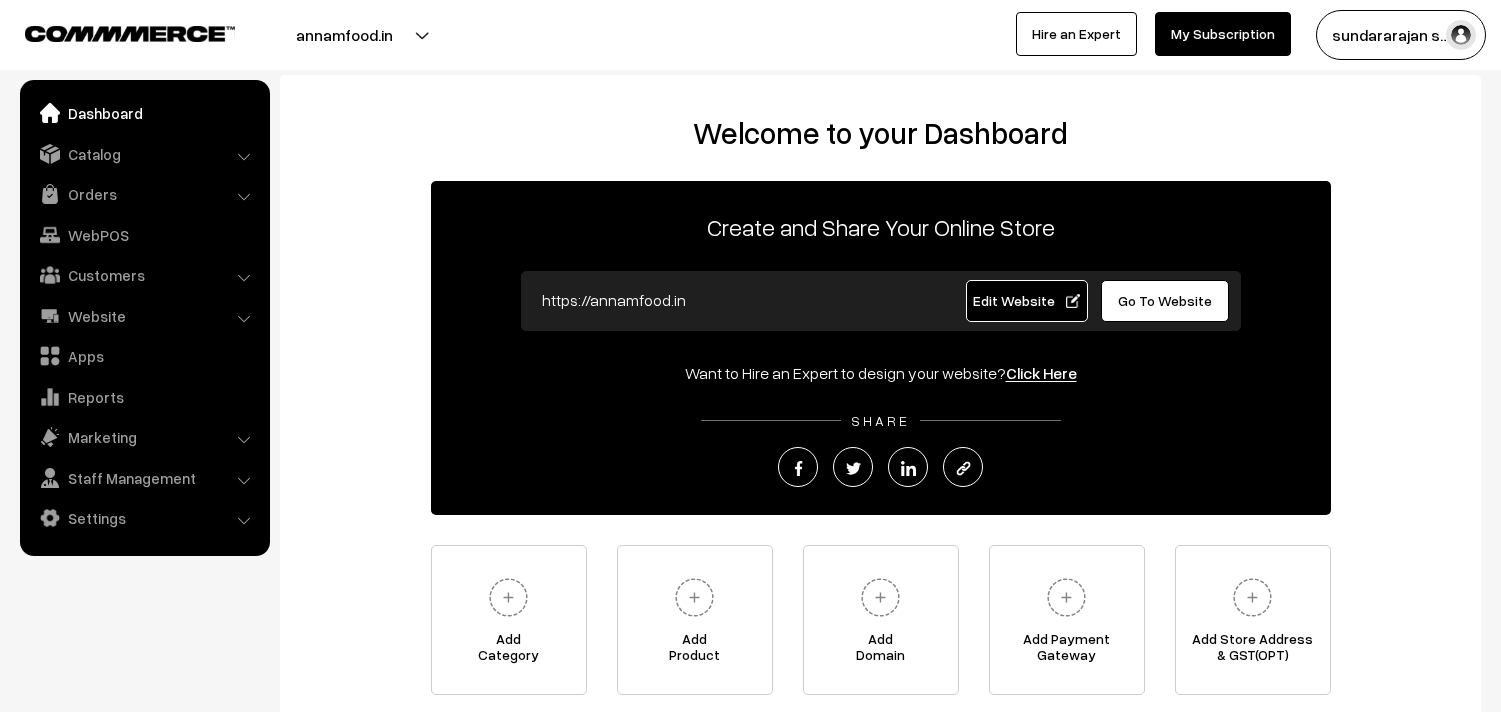 click on "Catalog" at bounding box center (144, 154) 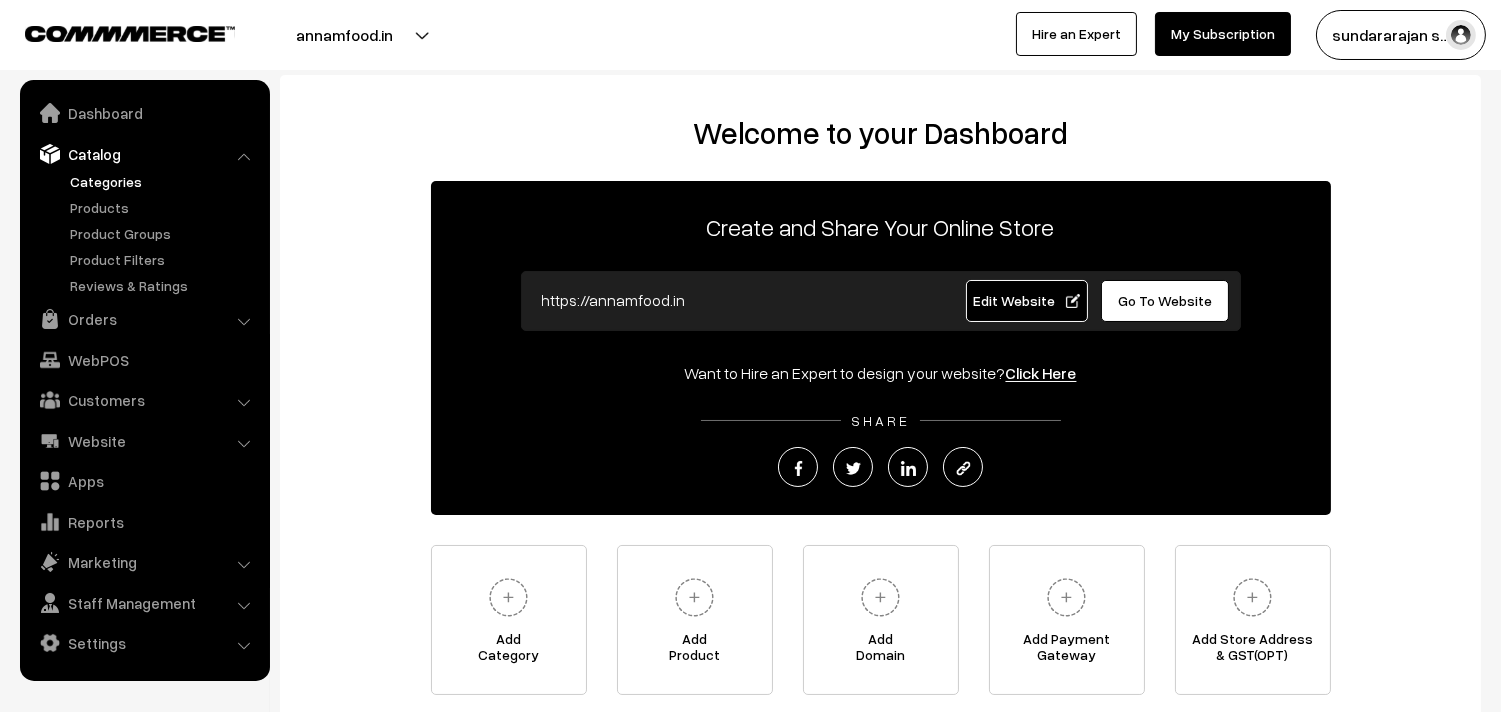 click on "Categories" at bounding box center (164, 181) 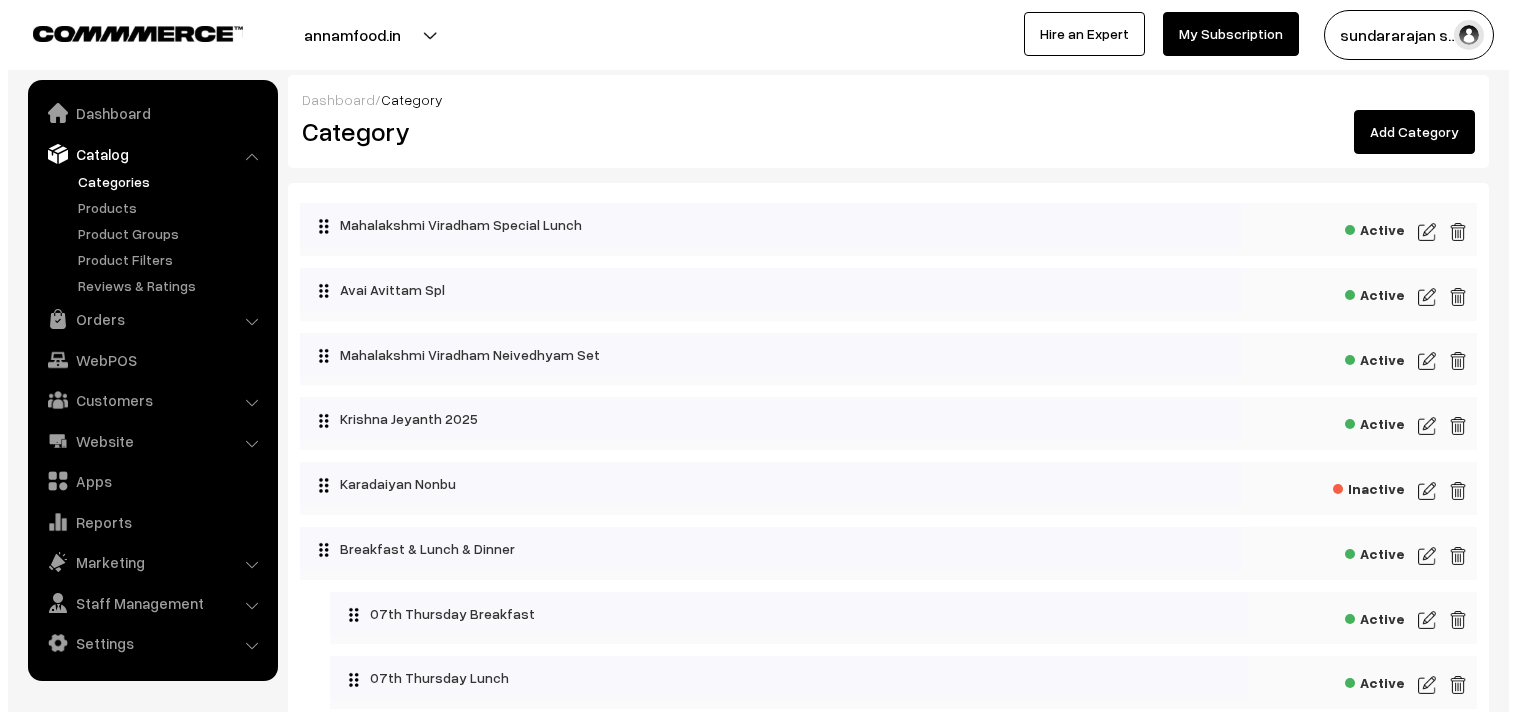 scroll, scrollTop: 0, scrollLeft: 0, axis: both 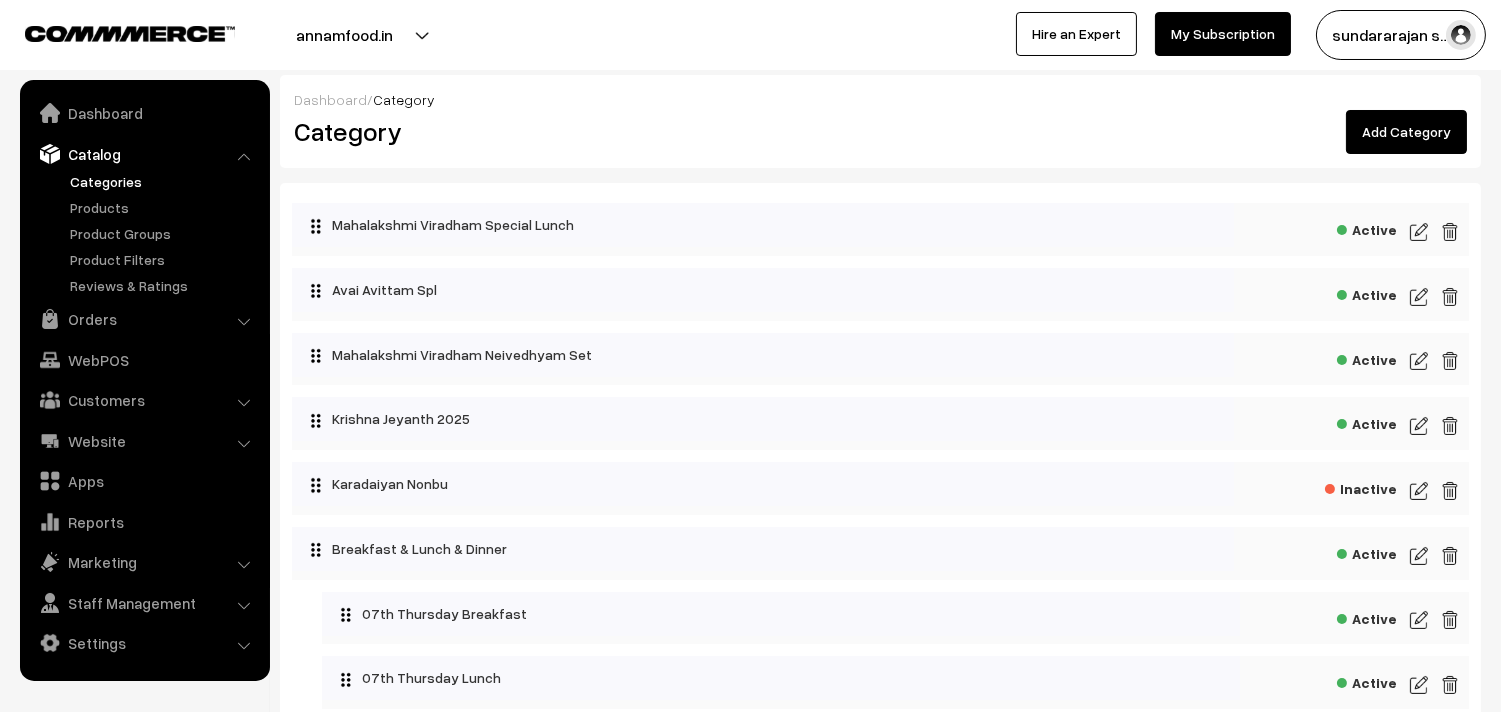 click on "Active" at bounding box center [1367, 227] 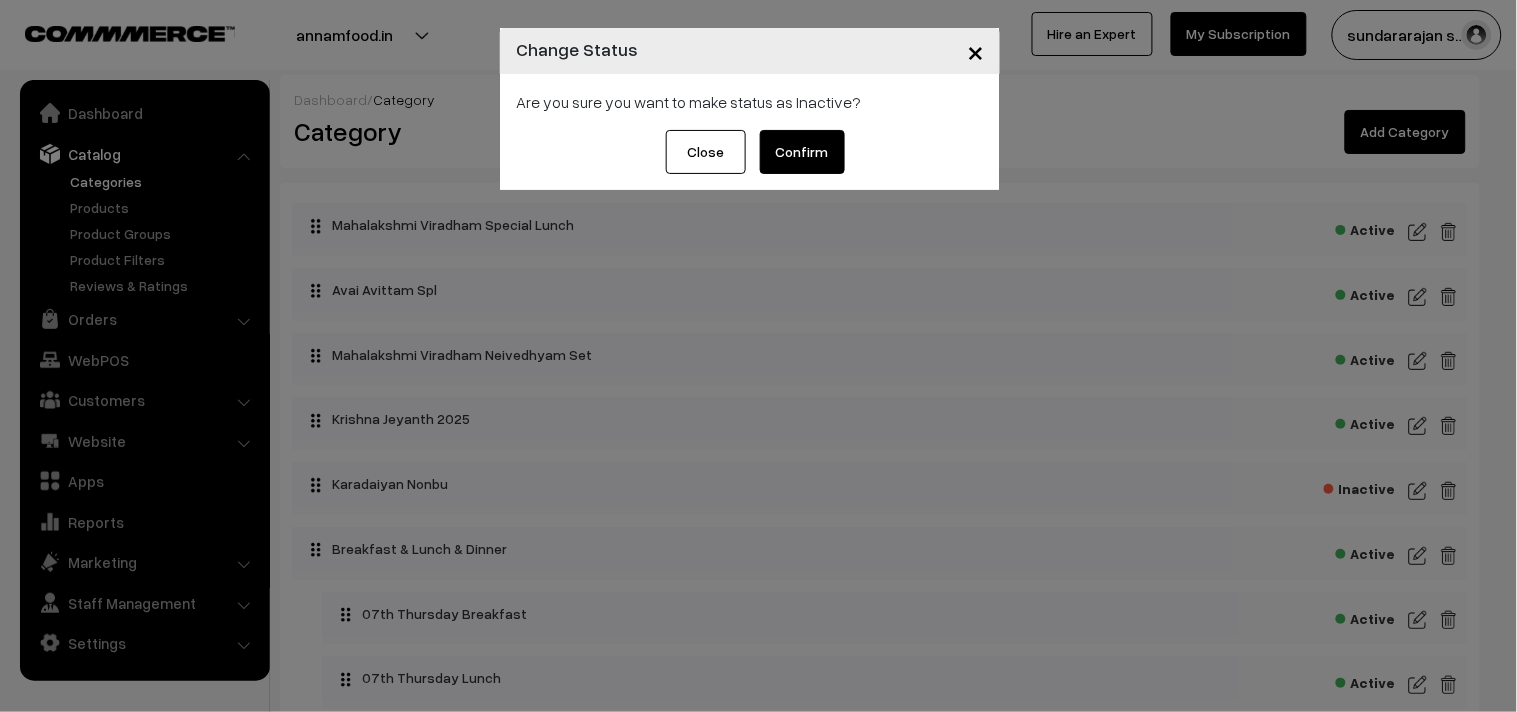 click on "Confirm" at bounding box center [802, 152] 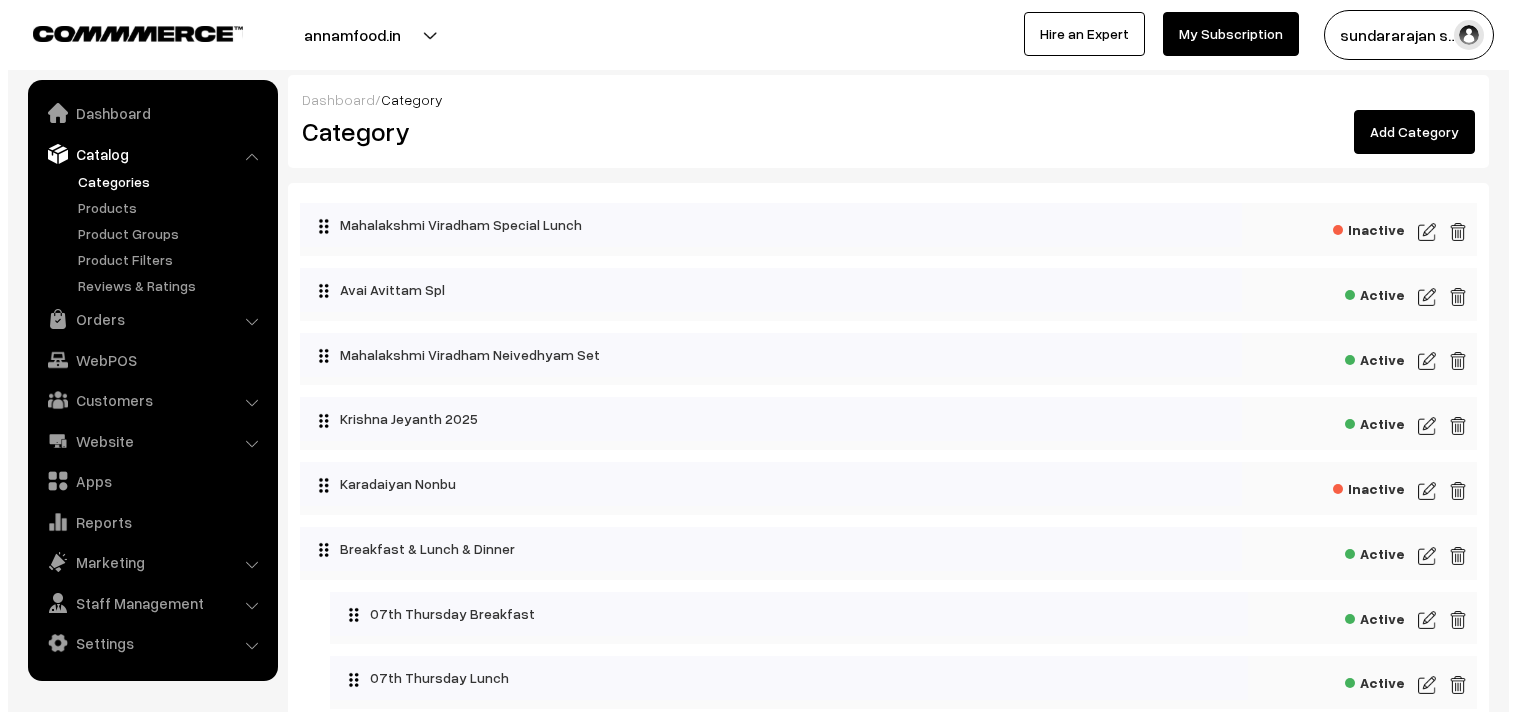 scroll, scrollTop: 0, scrollLeft: 0, axis: both 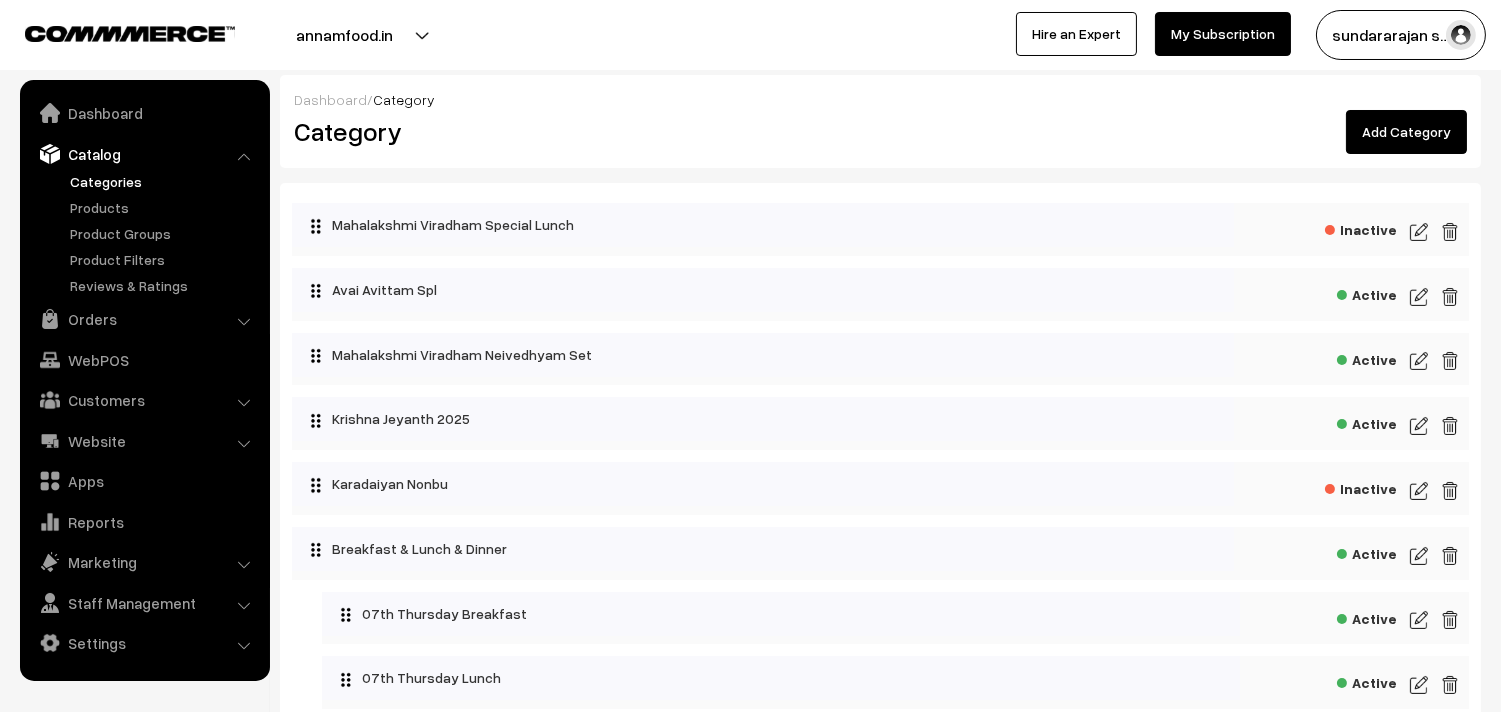click on "Active" at bounding box center [1367, 292] 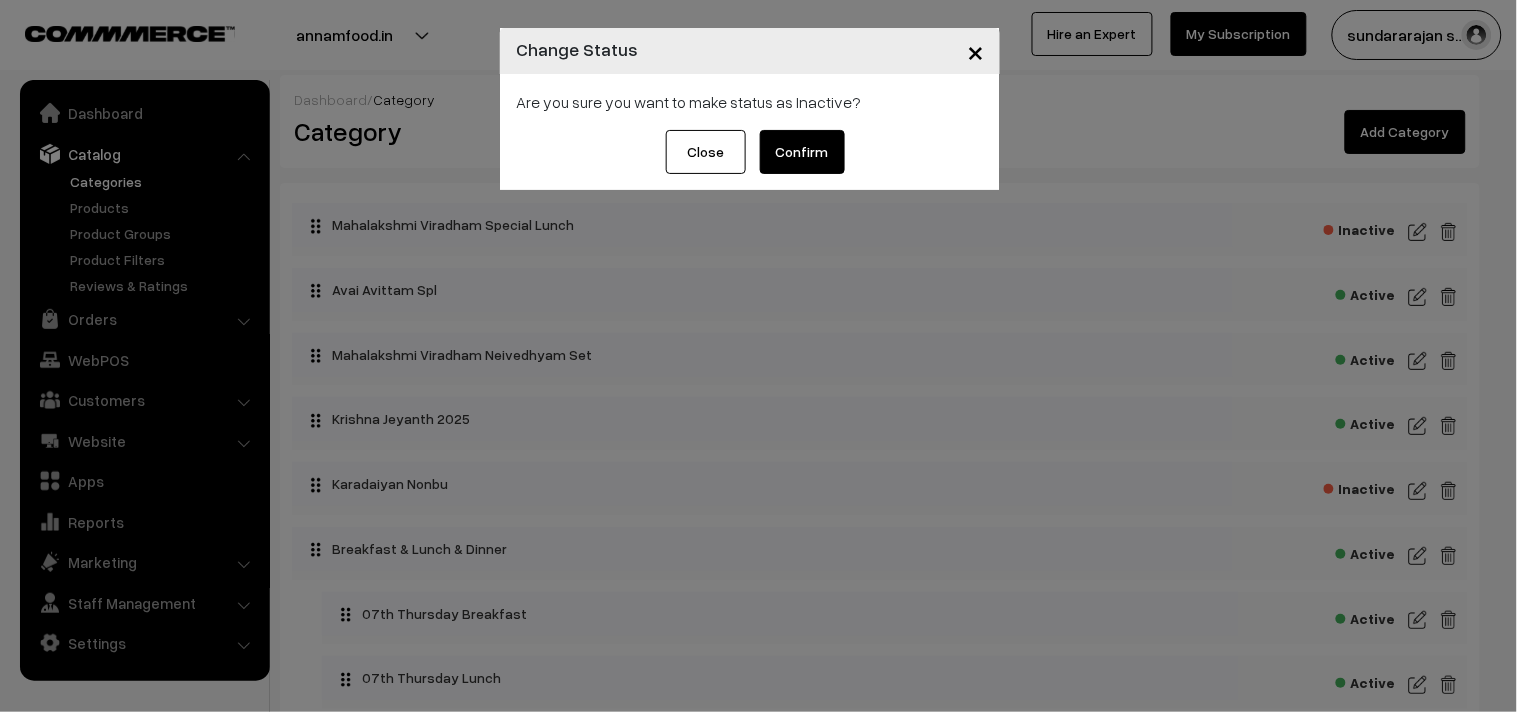 click on "Confirm" at bounding box center [802, 152] 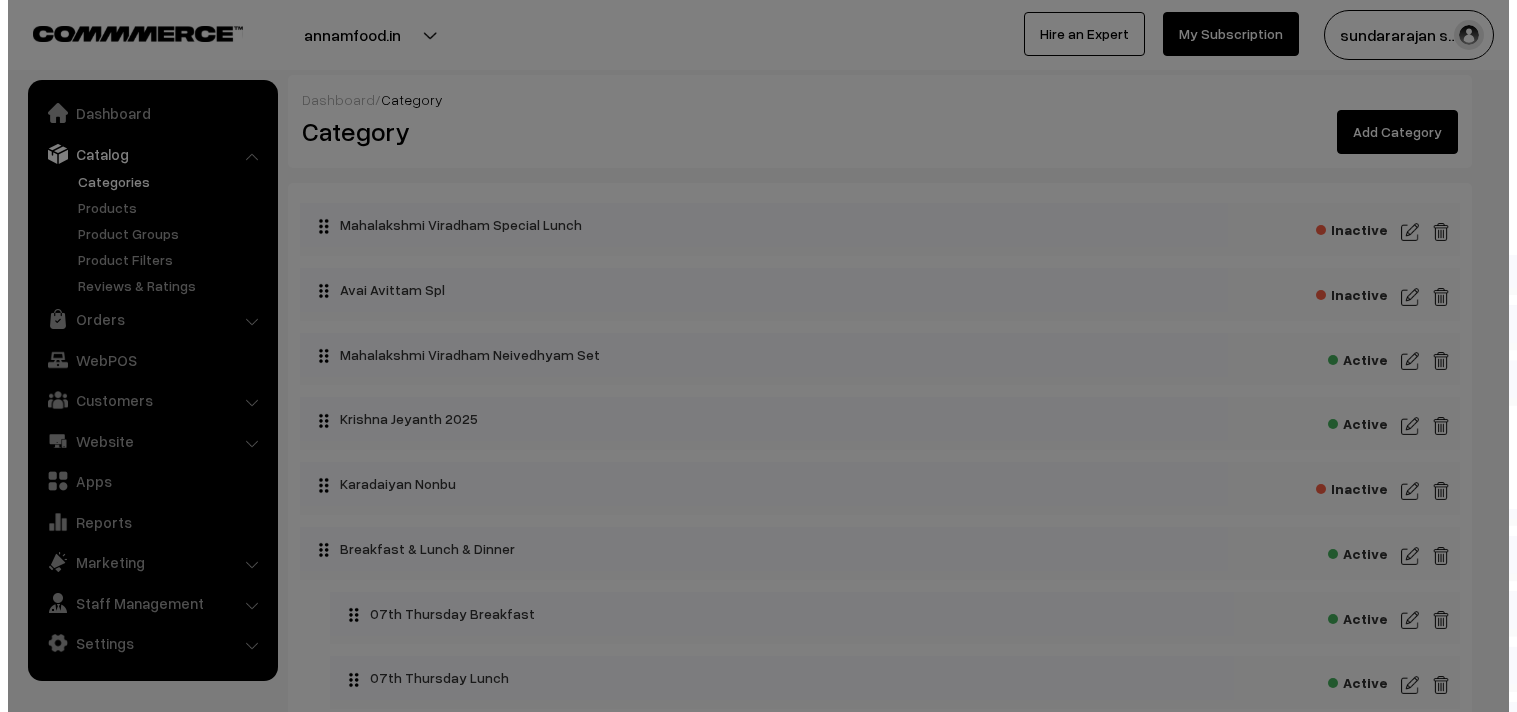 scroll, scrollTop: 0, scrollLeft: 0, axis: both 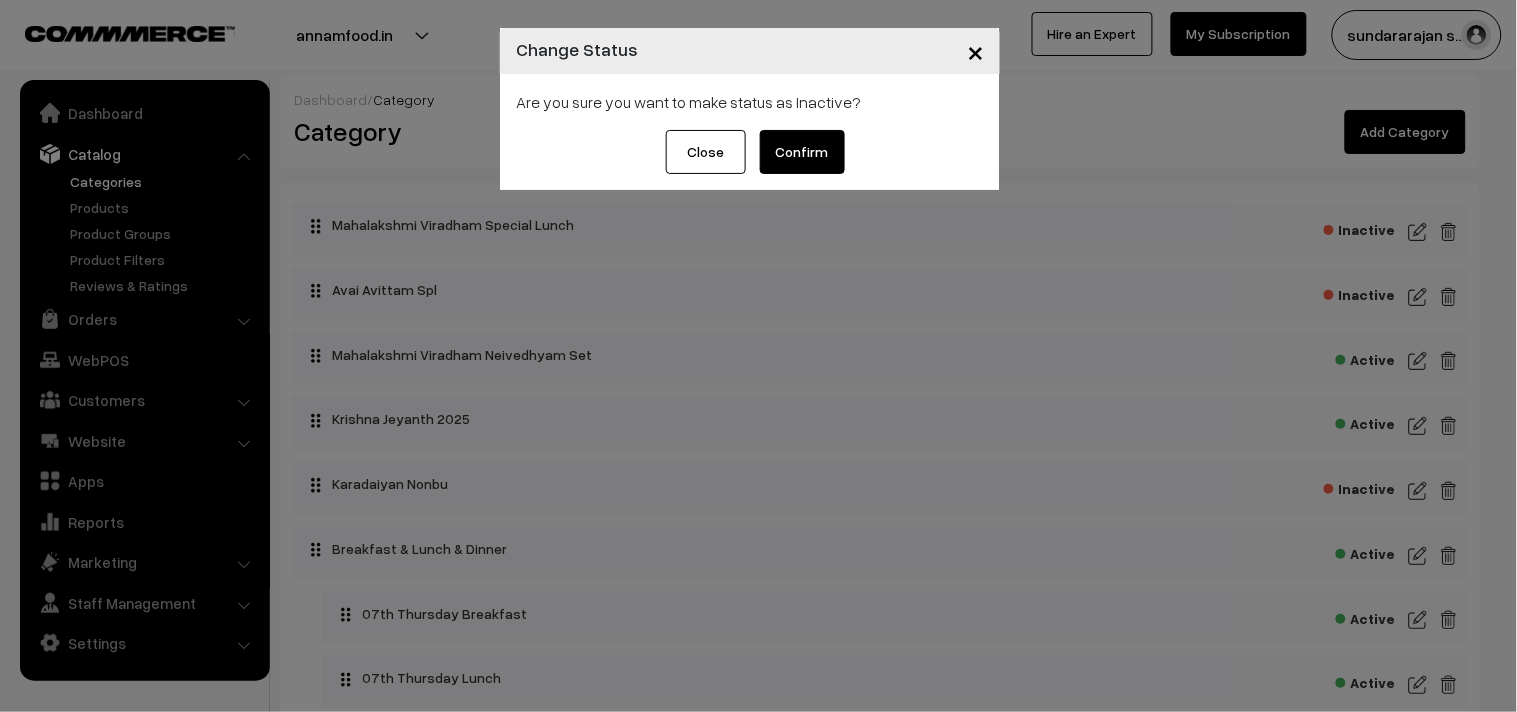 click on "Confirm" at bounding box center [802, 152] 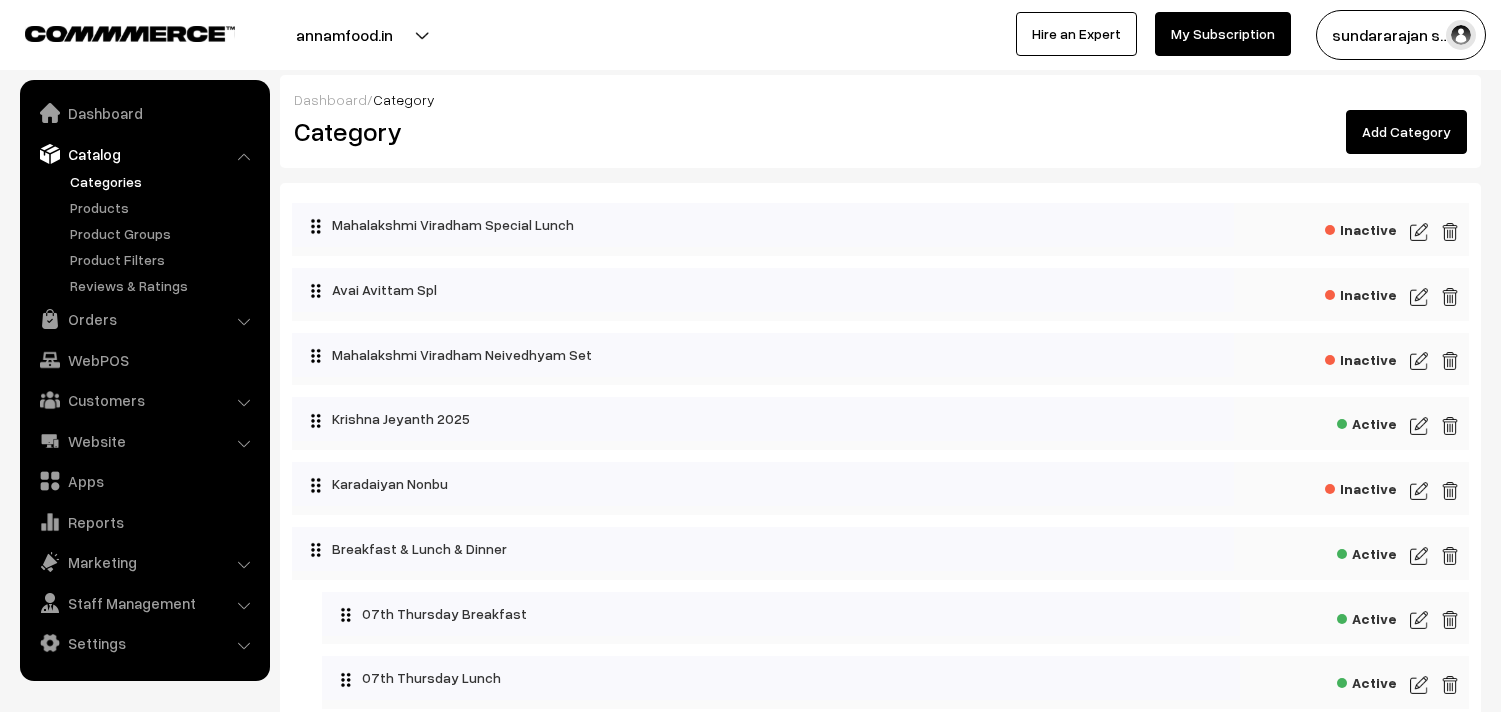 scroll, scrollTop: 0, scrollLeft: 0, axis: both 